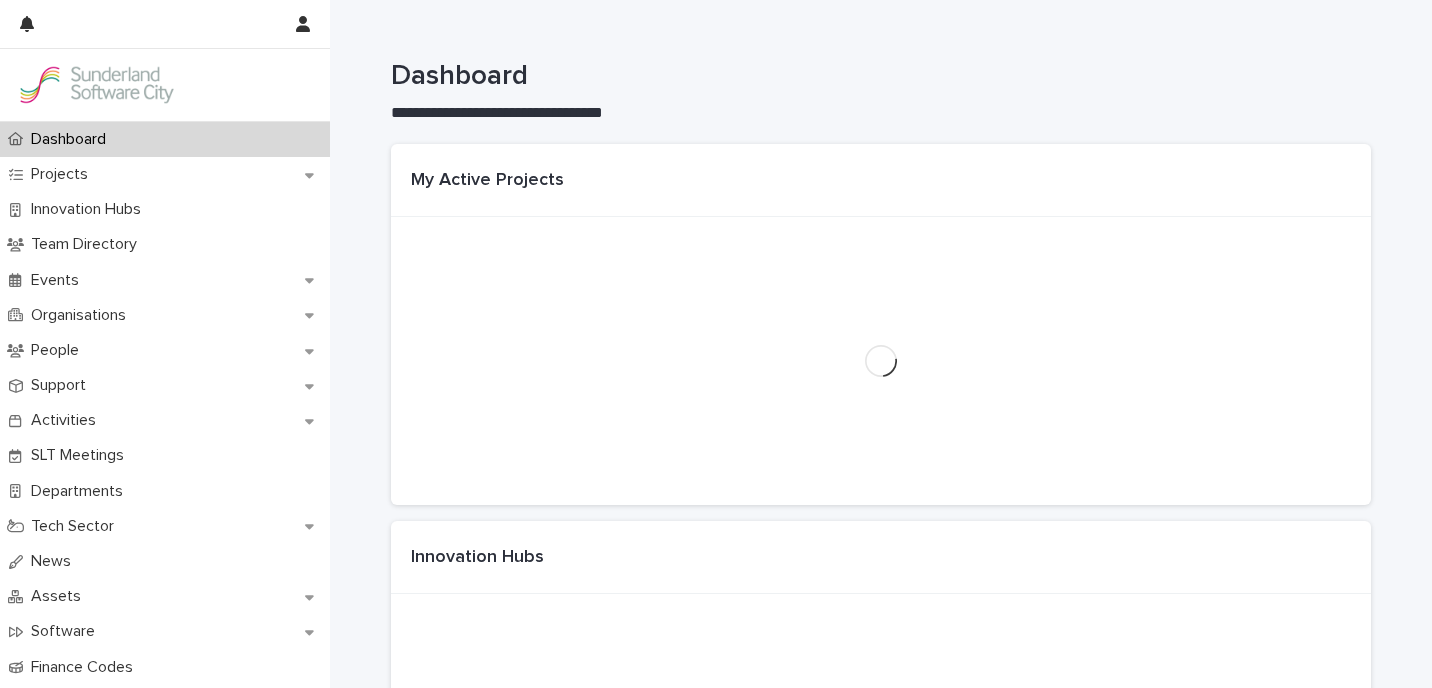 scroll, scrollTop: 0, scrollLeft: 0, axis: both 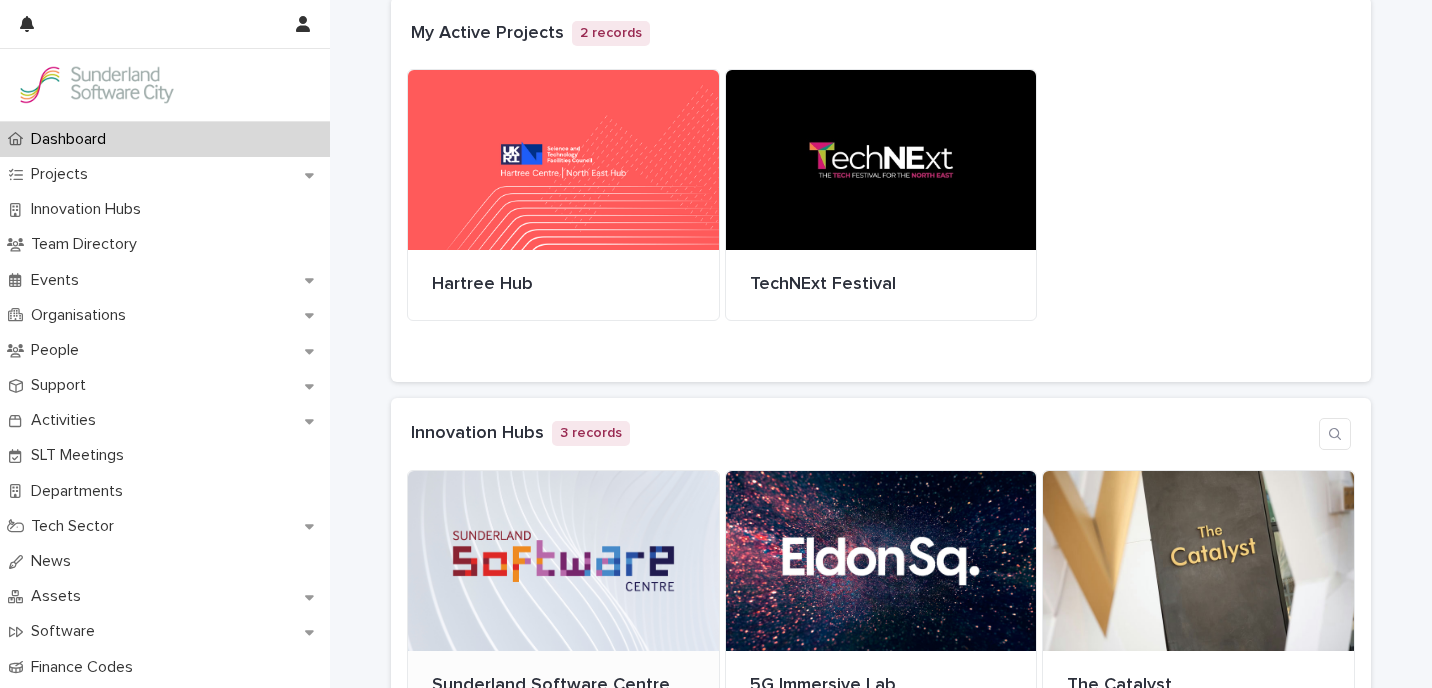 click at bounding box center (563, 561) 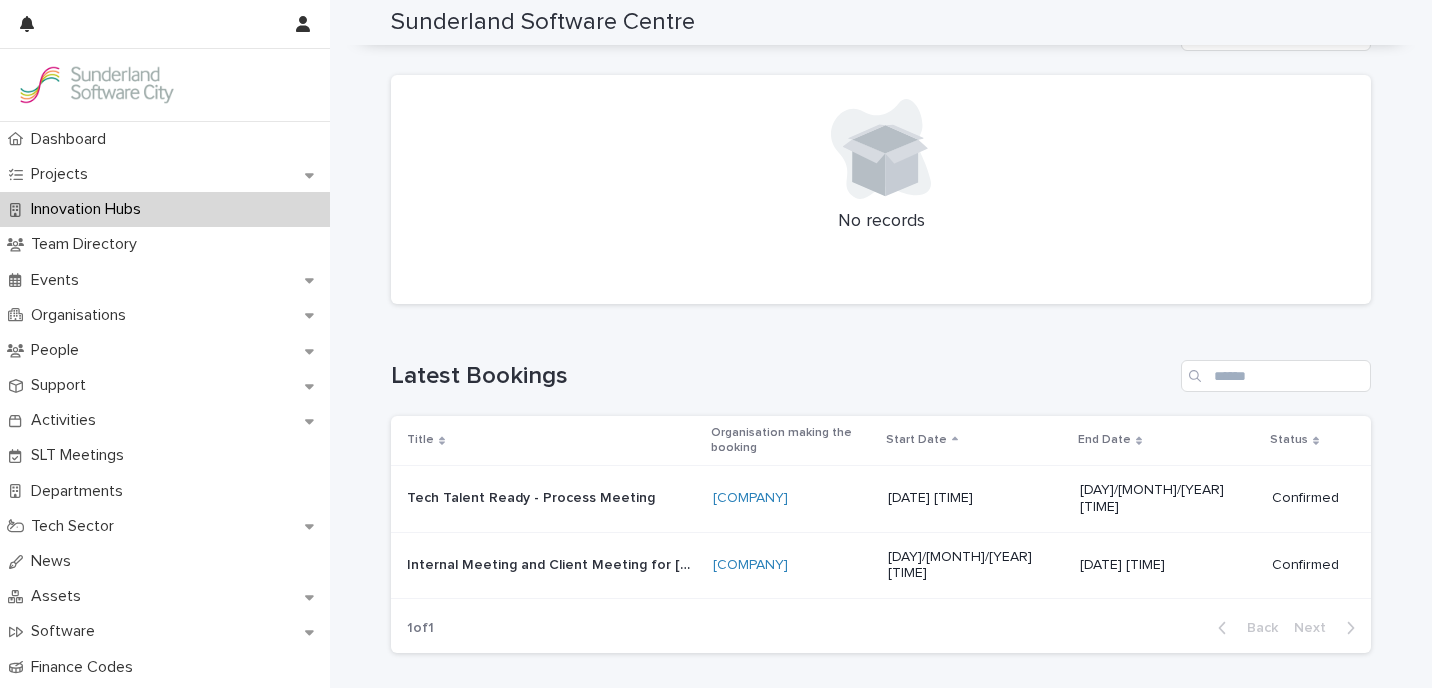 scroll, scrollTop: 677, scrollLeft: 0, axis: vertical 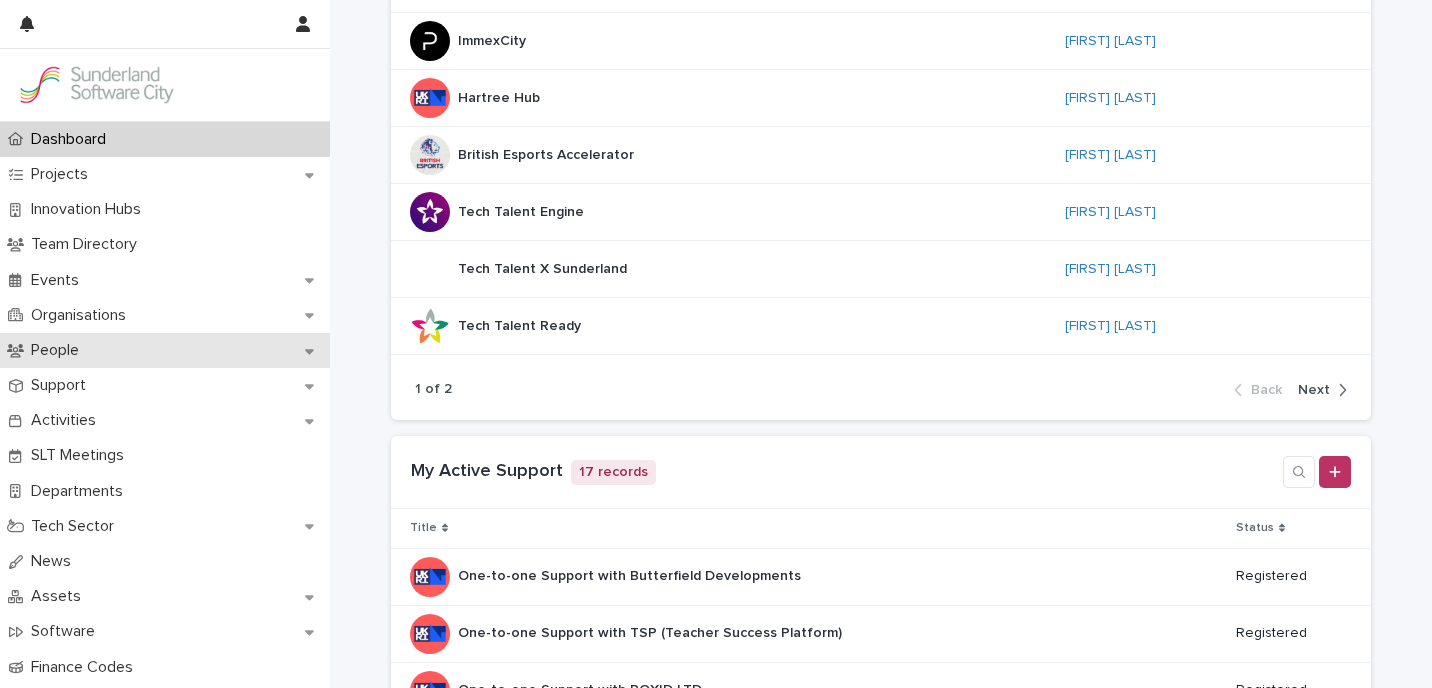click on "People" at bounding box center (165, 350) 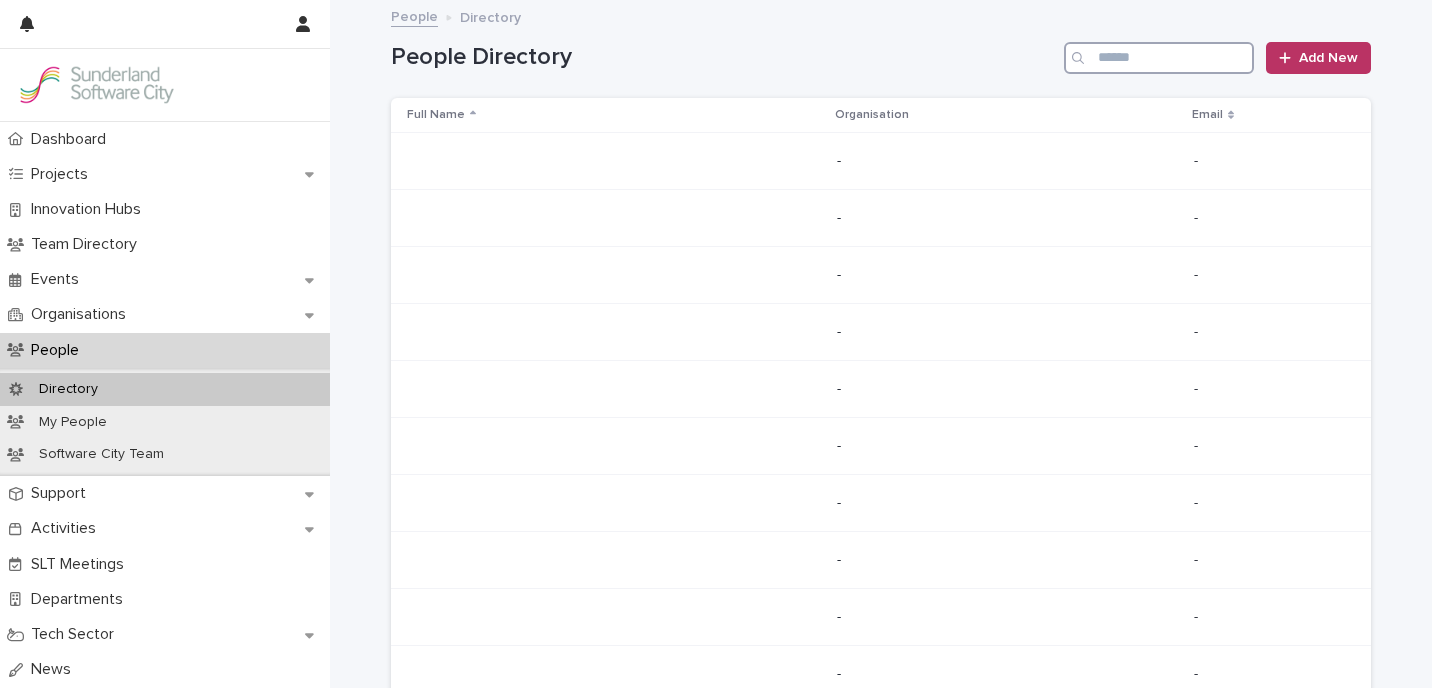 click at bounding box center [1159, 58] 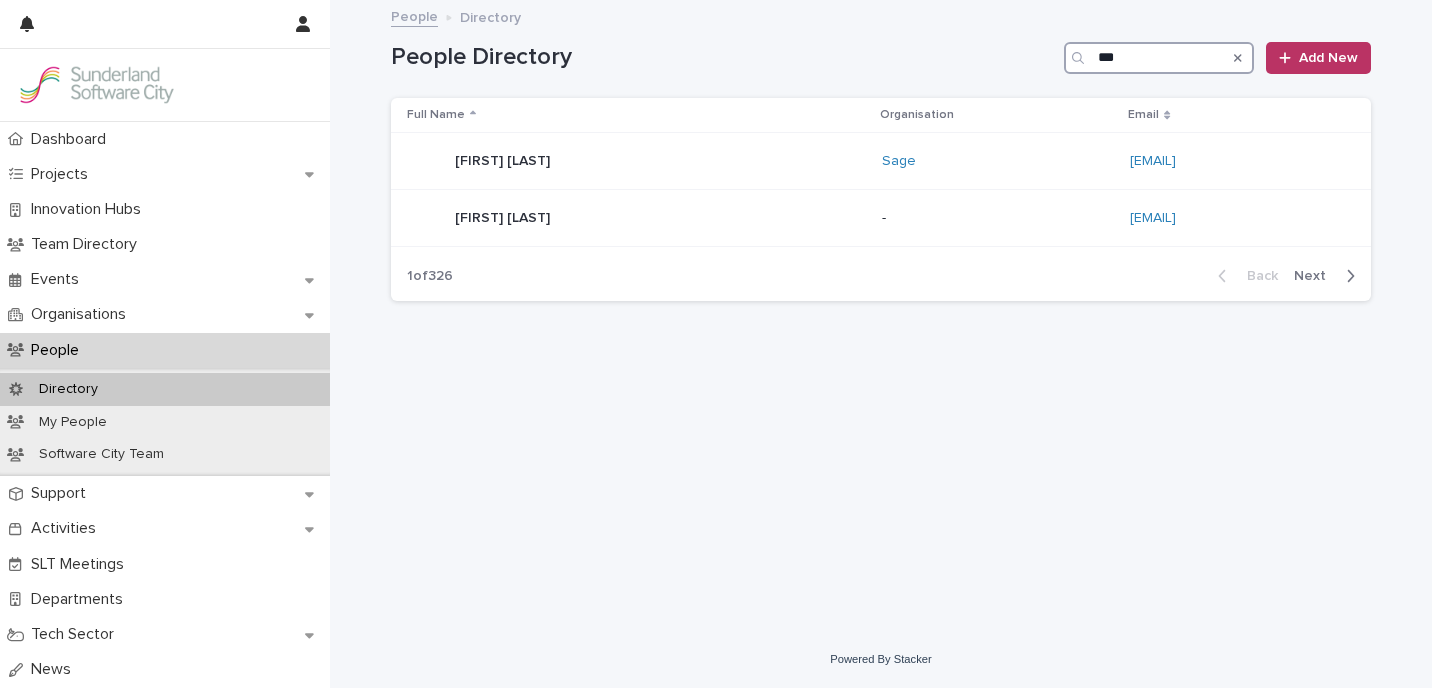 type on "***" 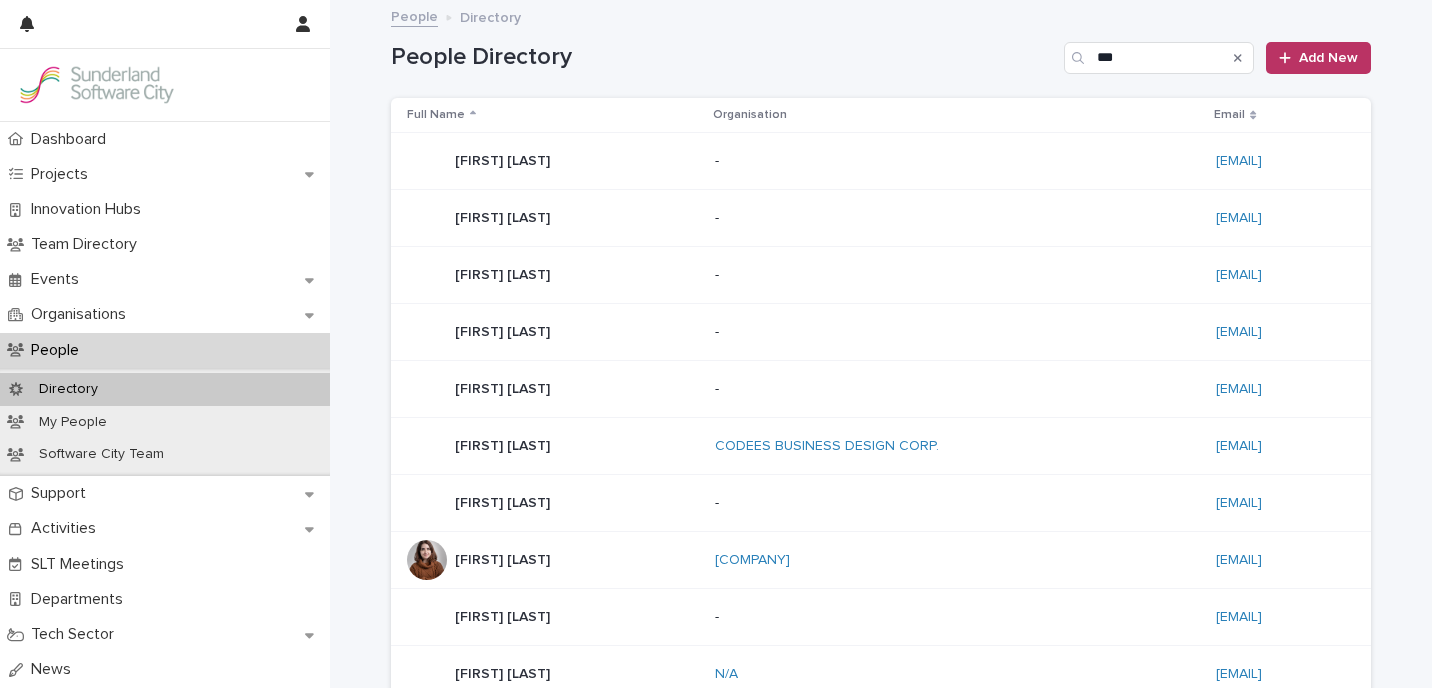 click on "[FIRST] [LAST] [FIRST] [LAST]" at bounding box center (502, 560) 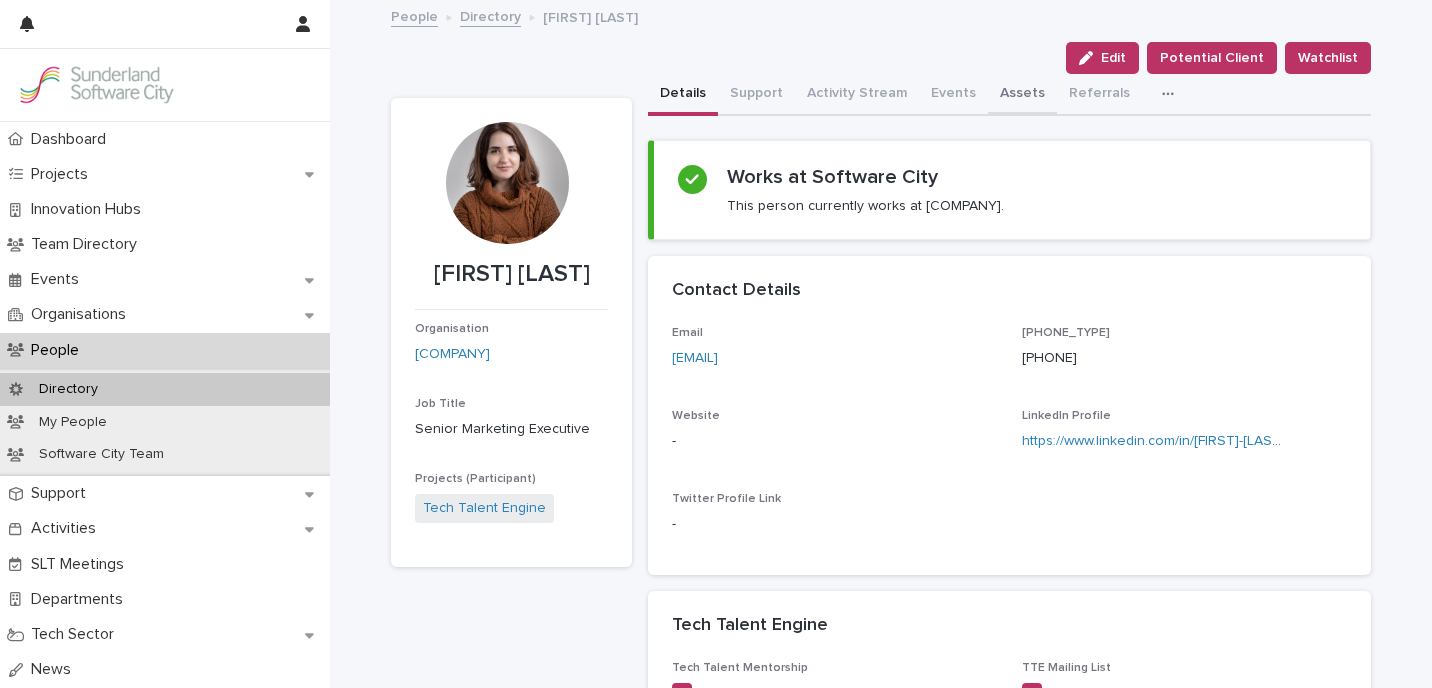 click on "Assets" at bounding box center [1022, 95] 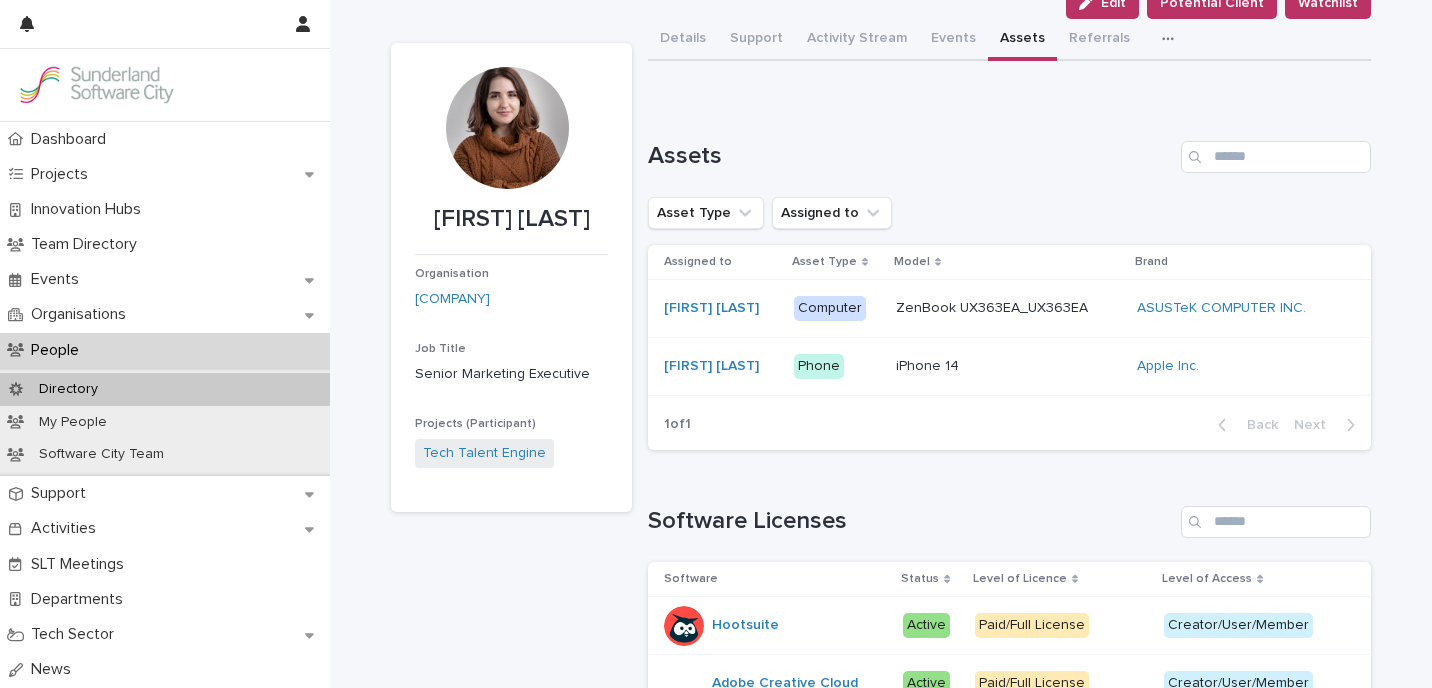 scroll, scrollTop: 0, scrollLeft: 0, axis: both 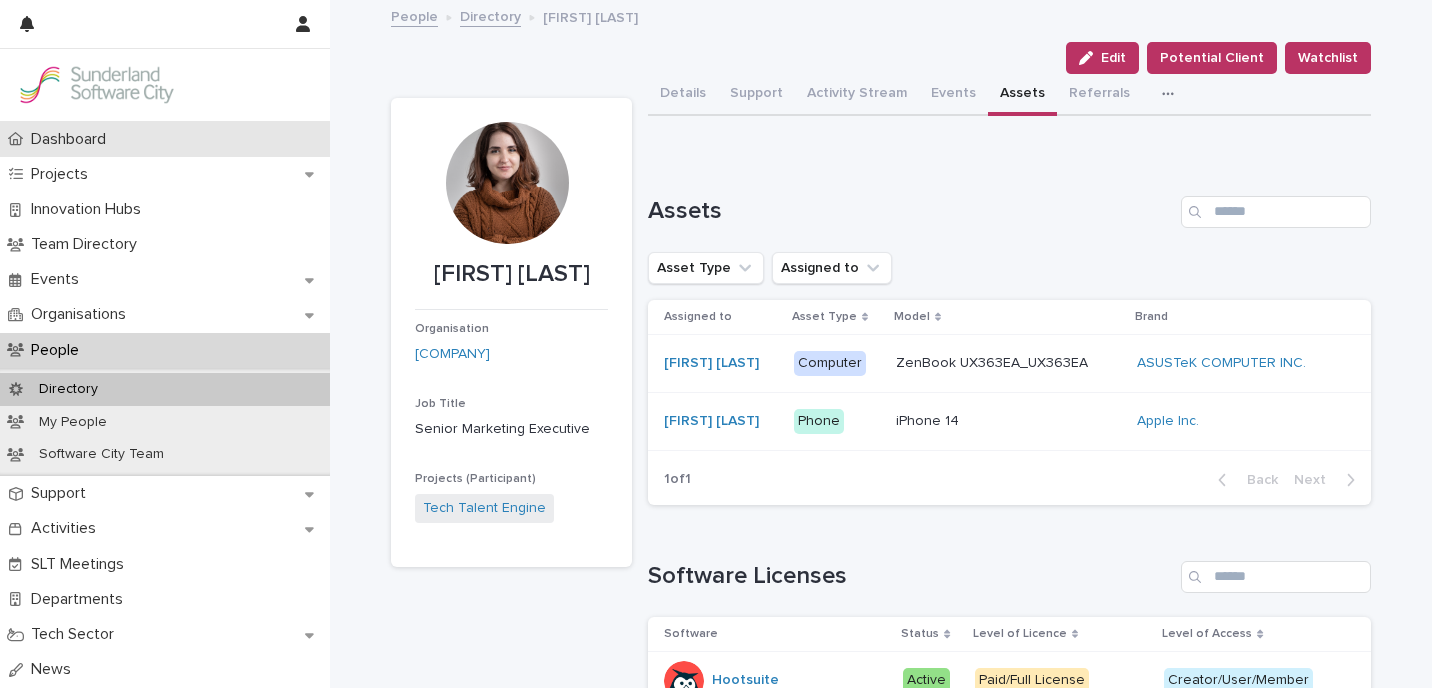 click on "Dashboard" at bounding box center [165, 139] 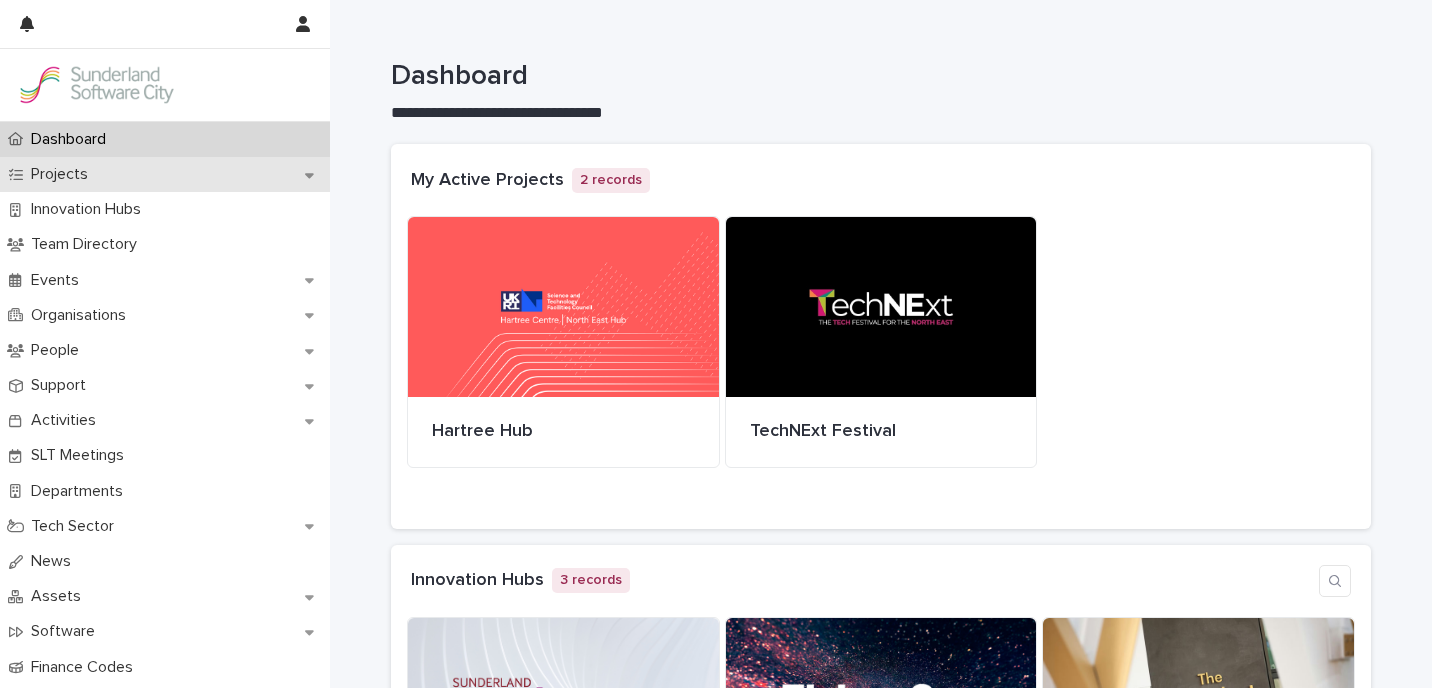 click 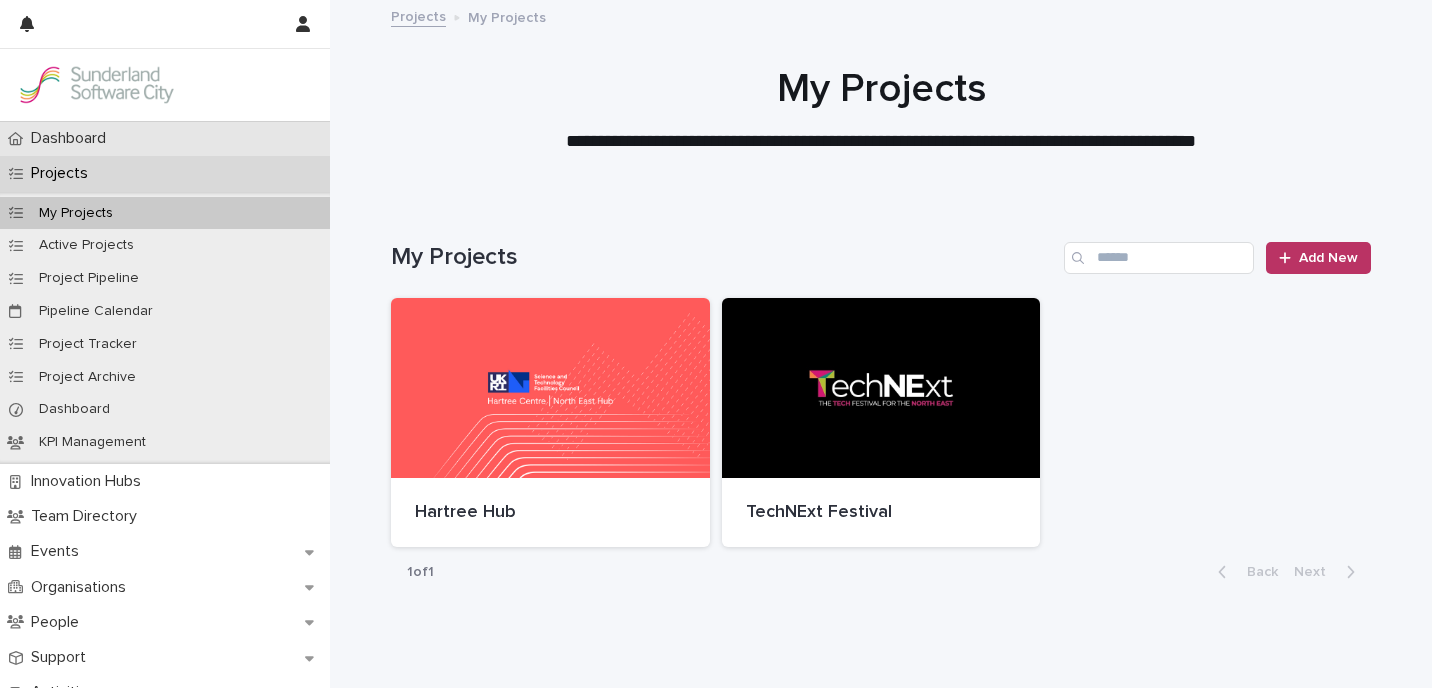 click on "Dashboard" at bounding box center (165, 138) 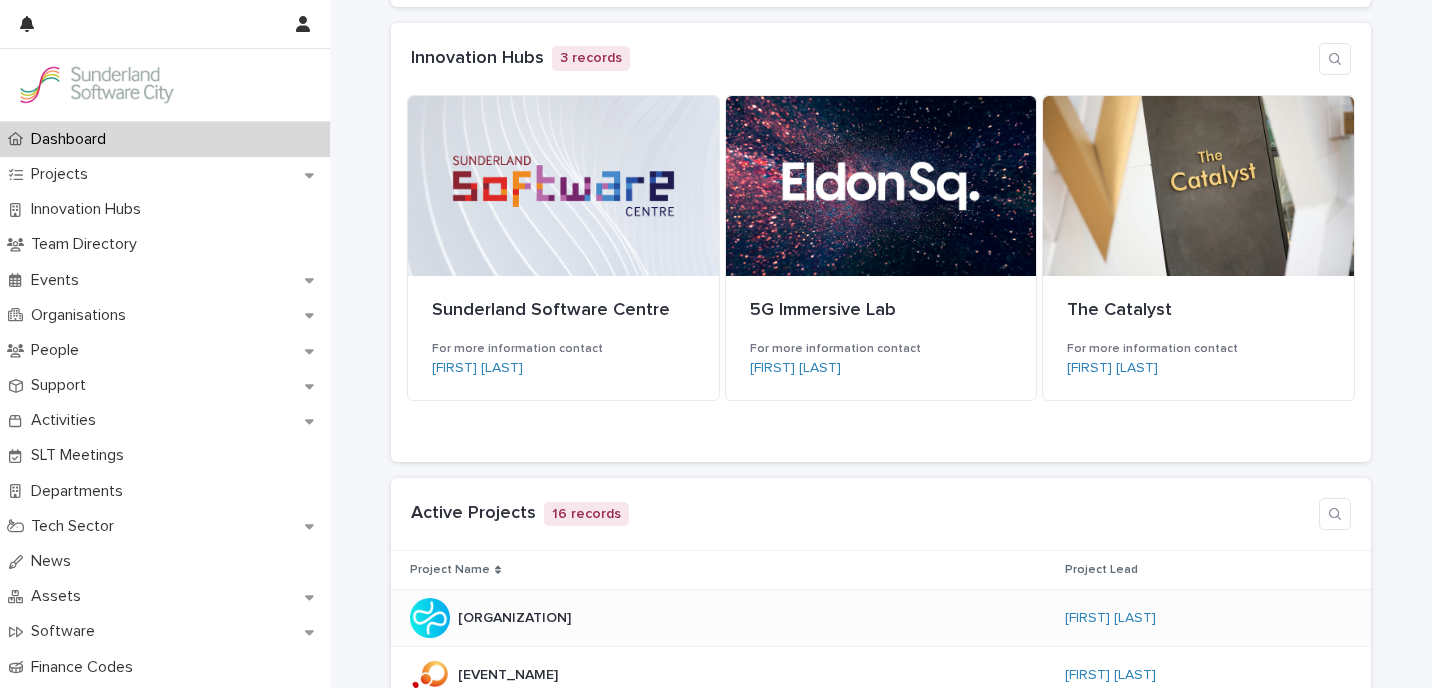 scroll, scrollTop: 528, scrollLeft: 0, axis: vertical 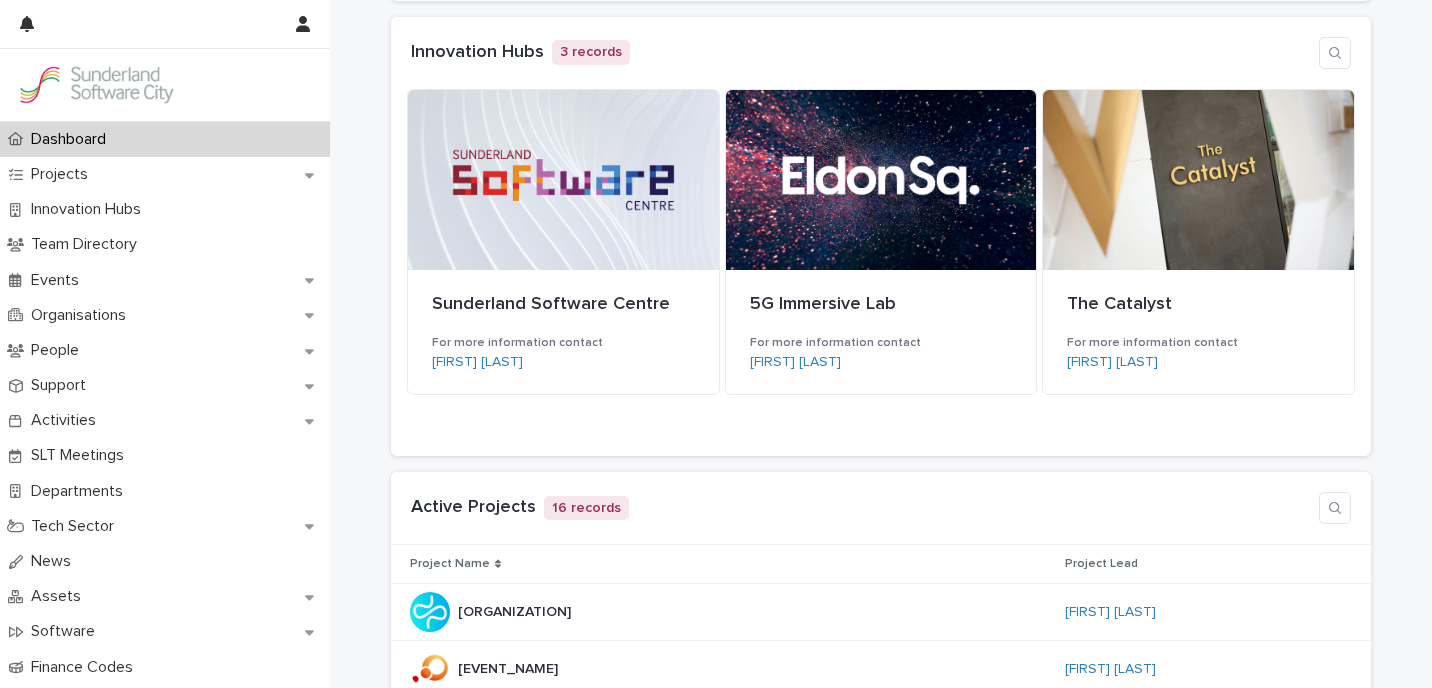 click on "Dashboard" at bounding box center [165, 139] 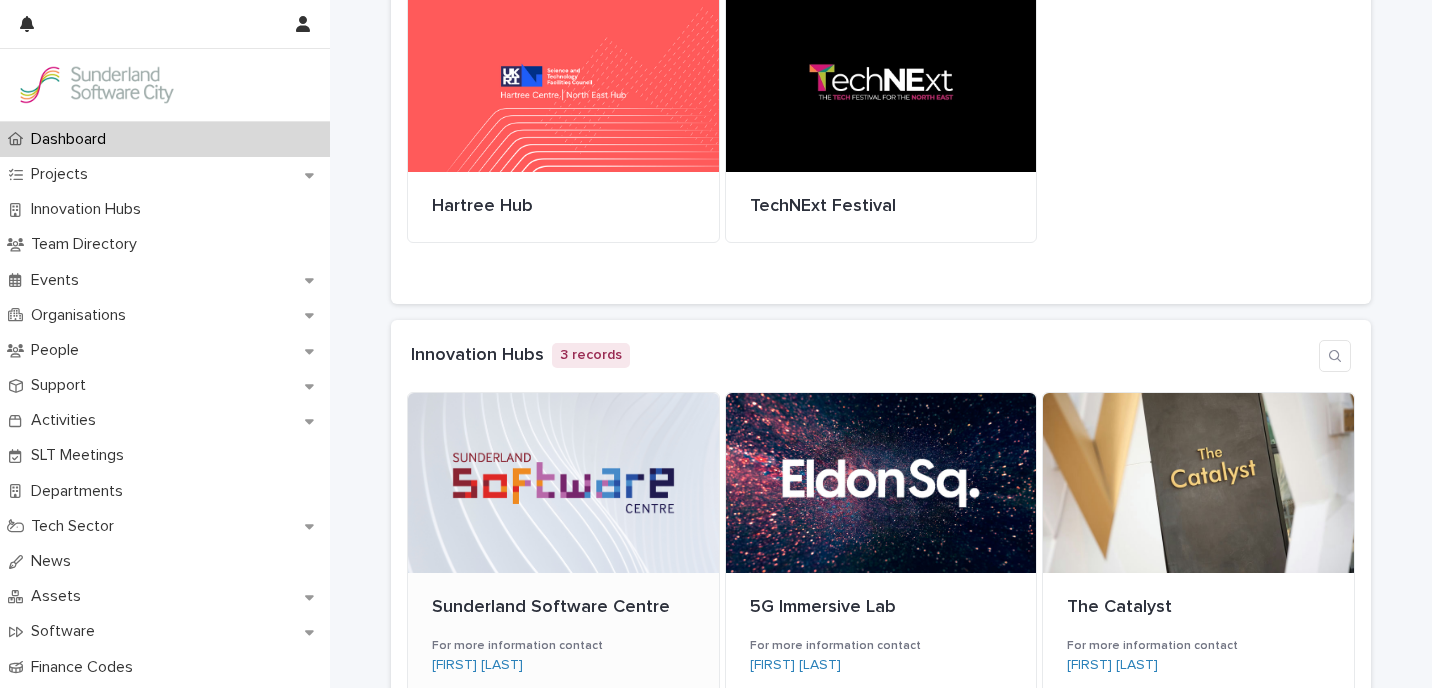 scroll, scrollTop: 226, scrollLeft: 0, axis: vertical 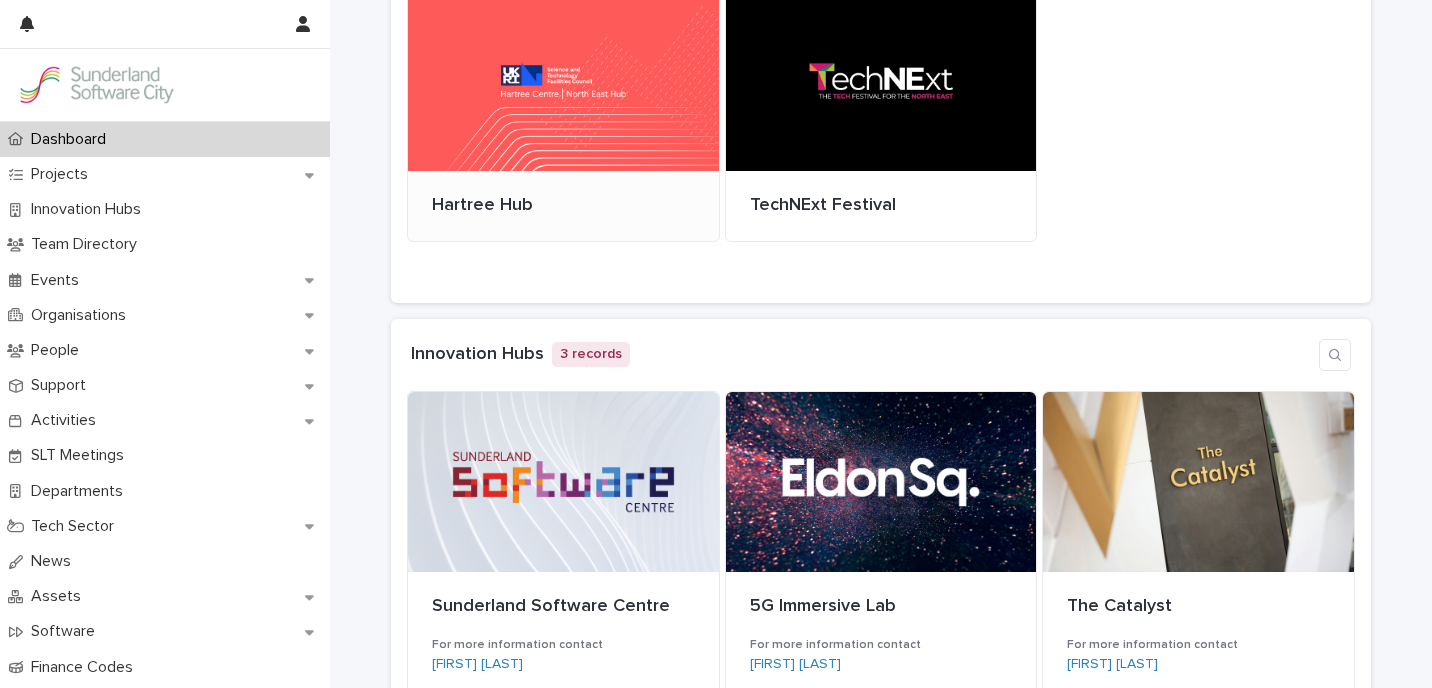click at bounding box center [563, 81] 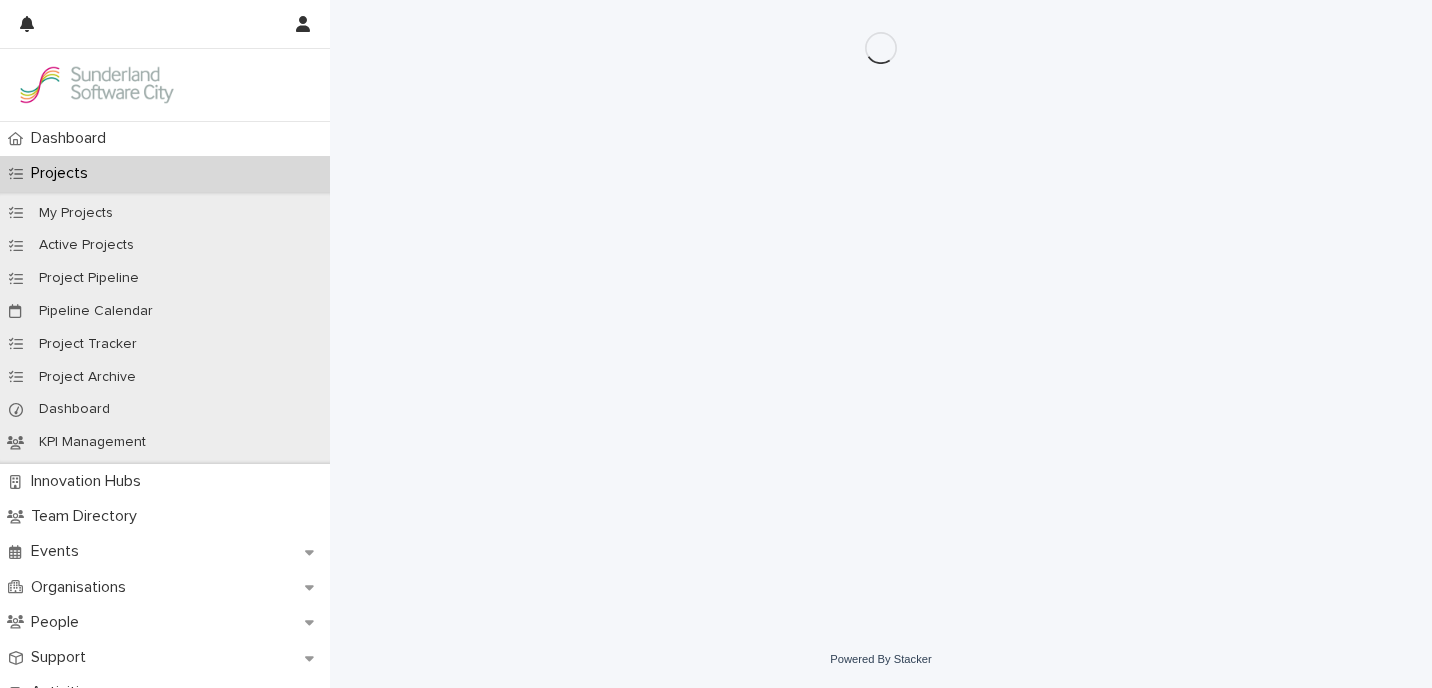 scroll, scrollTop: 0, scrollLeft: 0, axis: both 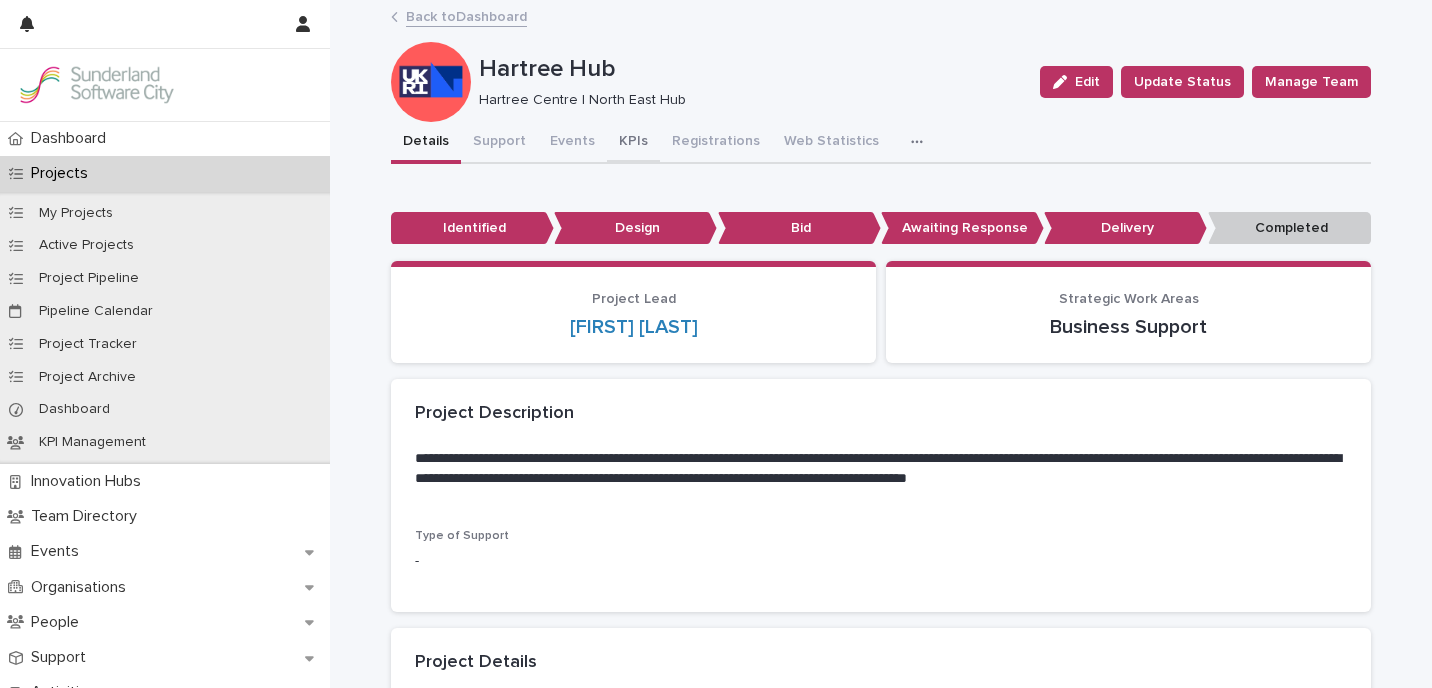 click on "KPIs" at bounding box center [633, 143] 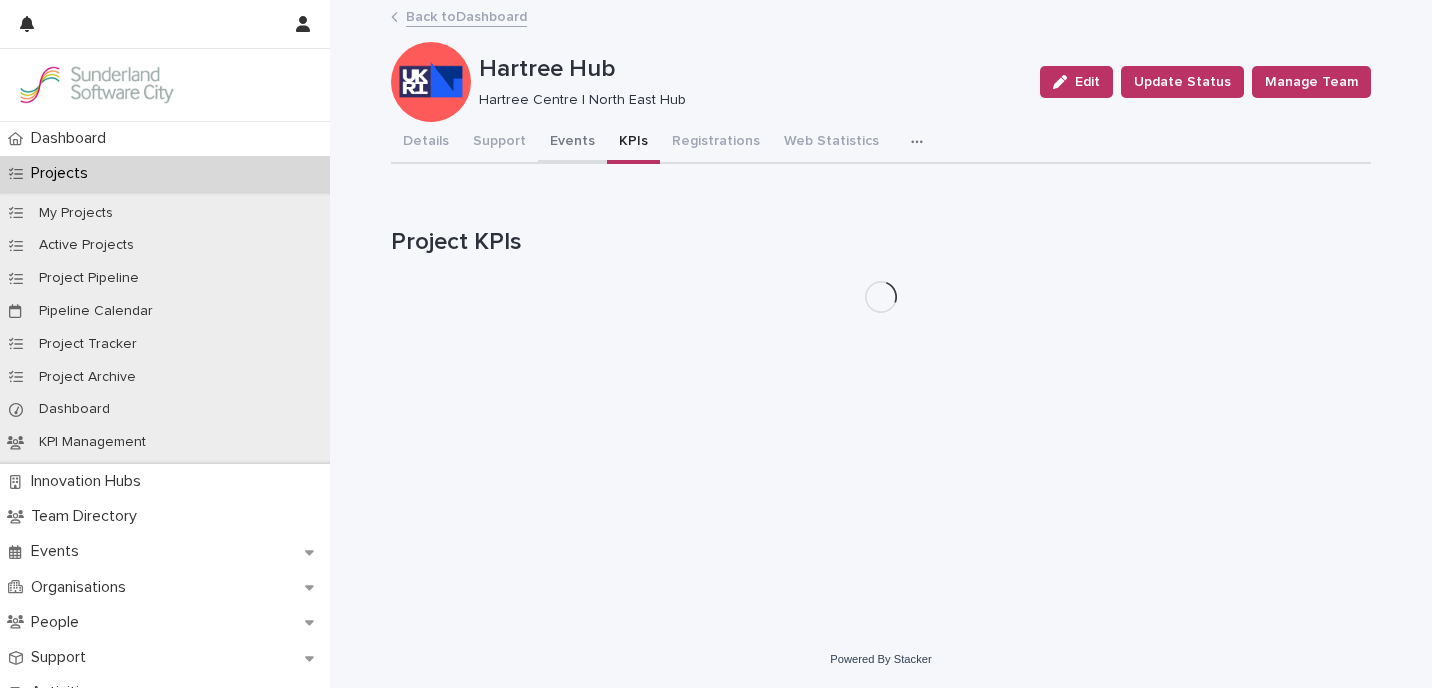 click on "Events" at bounding box center [572, 143] 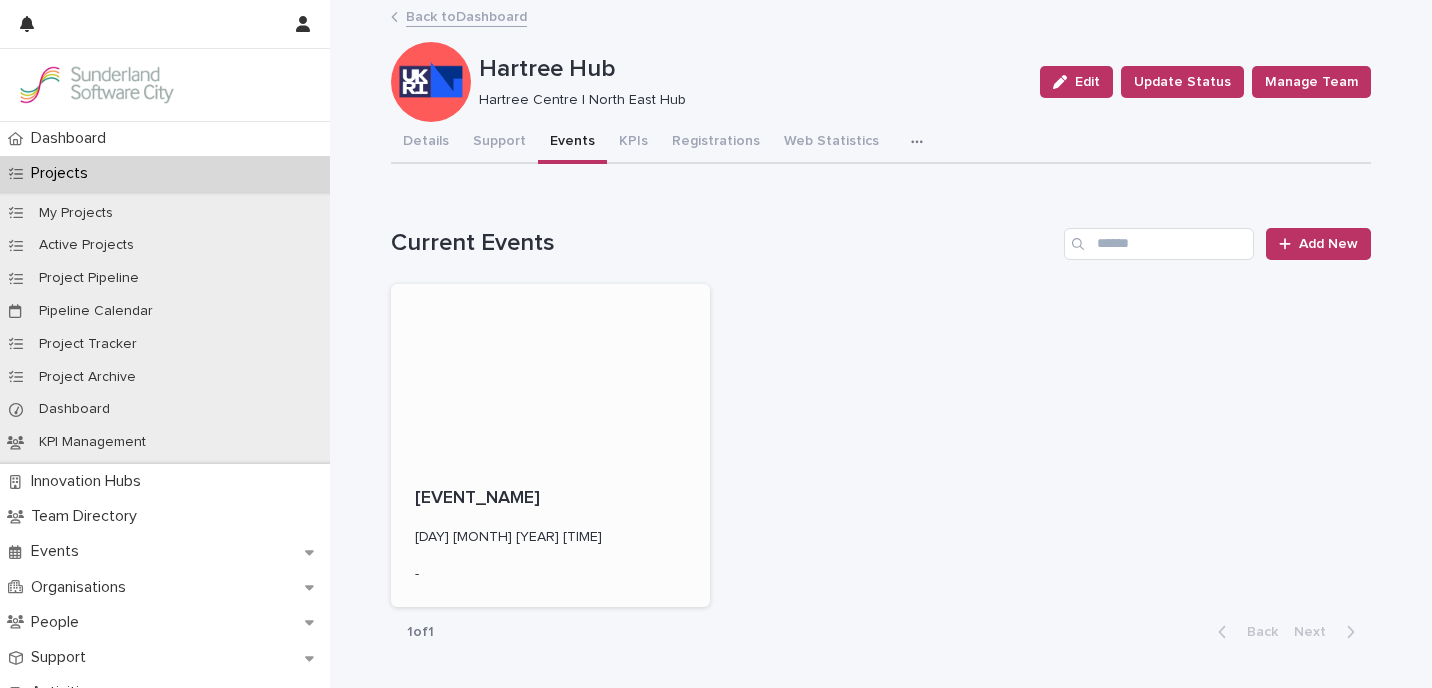 click at bounding box center [550, 374] 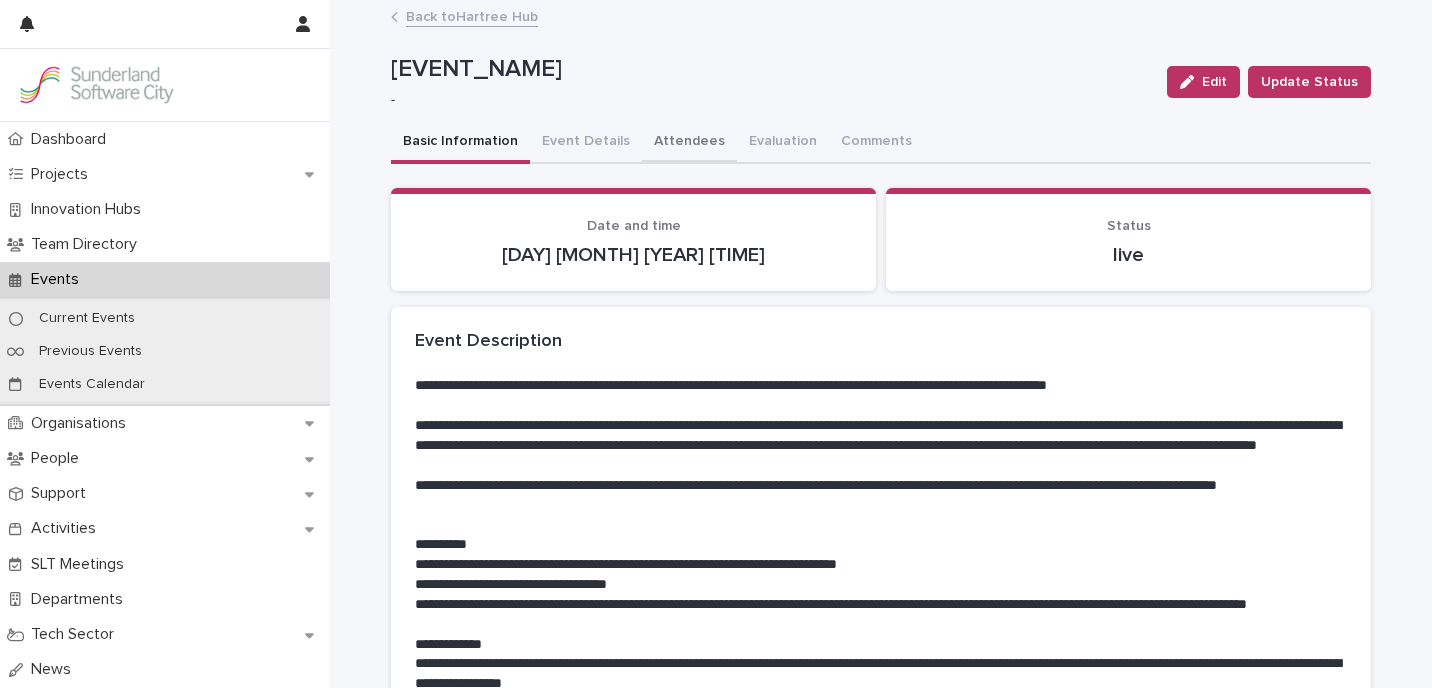 click on "Attendees" at bounding box center (689, 143) 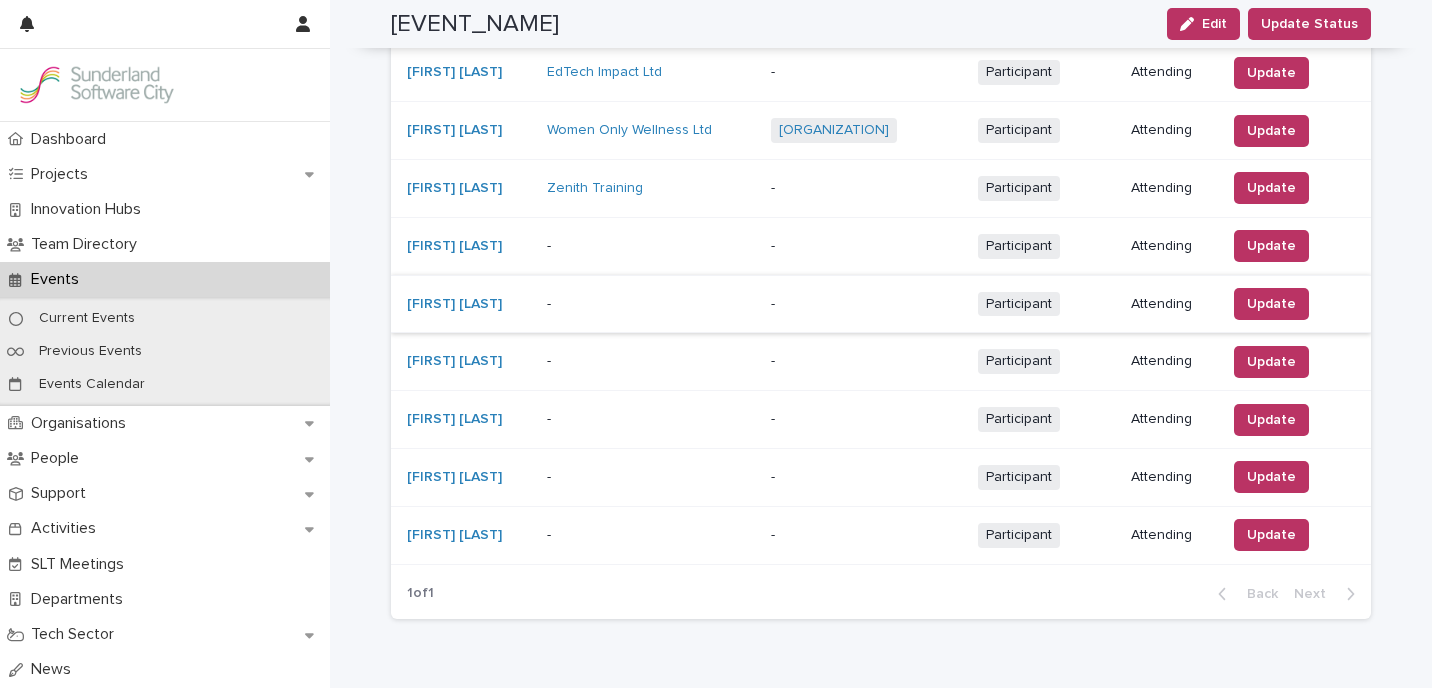 scroll, scrollTop: 0, scrollLeft: 0, axis: both 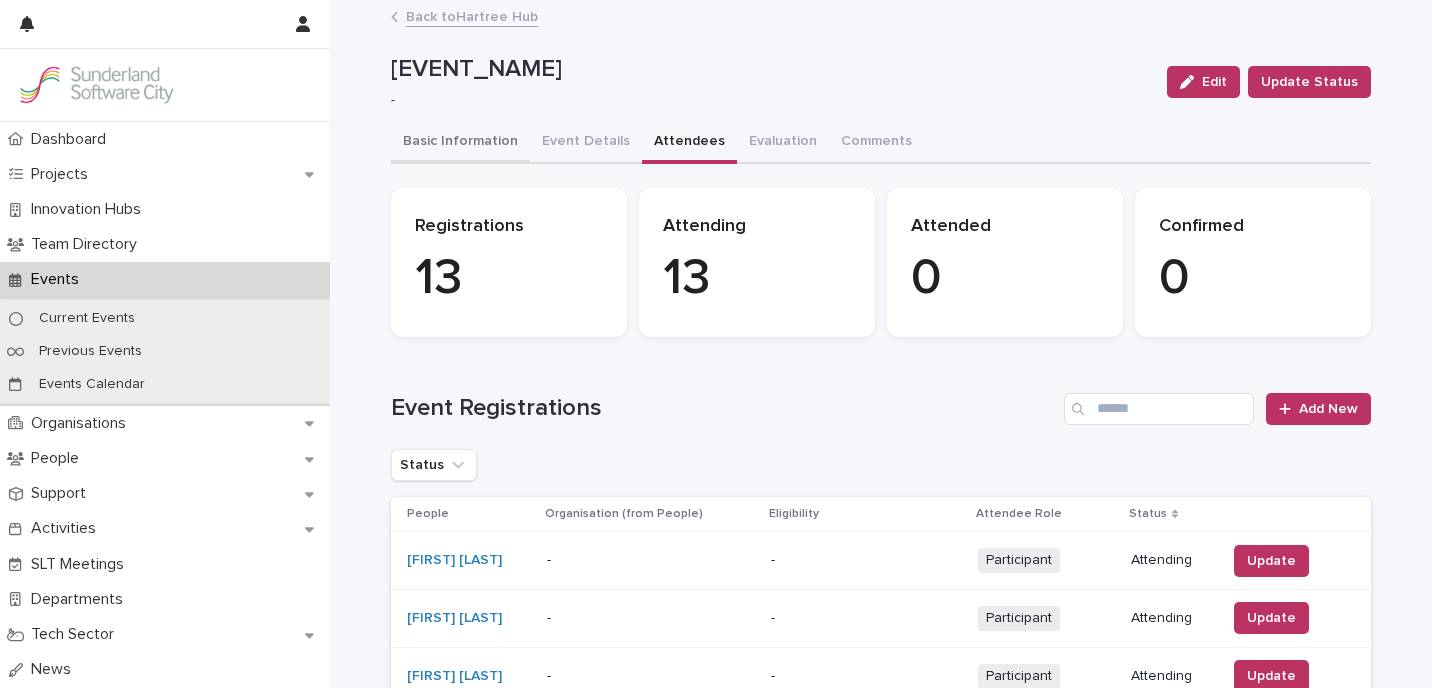 click on "Basic Information" at bounding box center [460, 143] 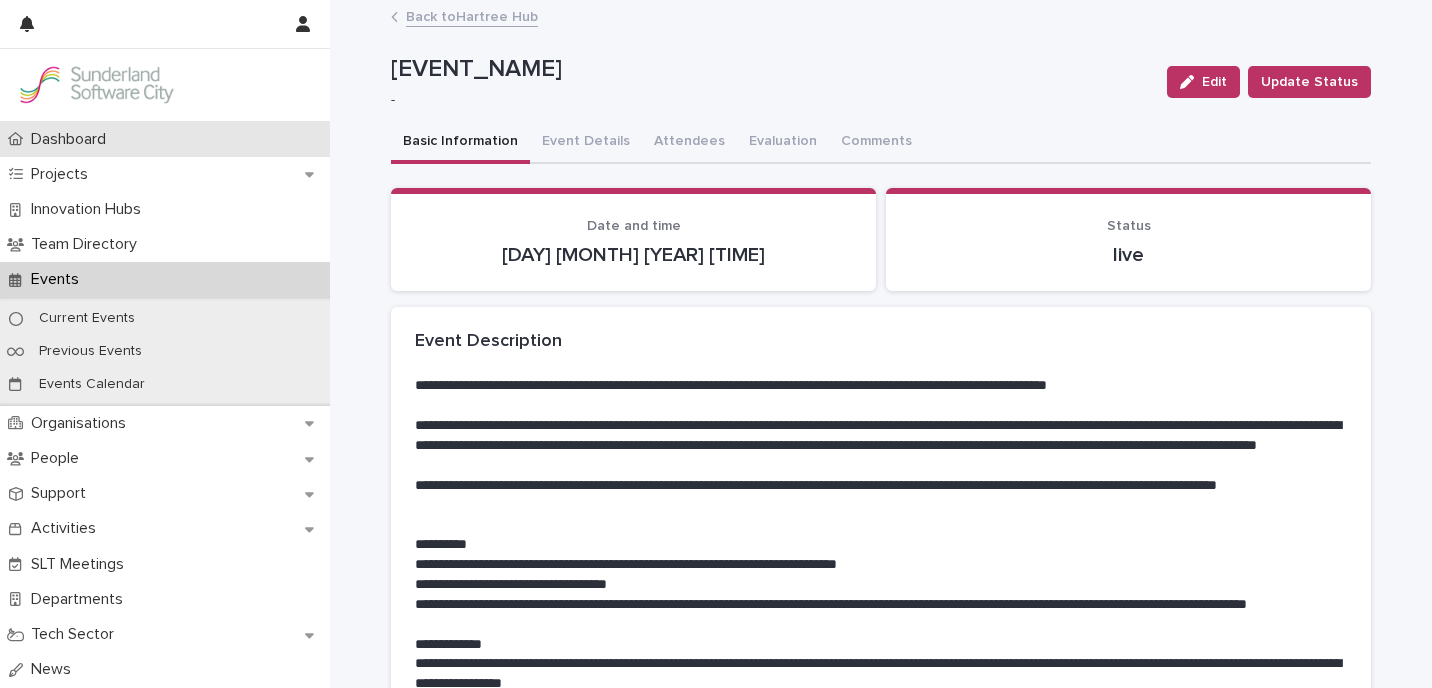 click on "Dashboard" at bounding box center [165, 139] 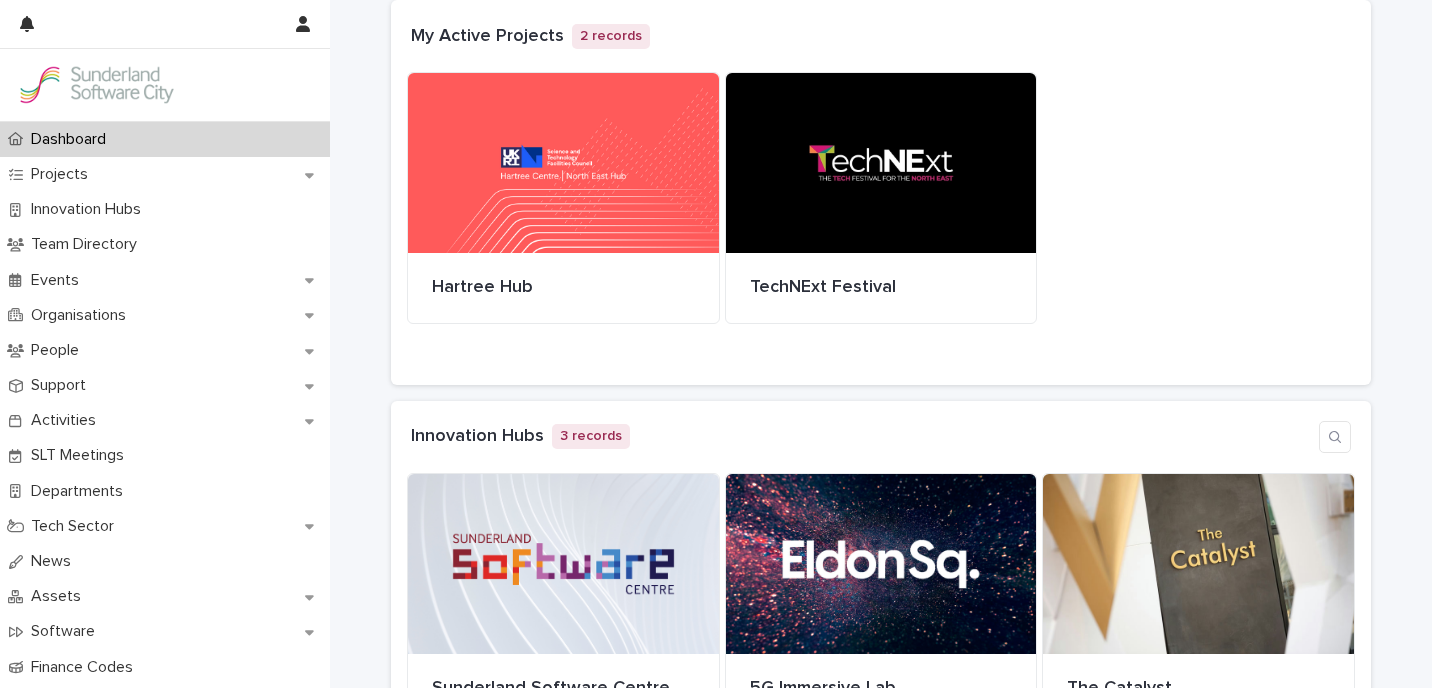 scroll, scrollTop: 0, scrollLeft: 0, axis: both 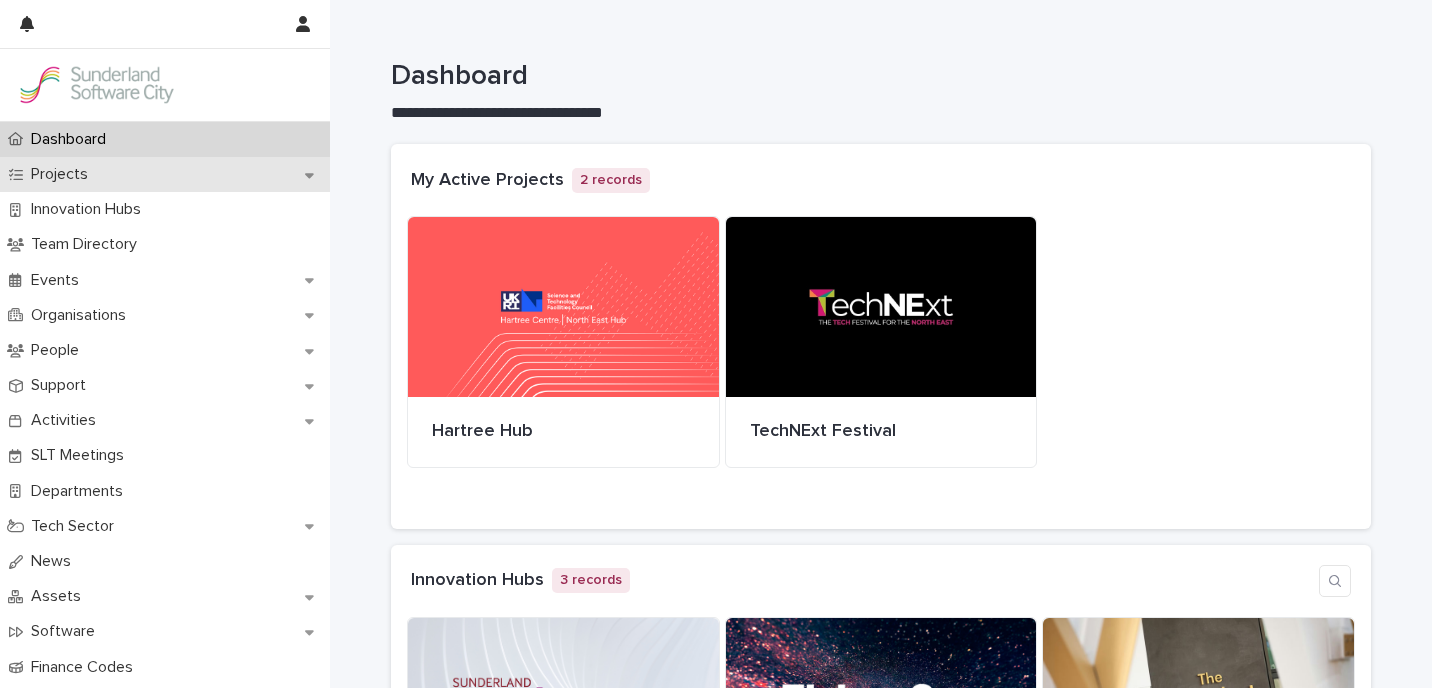 click on "Projects" at bounding box center (165, 174) 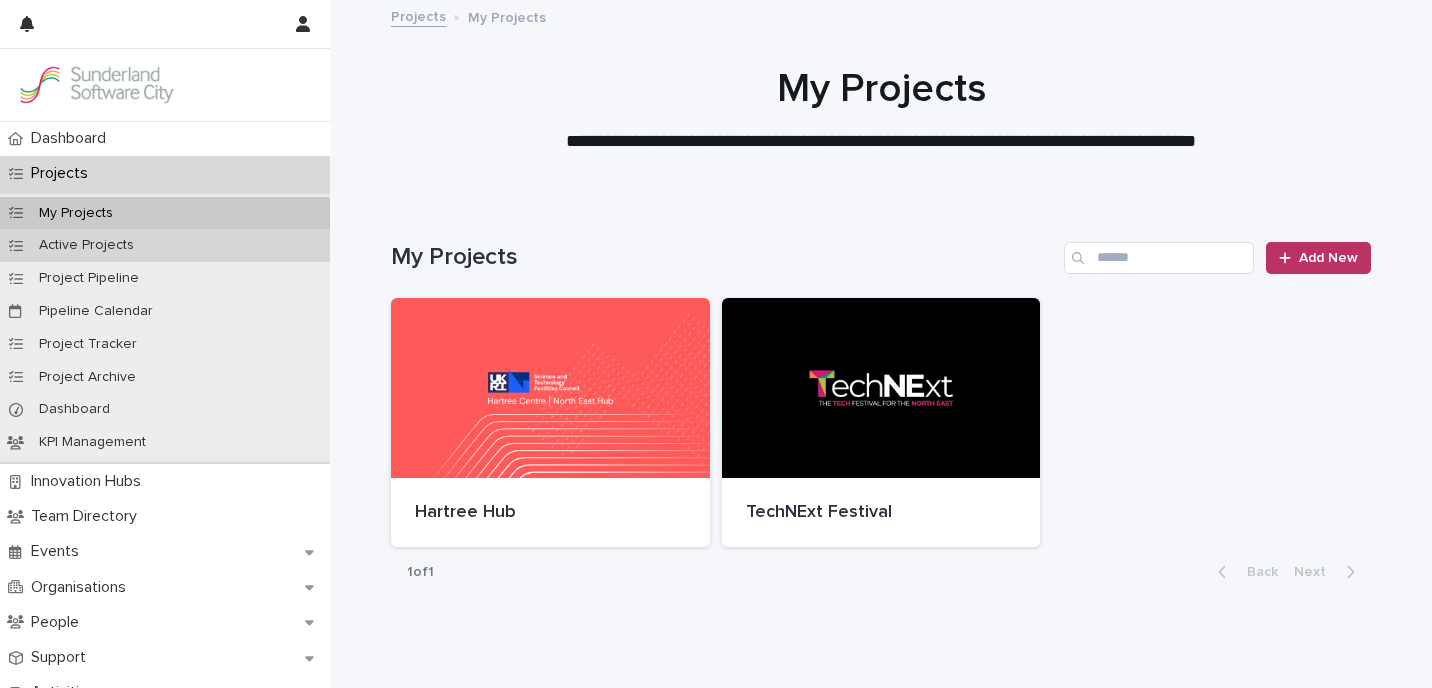 click on "Active Projects" at bounding box center [165, 245] 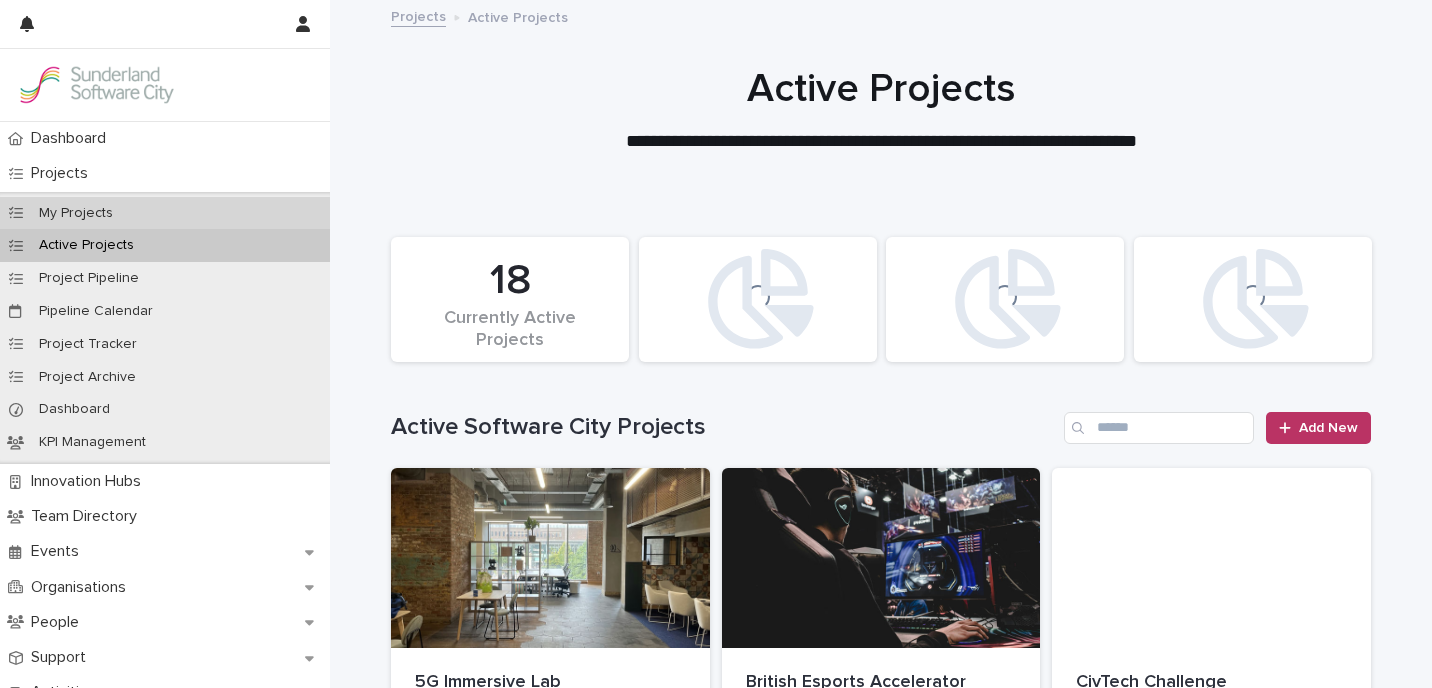 click on "My Projects" at bounding box center (165, 213) 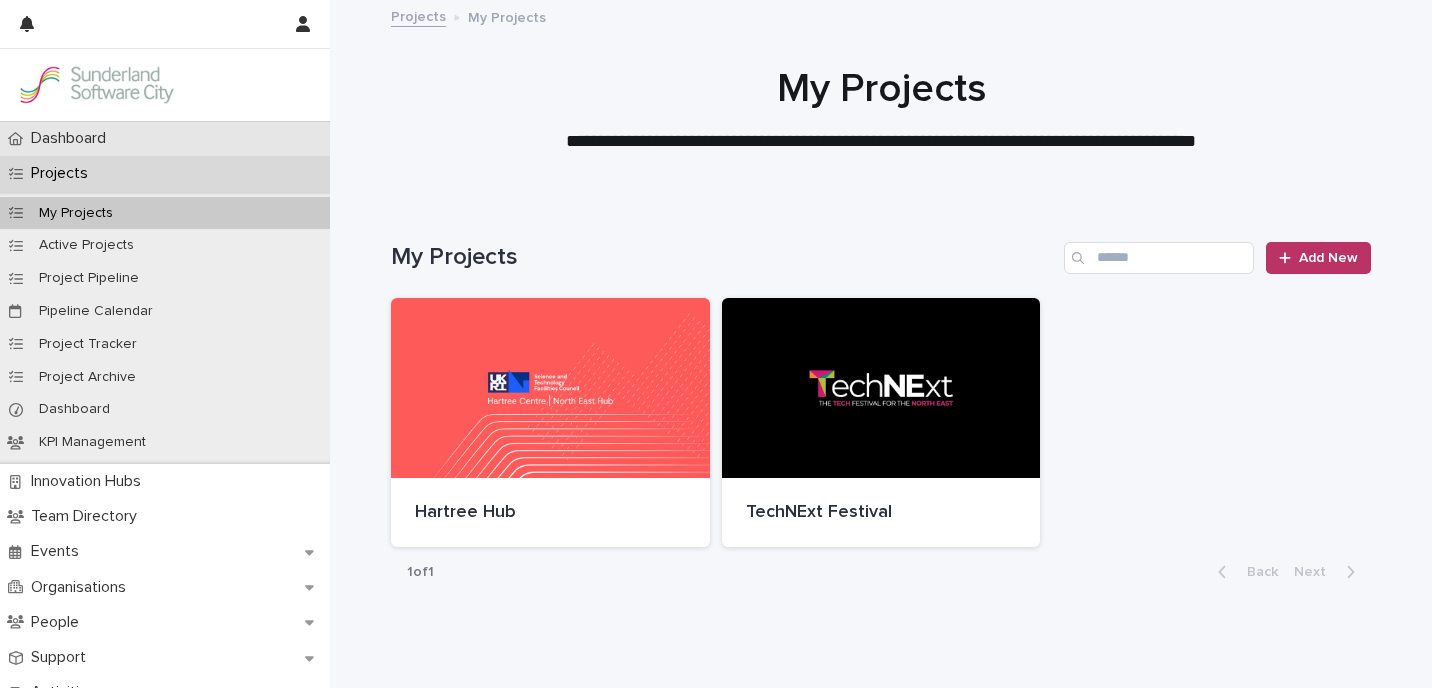 click on "Dashboard" at bounding box center [165, 138] 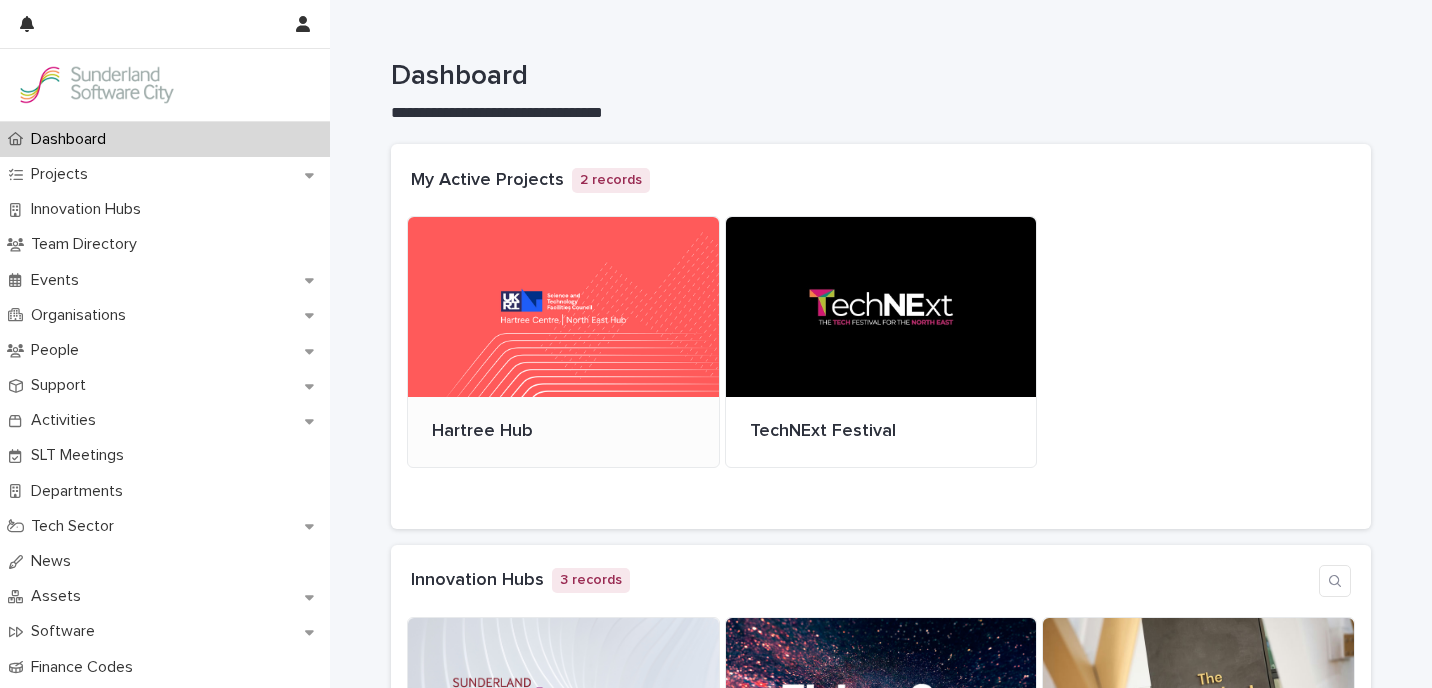 click at bounding box center [563, 307] 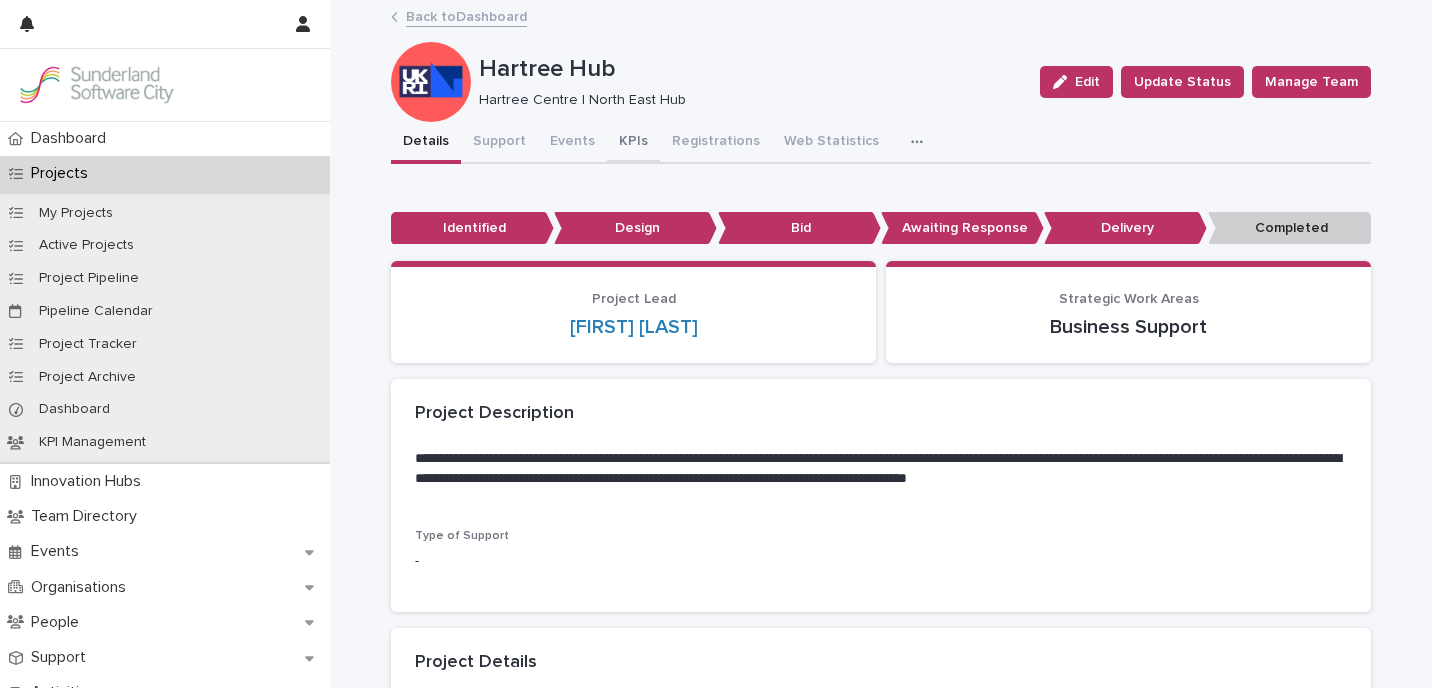 click on "KPIs" at bounding box center [633, 143] 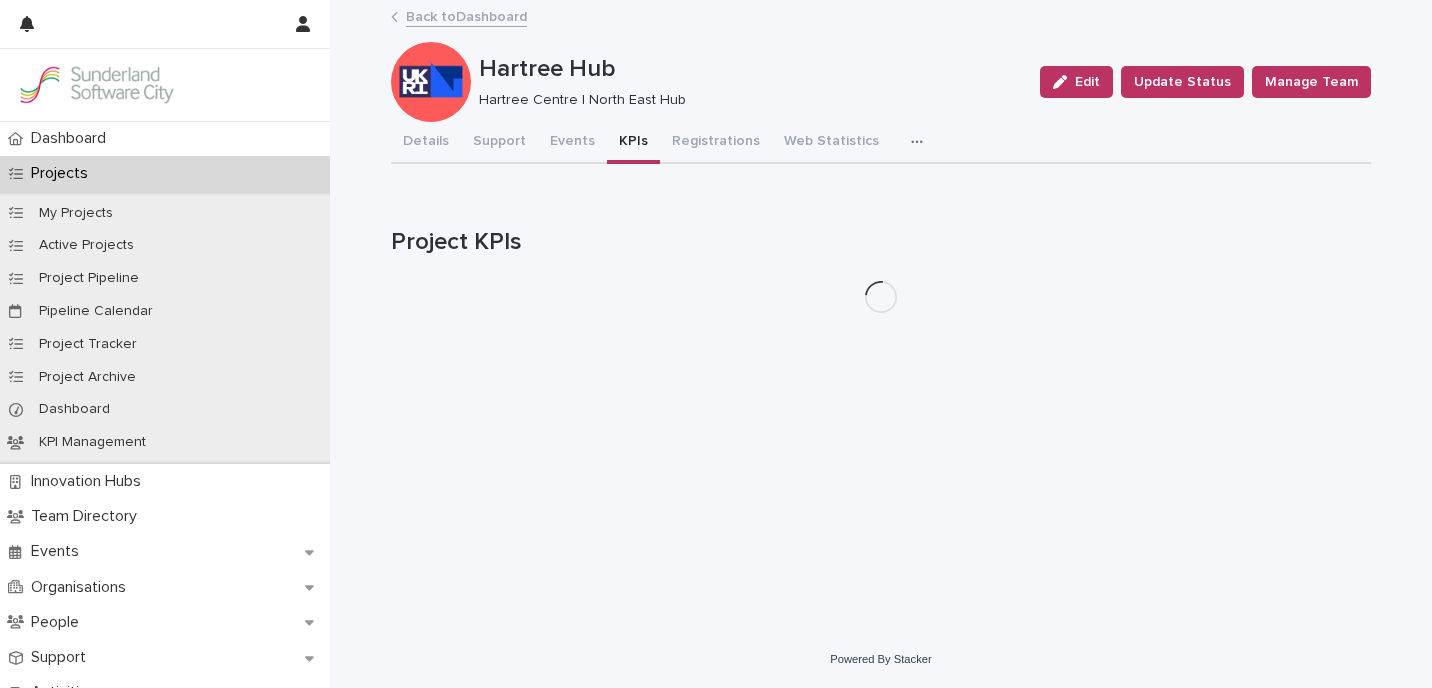click on "KPIs" at bounding box center (633, 143) 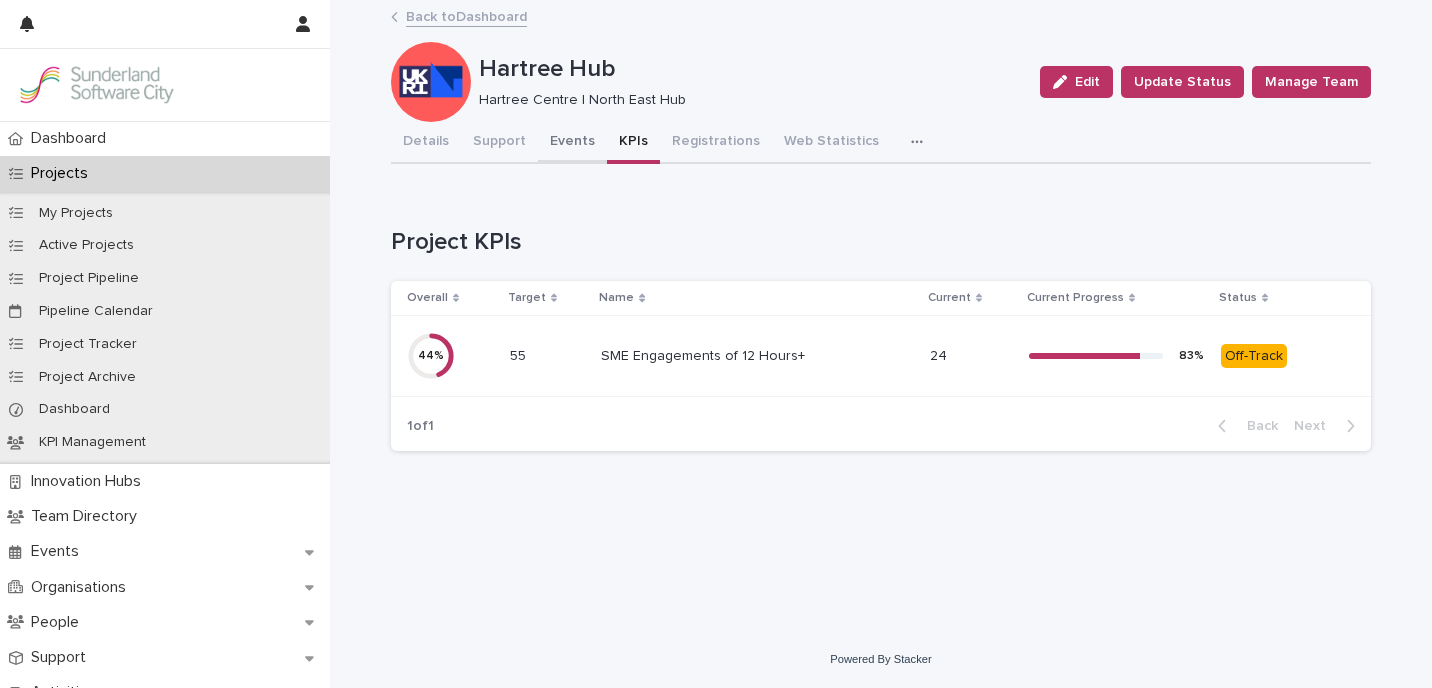 click on "Events" at bounding box center [572, 143] 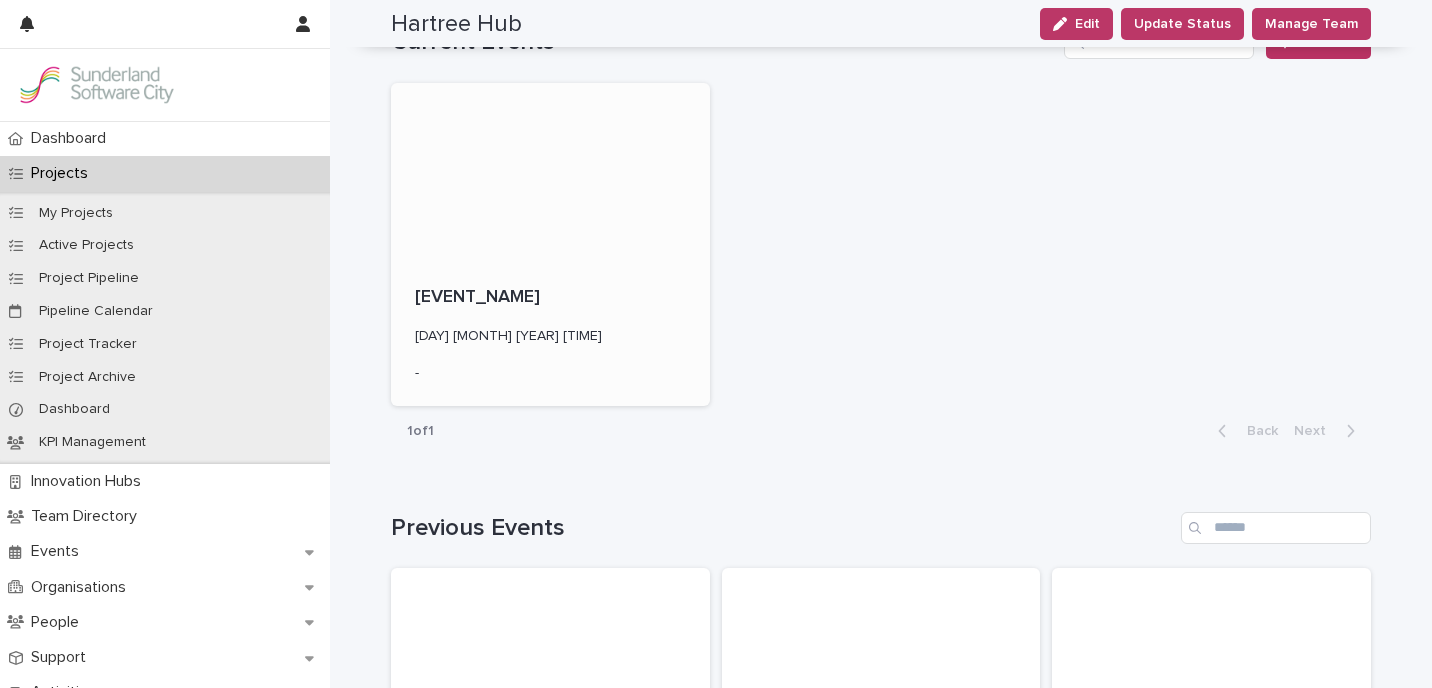 click on "[EVENT_NAME]" at bounding box center (550, 298) 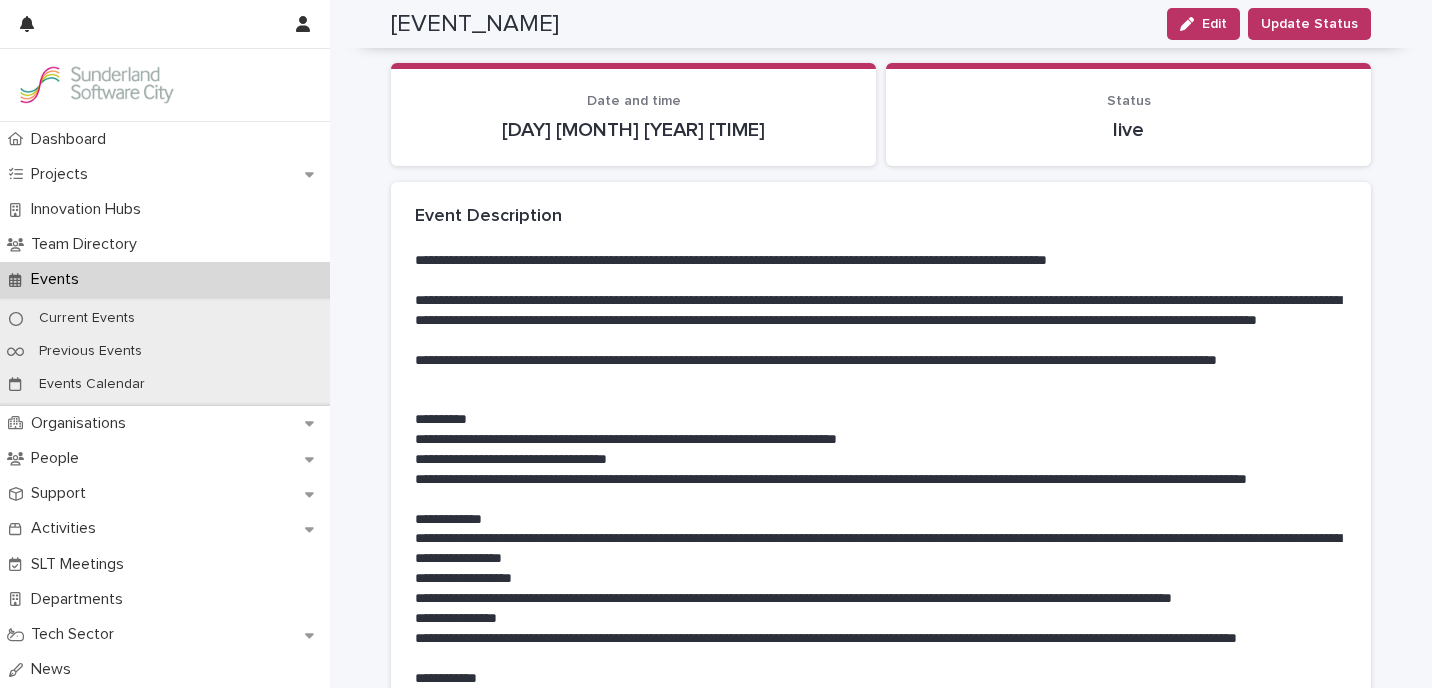 scroll, scrollTop: 0, scrollLeft: 0, axis: both 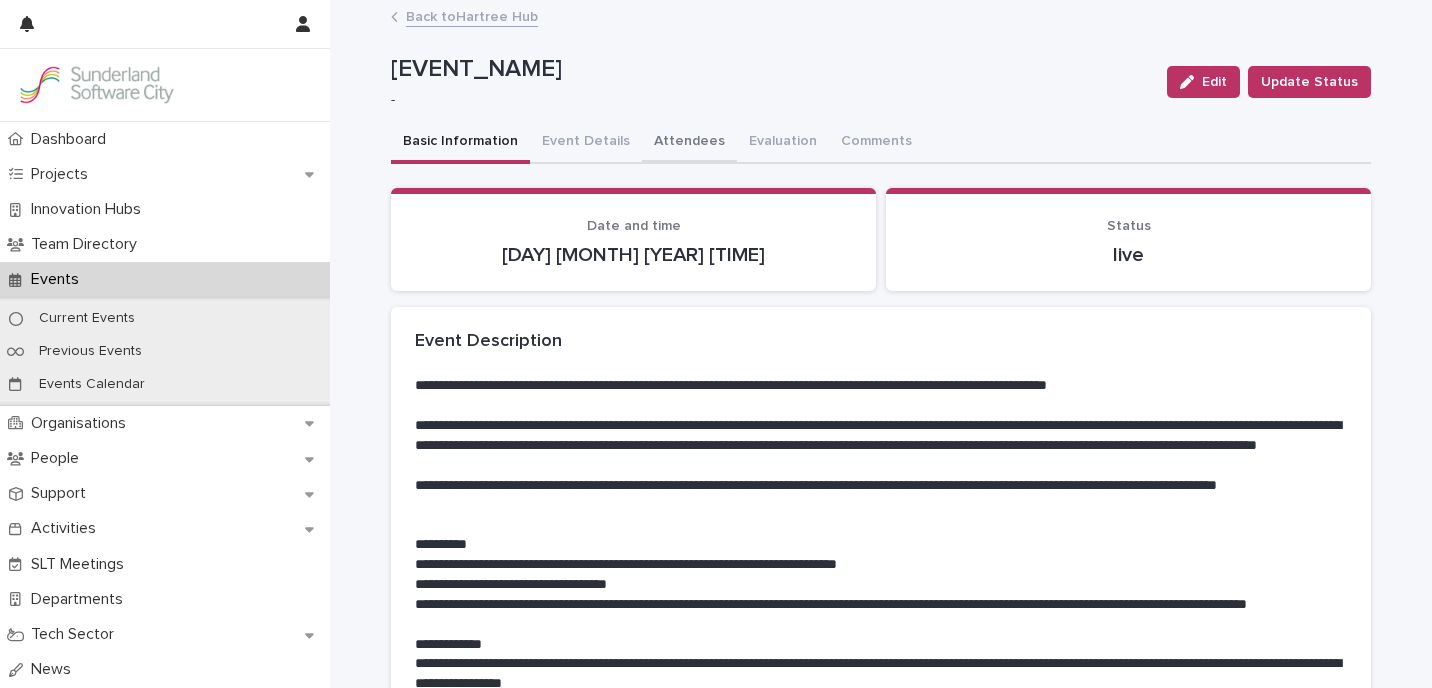 click on "Attendees" at bounding box center [689, 143] 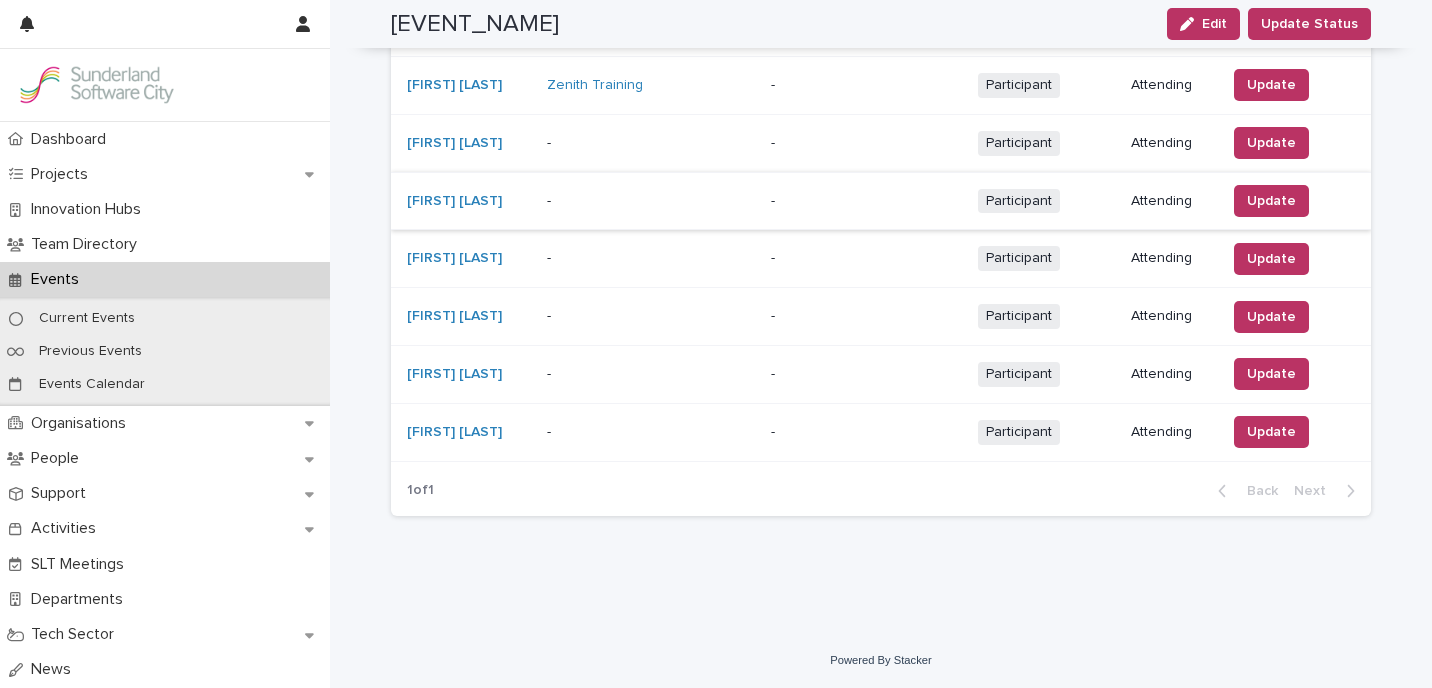 scroll, scrollTop: 0, scrollLeft: 0, axis: both 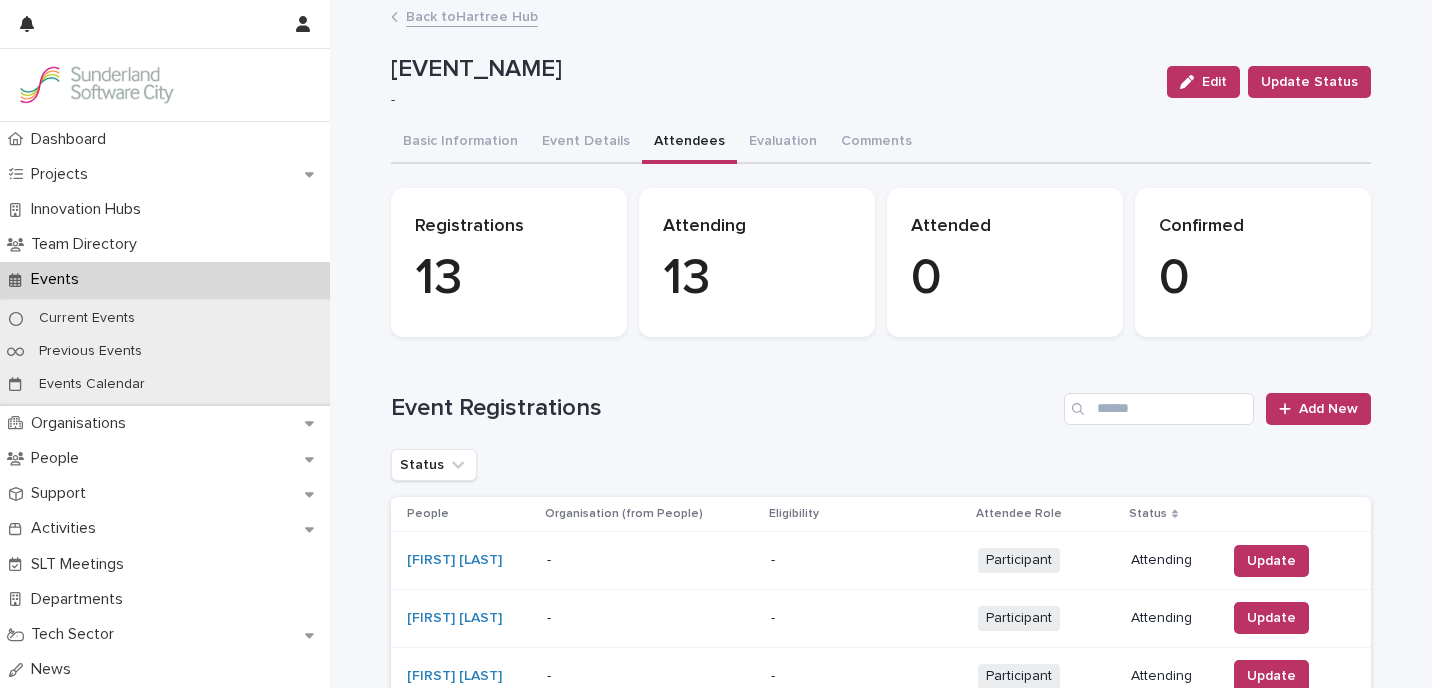 click on "Back to  Hartree Hub" at bounding box center [472, 15] 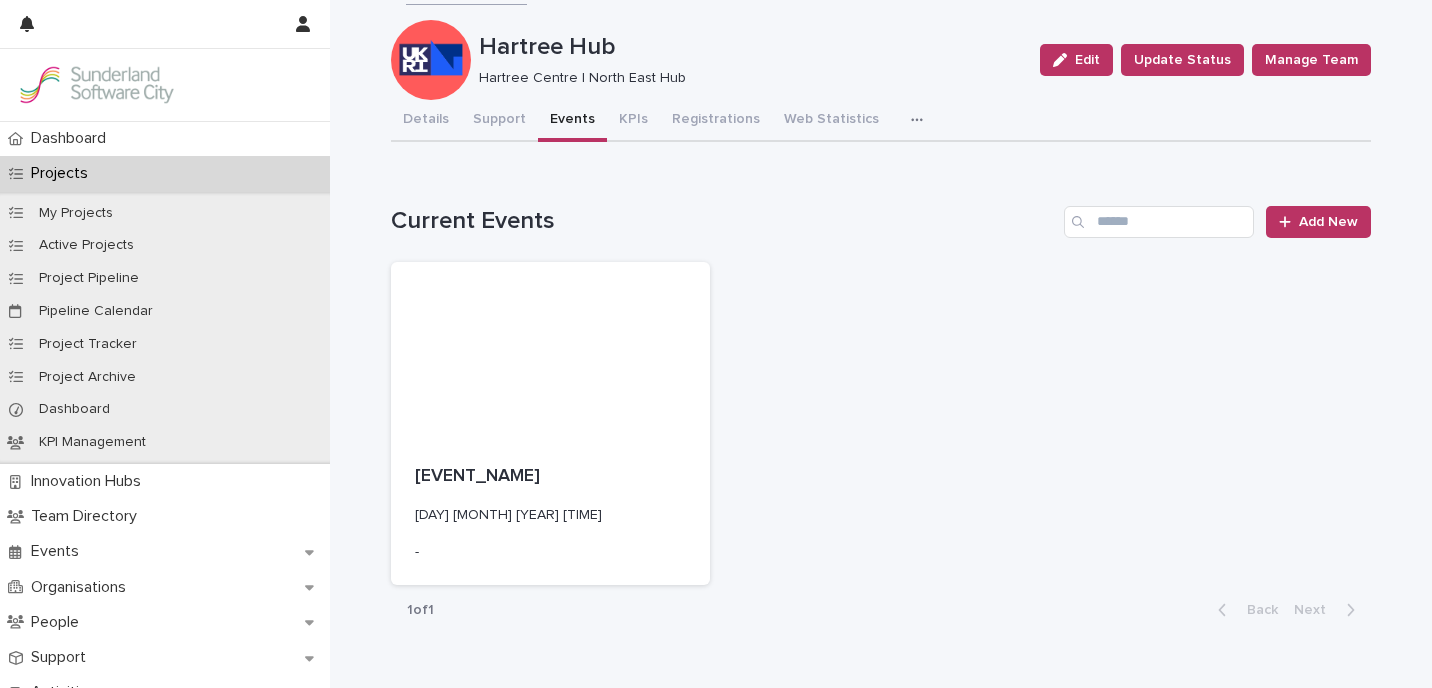 scroll, scrollTop: 27, scrollLeft: 0, axis: vertical 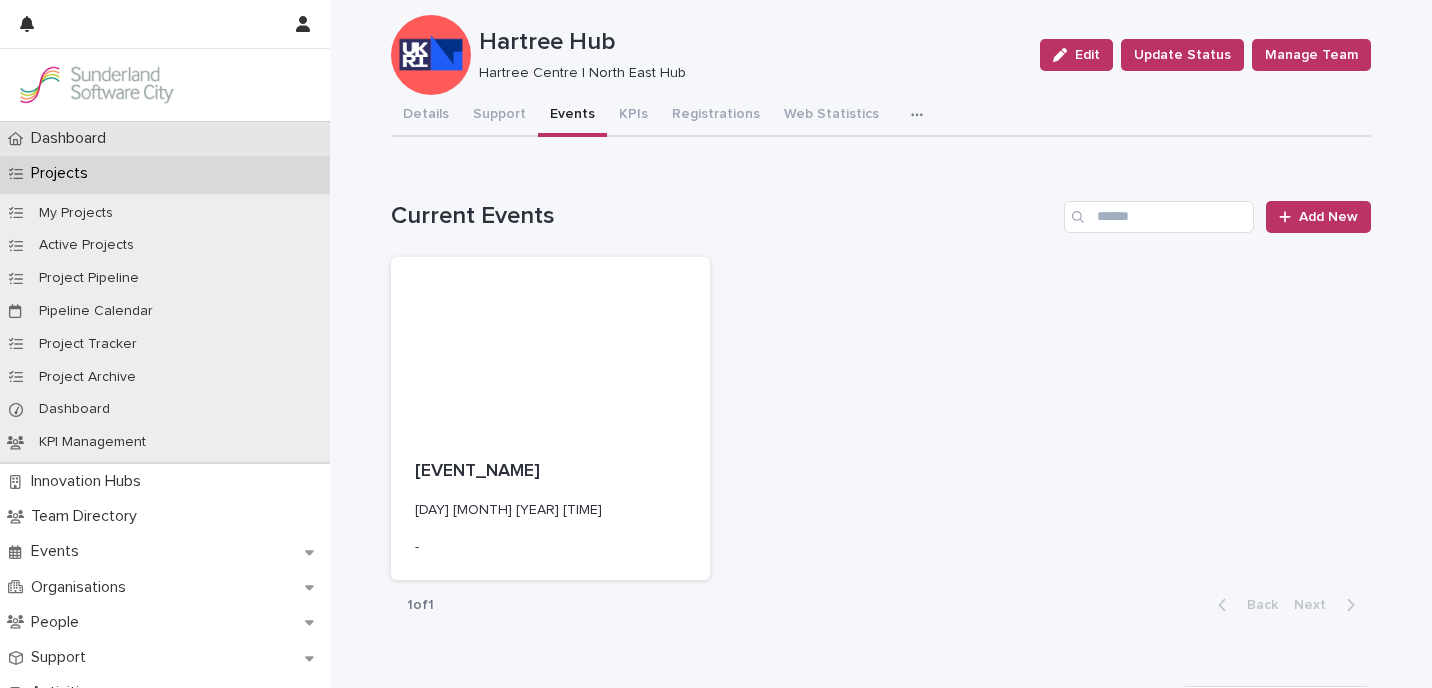 click on "Dashboard" at bounding box center [72, 138] 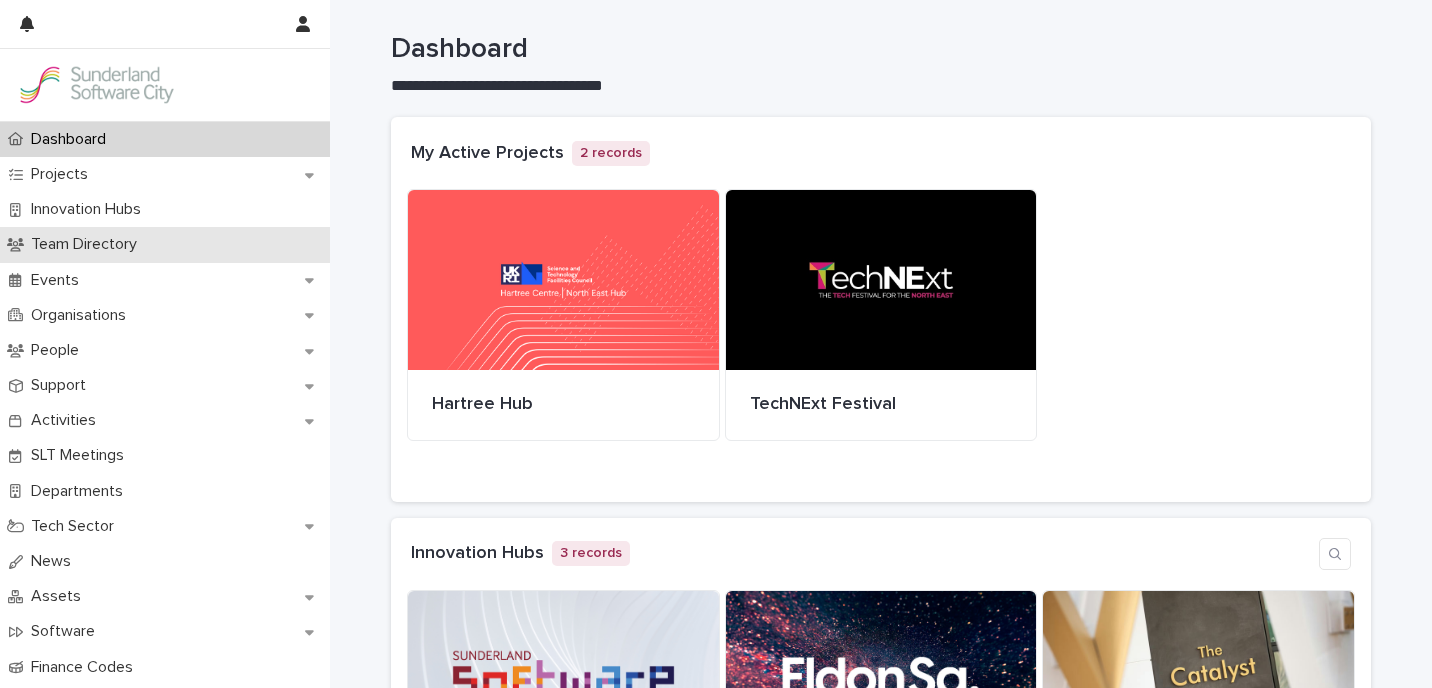 scroll, scrollTop: 151, scrollLeft: 0, axis: vertical 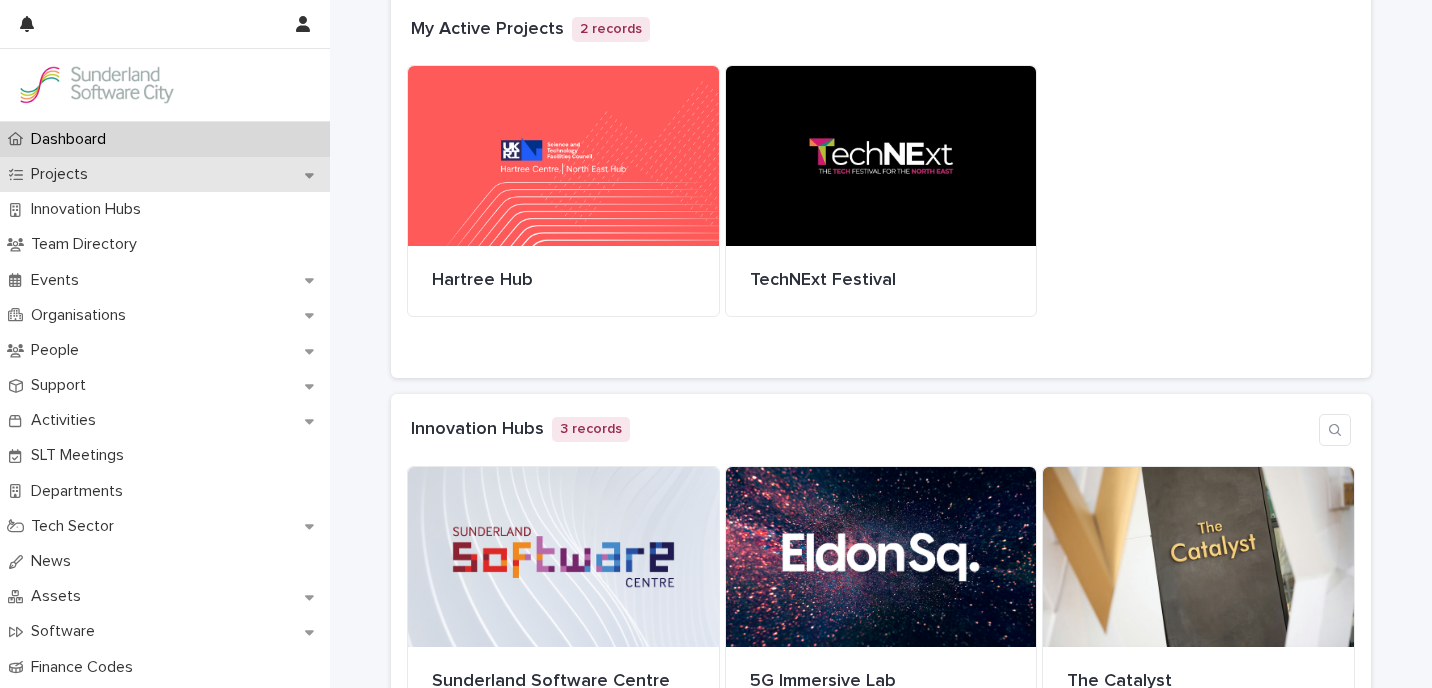 click on "Projects" at bounding box center [165, 174] 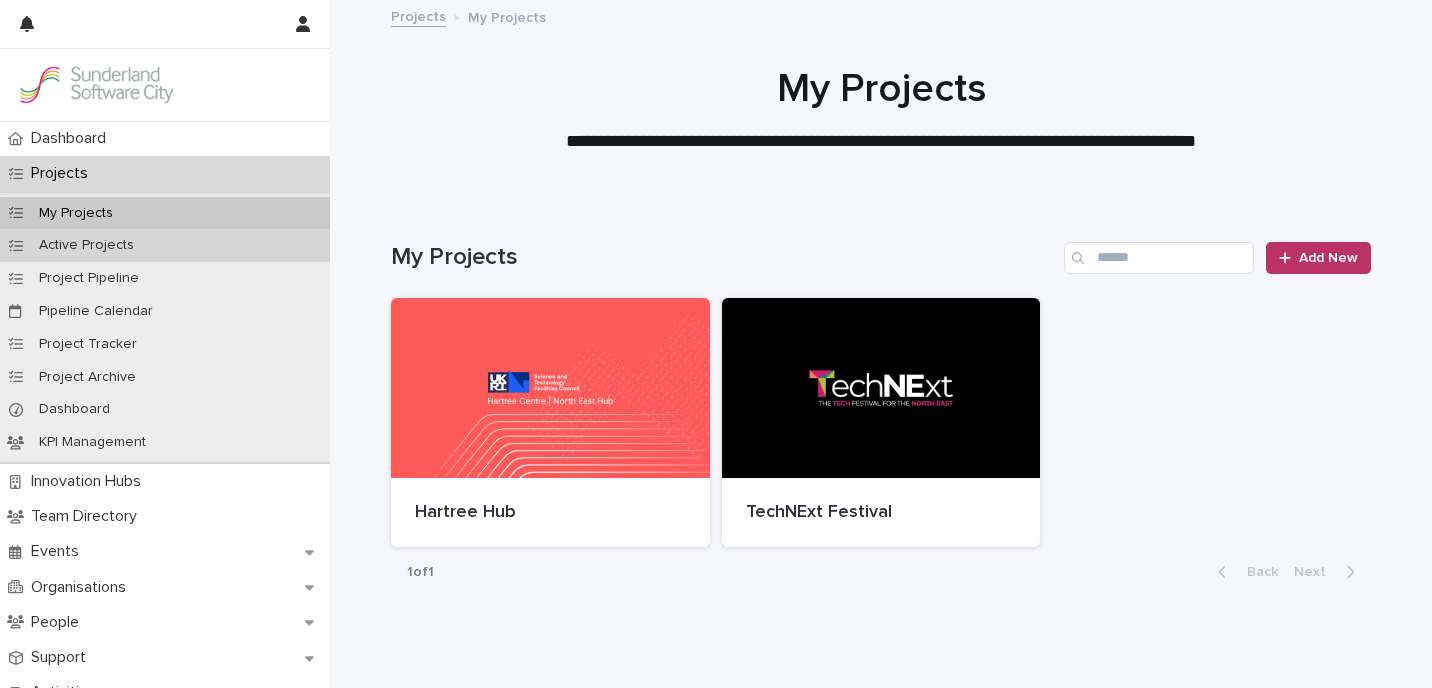 click on "Active Projects" at bounding box center [165, 245] 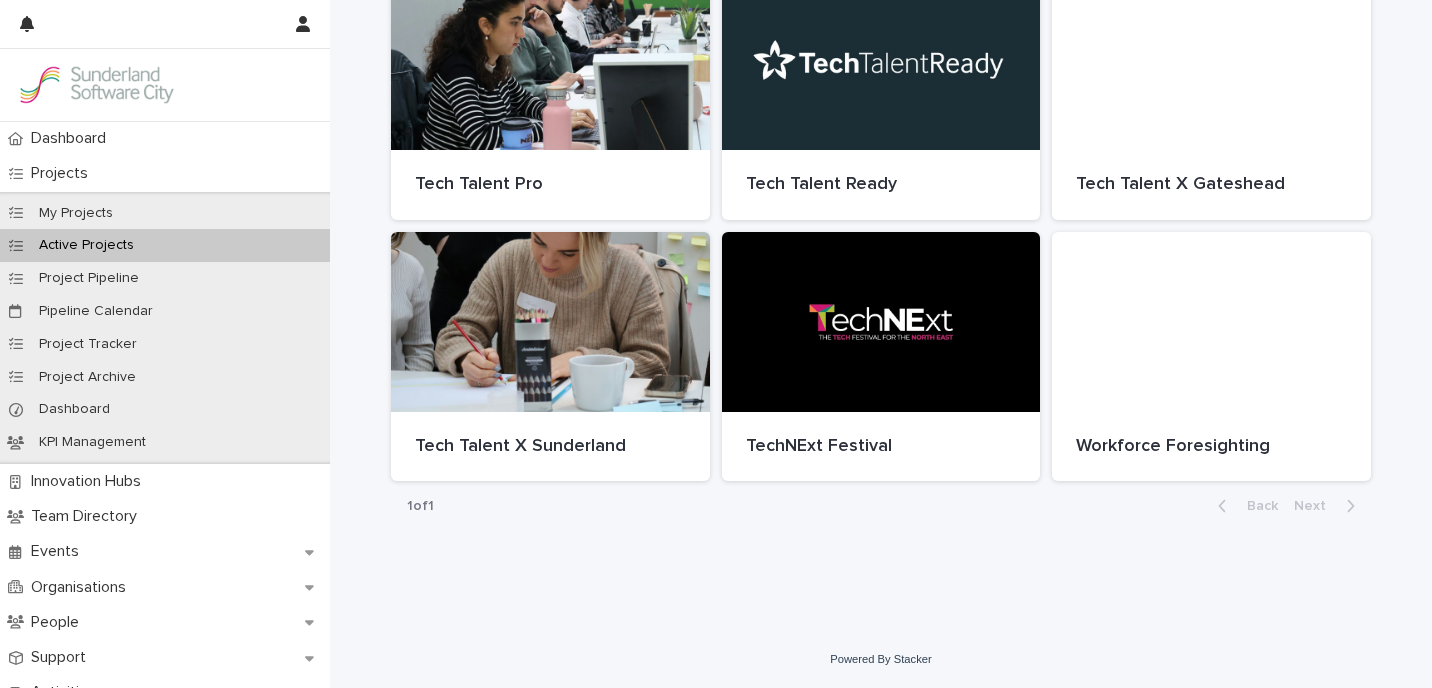 scroll, scrollTop: 0, scrollLeft: 0, axis: both 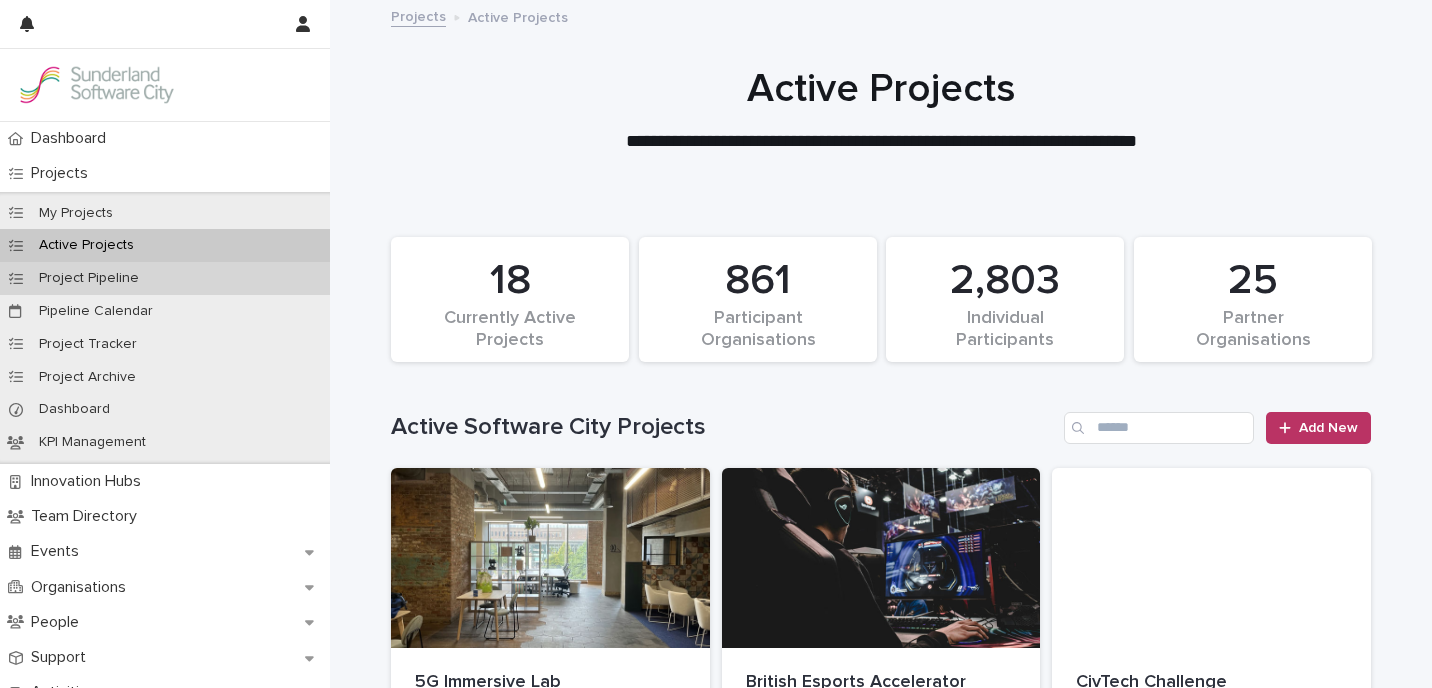 click on "Project Pipeline" at bounding box center [89, 278] 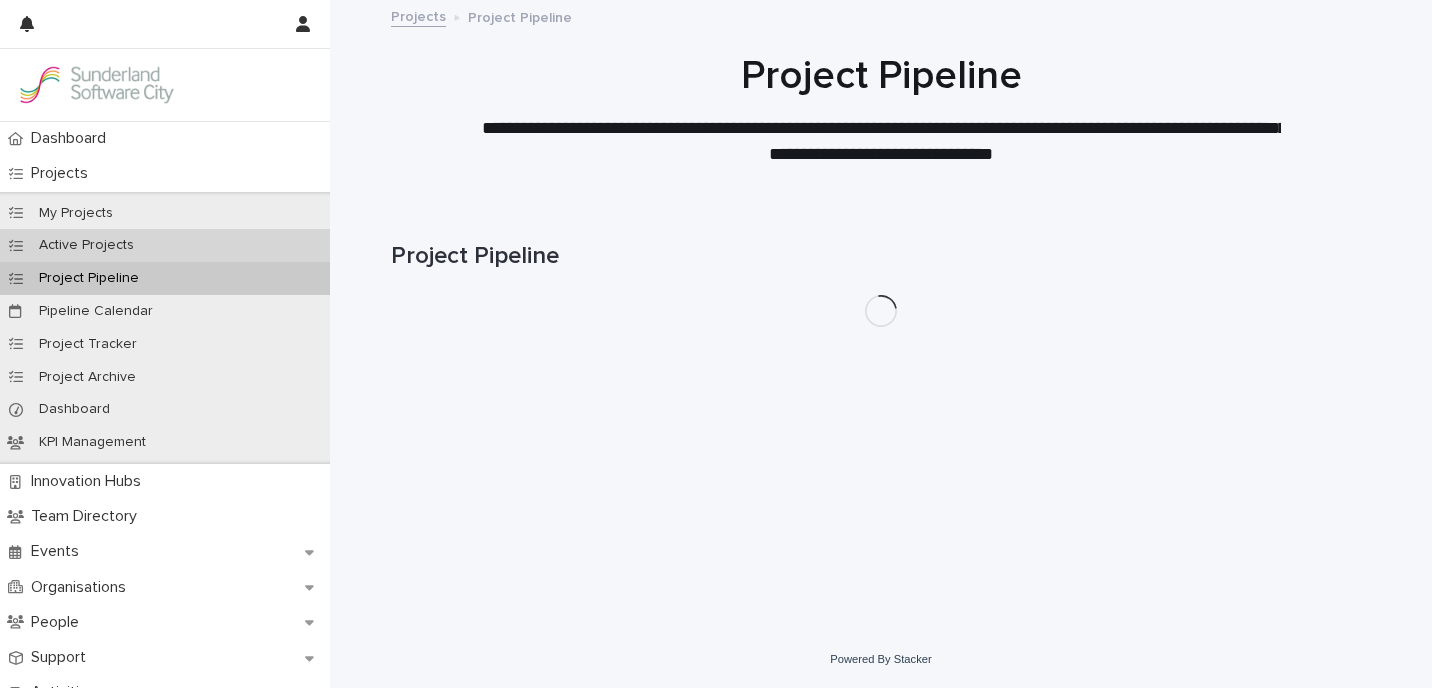 click on "Active Projects" at bounding box center (165, 245) 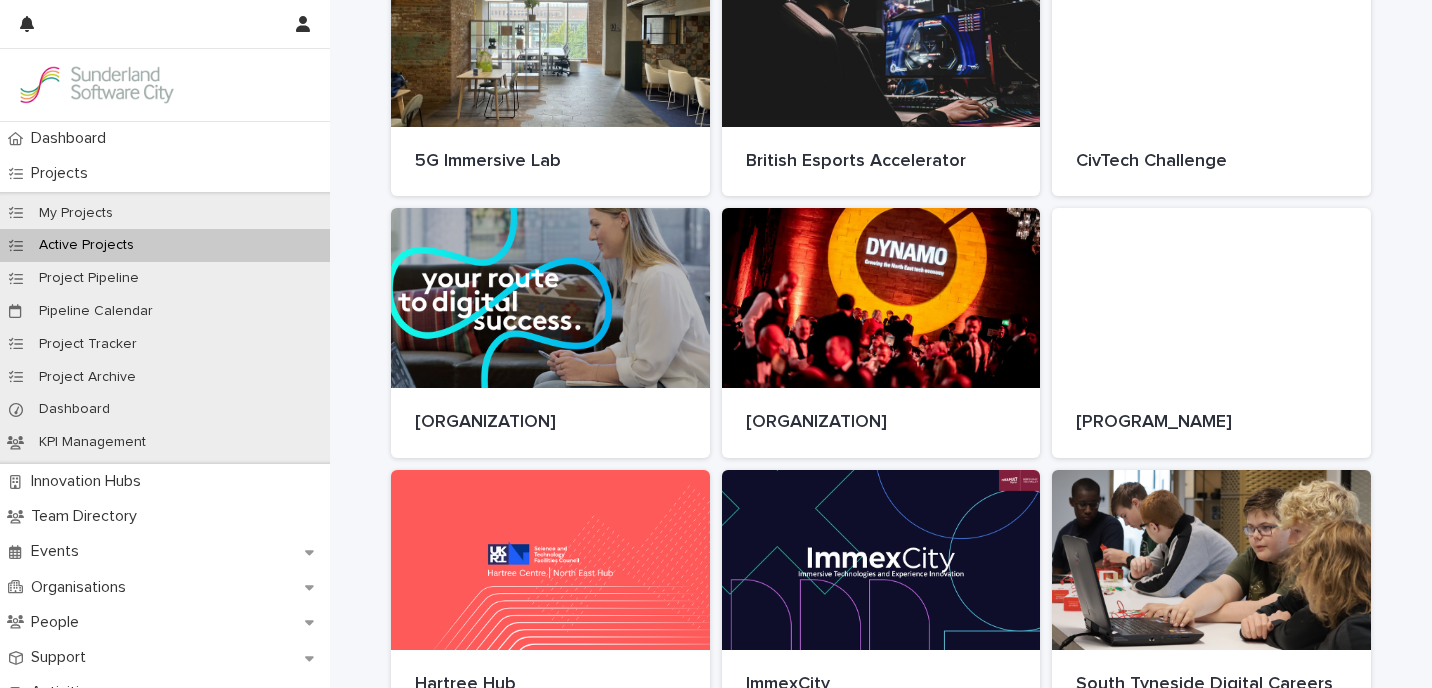 scroll, scrollTop: 528, scrollLeft: 0, axis: vertical 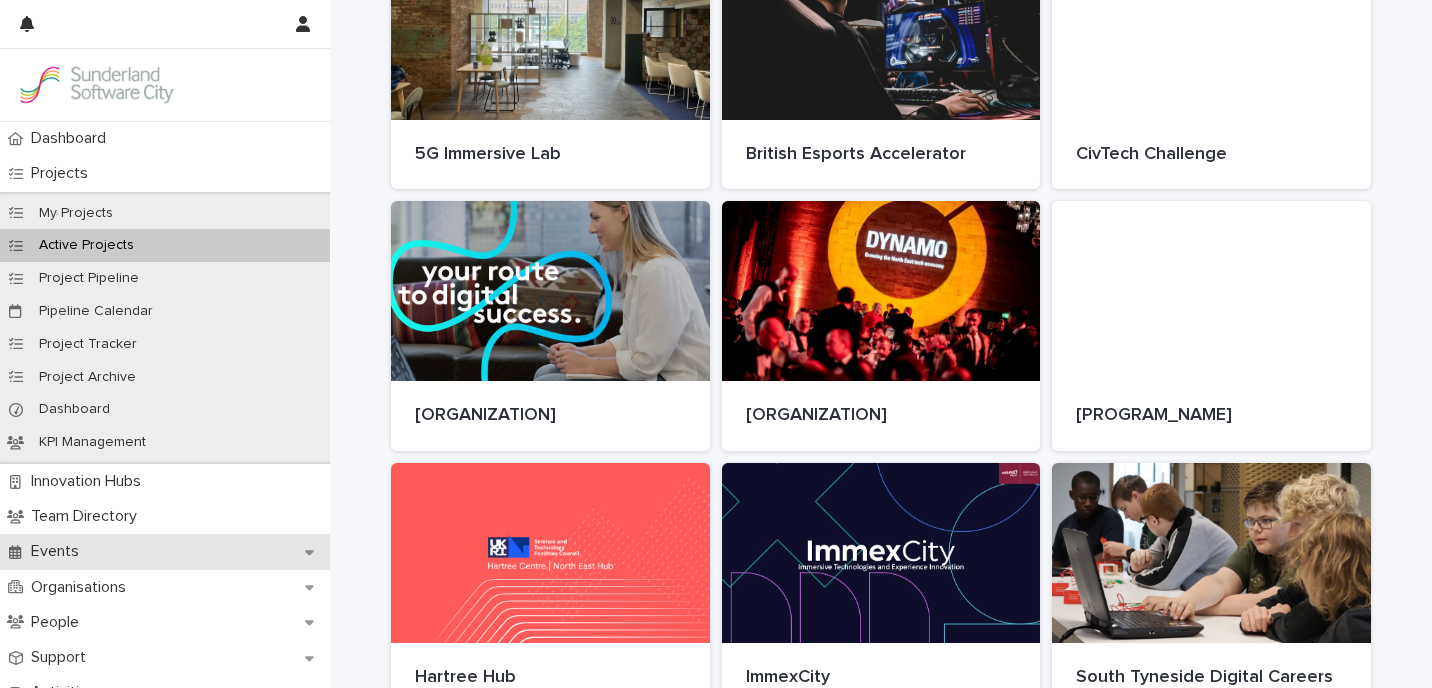click on "Events" at bounding box center (165, 551) 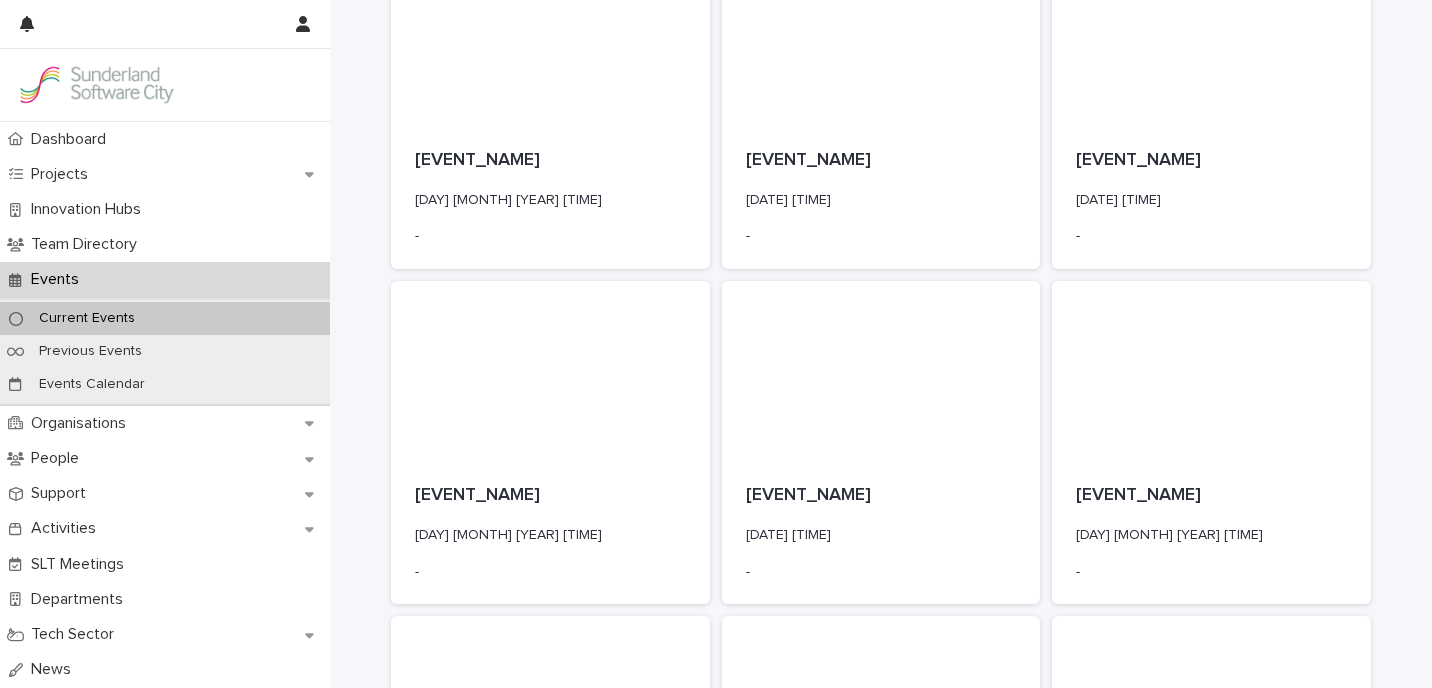 scroll, scrollTop: 89, scrollLeft: 0, axis: vertical 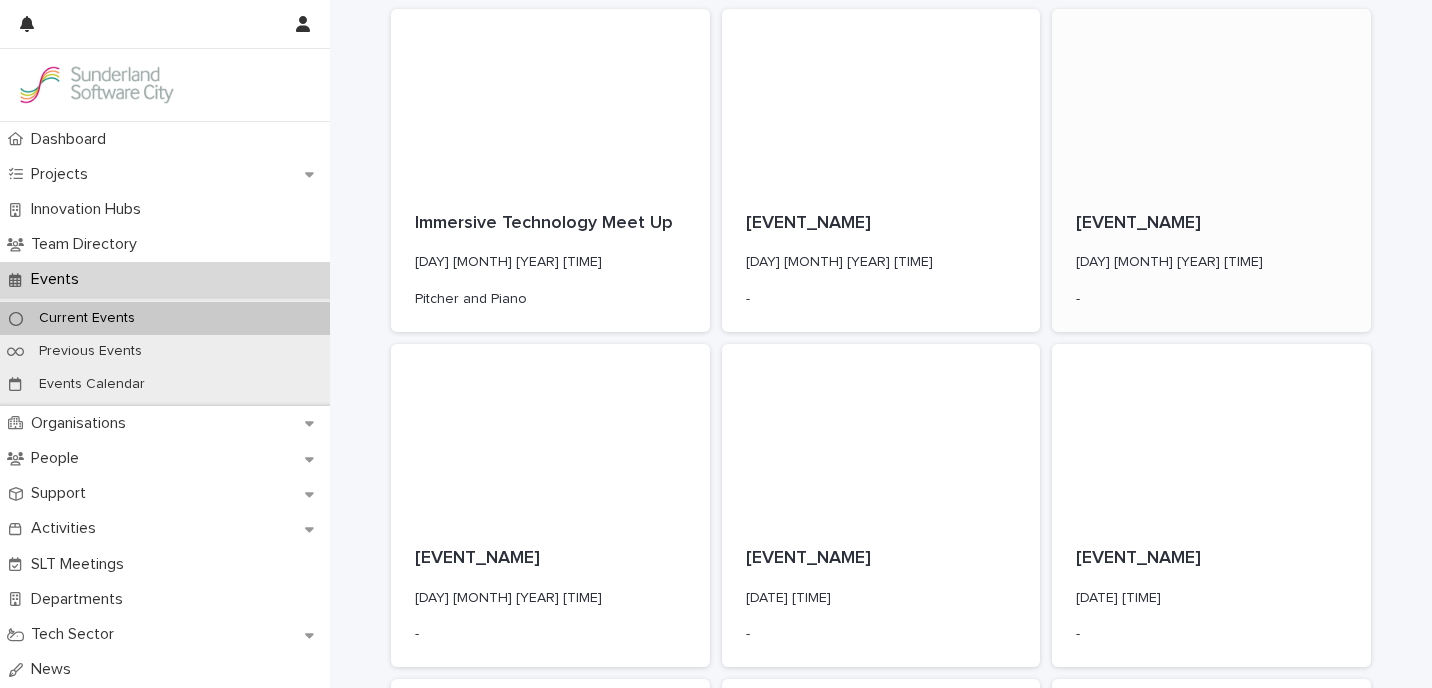 click on "[EVENT_NAME] [DAY] [MONTH] [YEAR] [TIME] -" at bounding box center (1211, 260) 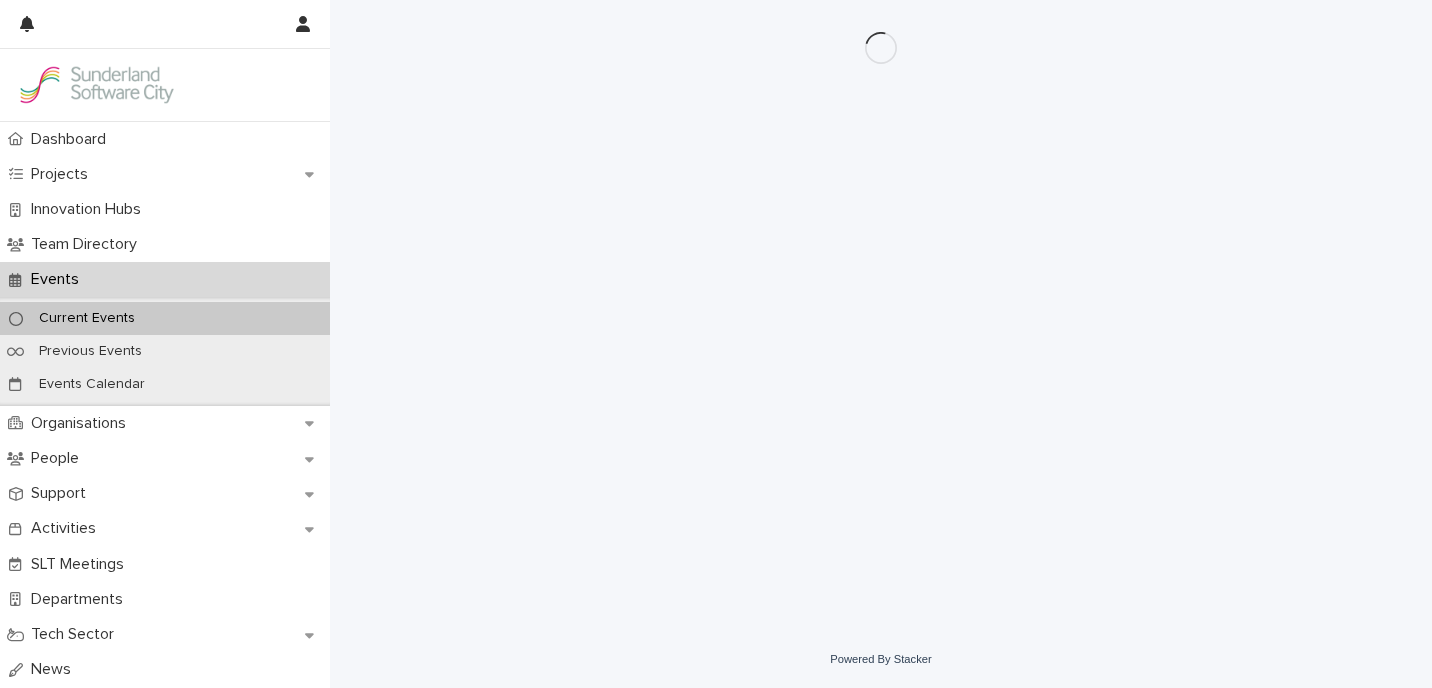 scroll, scrollTop: 0, scrollLeft: 0, axis: both 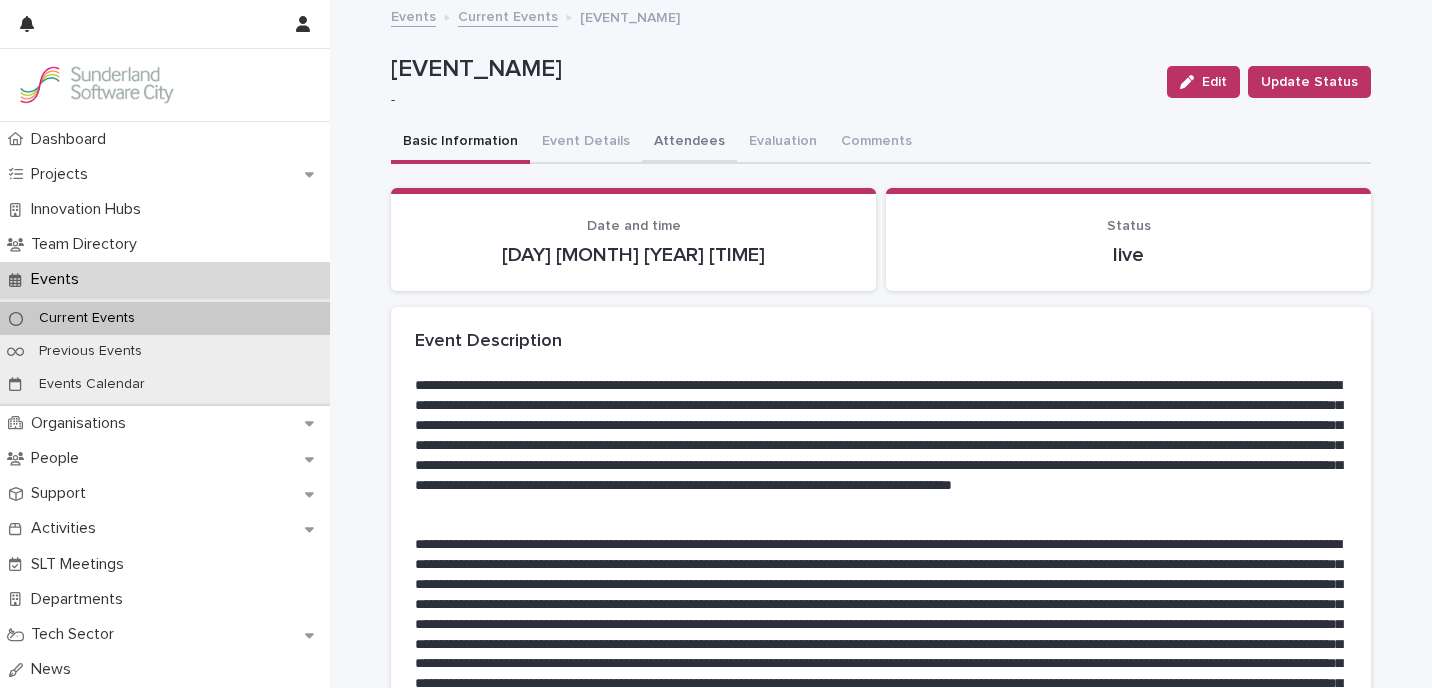 click on "Attendees" at bounding box center [689, 143] 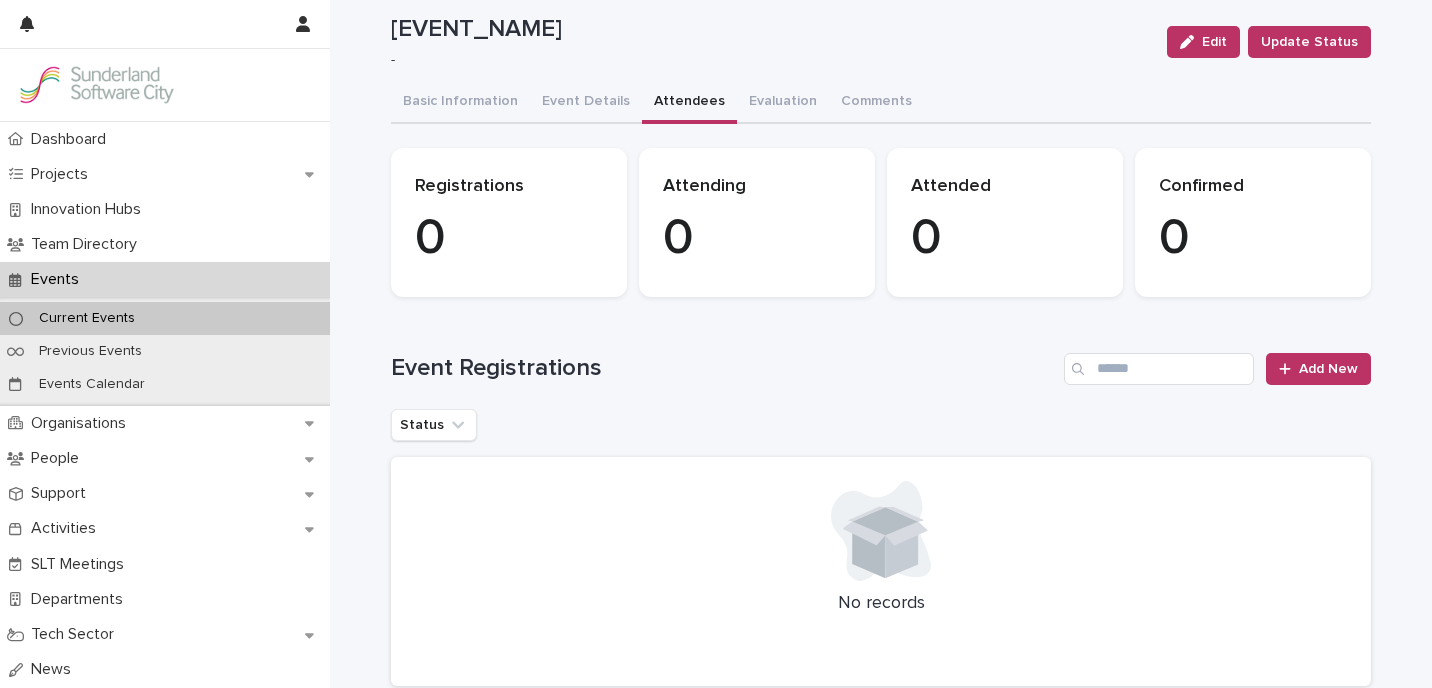 scroll, scrollTop: 74, scrollLeft: 0, axis: vertical 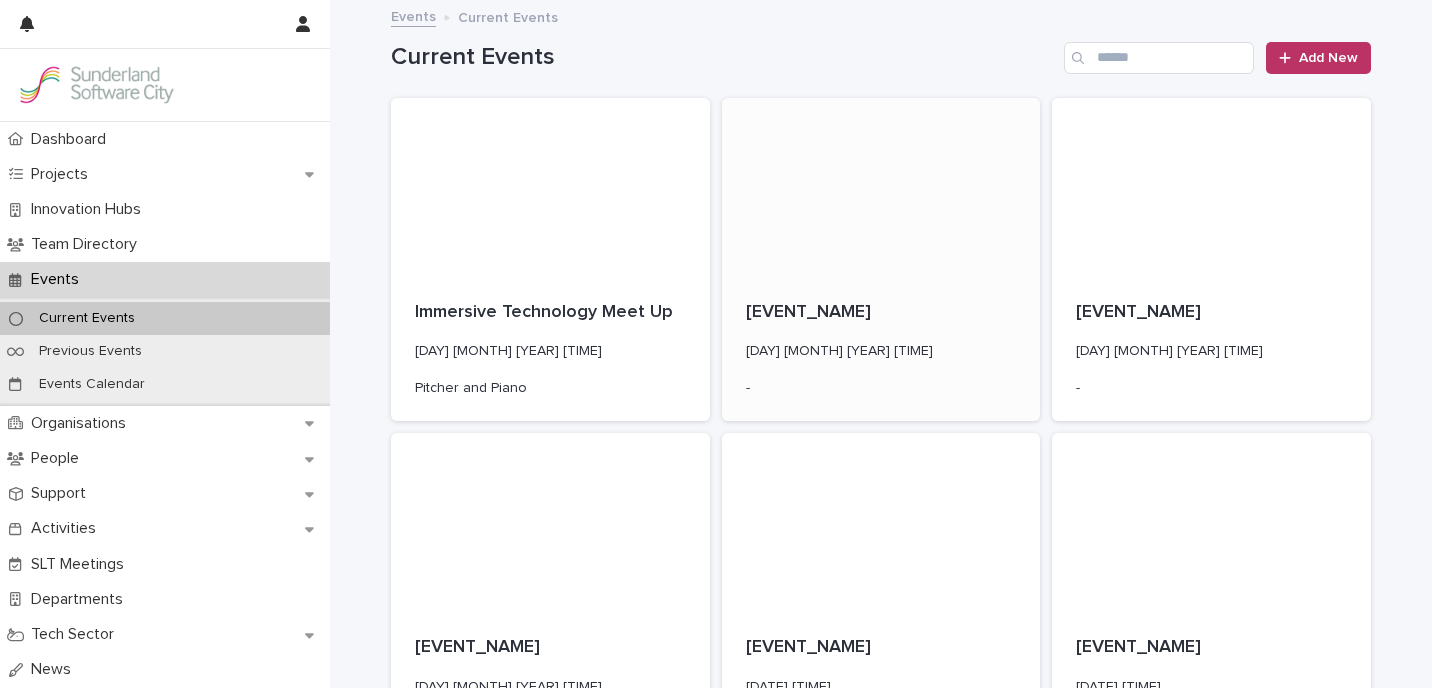 click at bounding box center (881, 188) 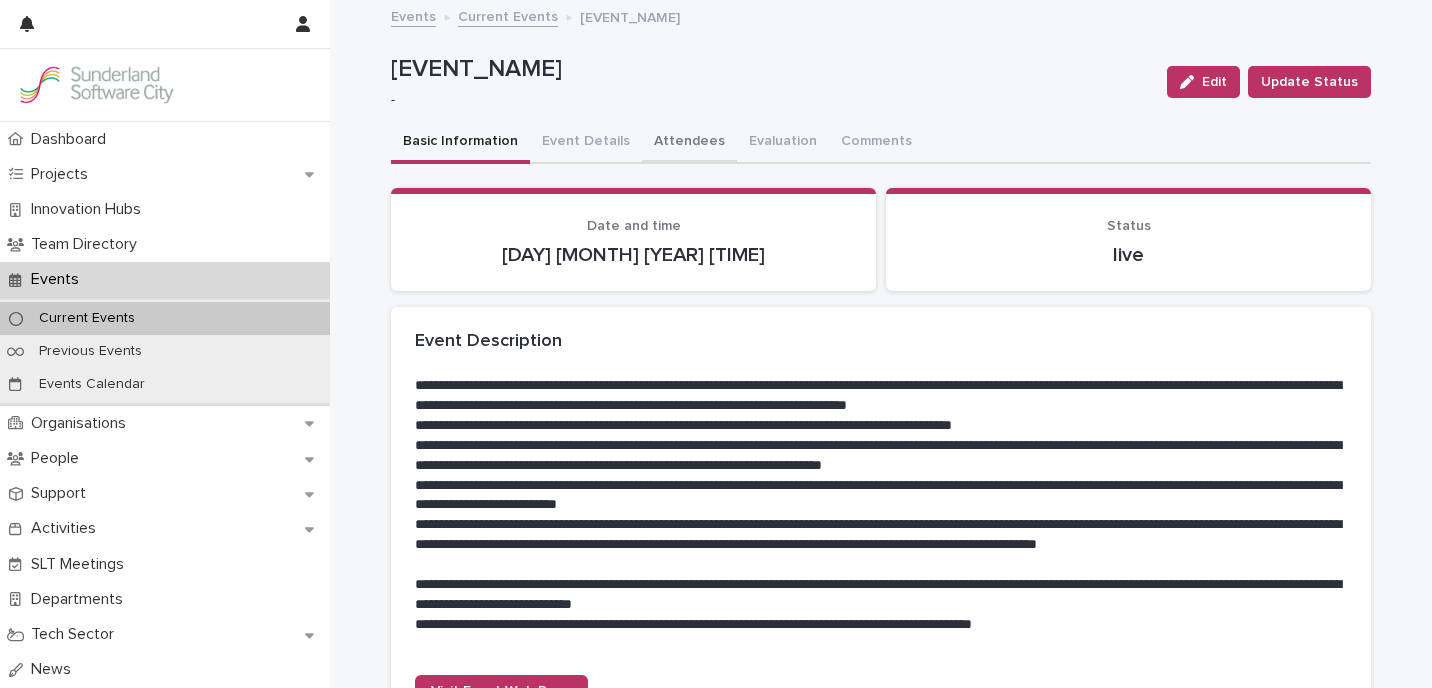 click on "Attendees" at bounding box center [689, 143] 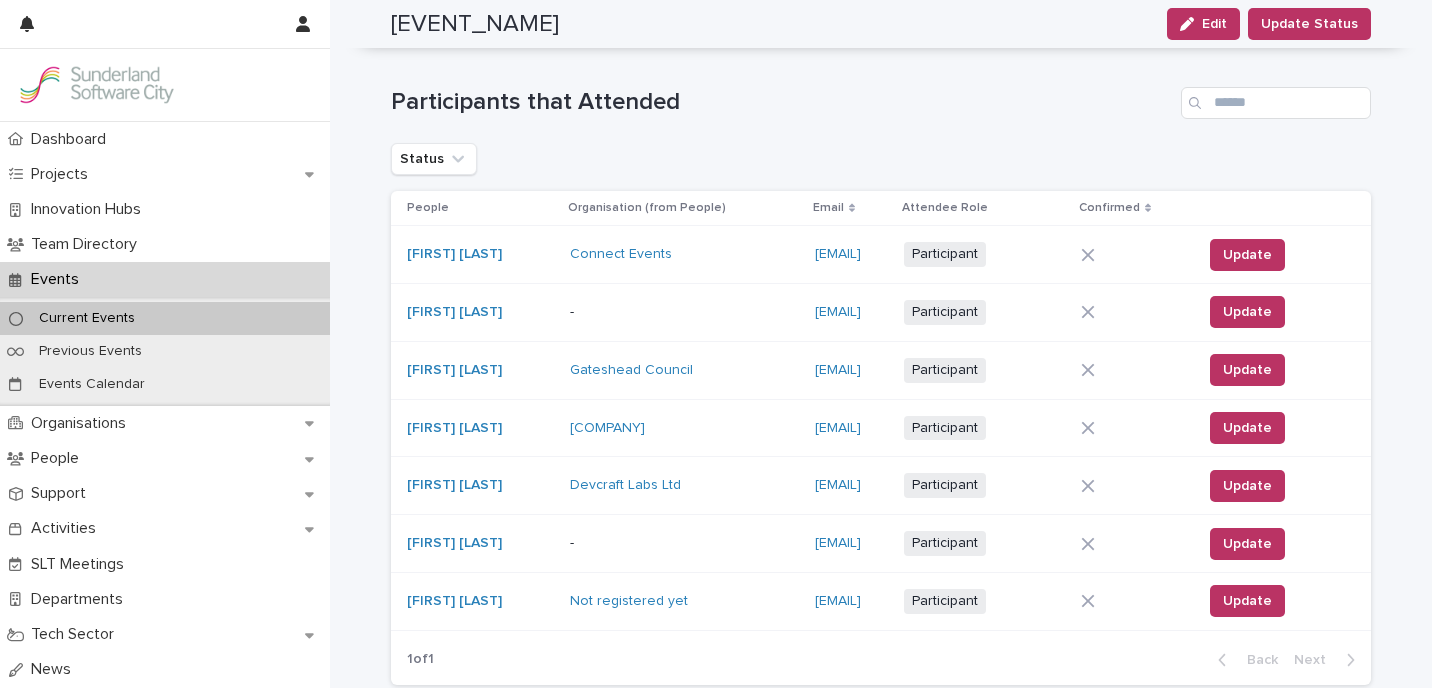 scroll, scrollTop: 0, scrollLeft: 0, axis: both 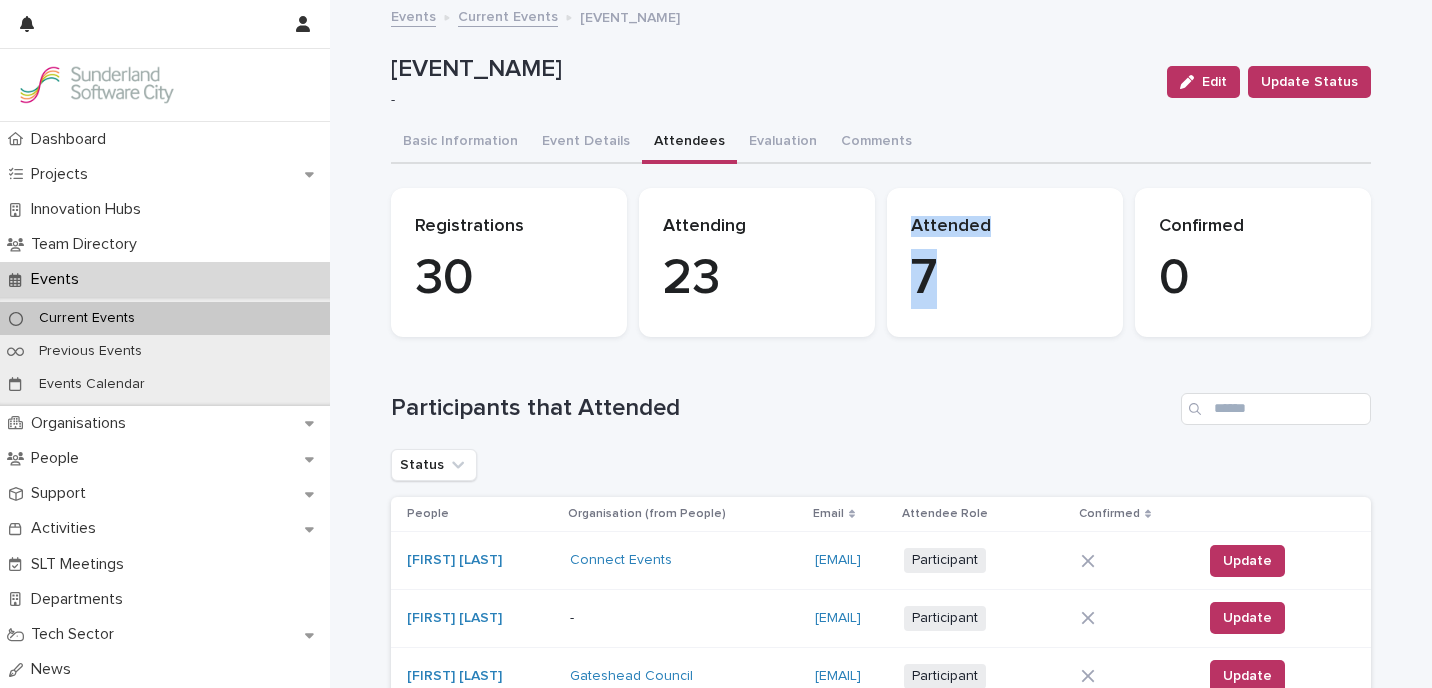 drag, startPoint x: 922, startPoint y: 272, endPoint x: 886, endPoint y: 228, distance: 56.85068 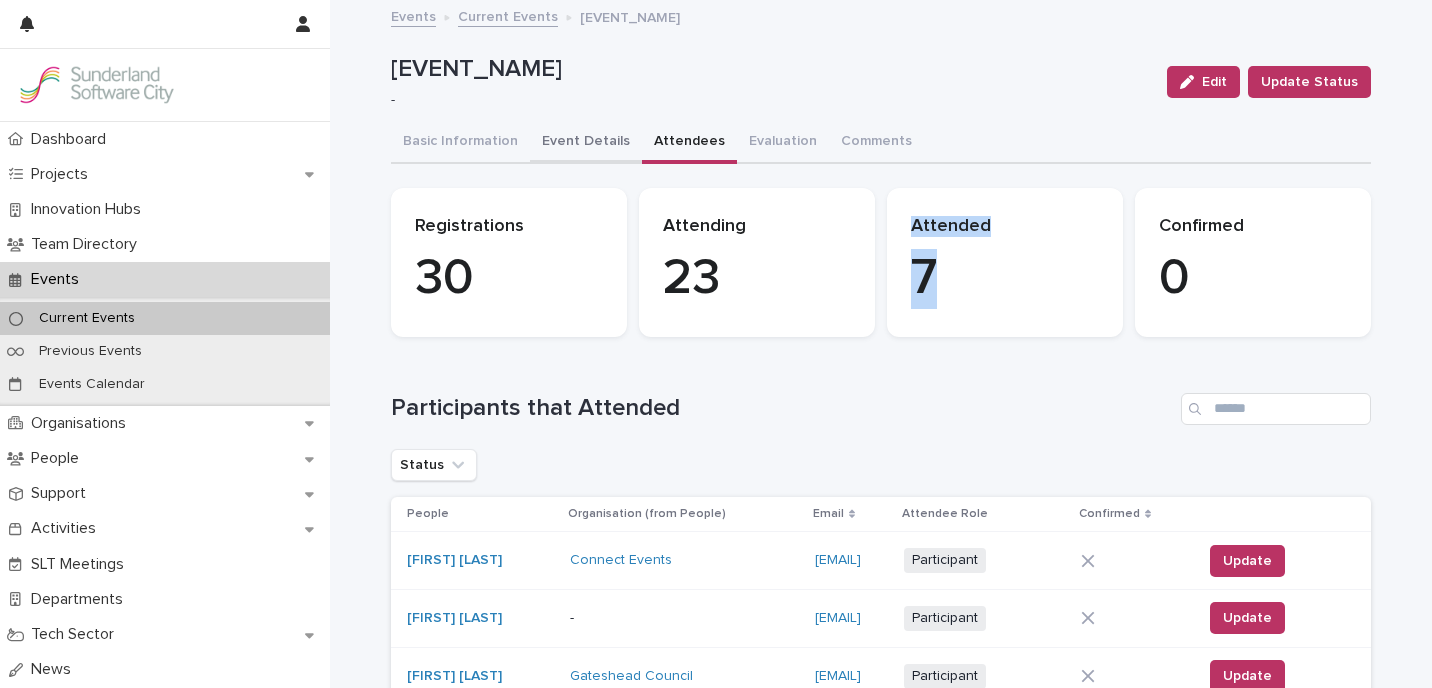 click on "Event Details" at bounding box center (586, 143) 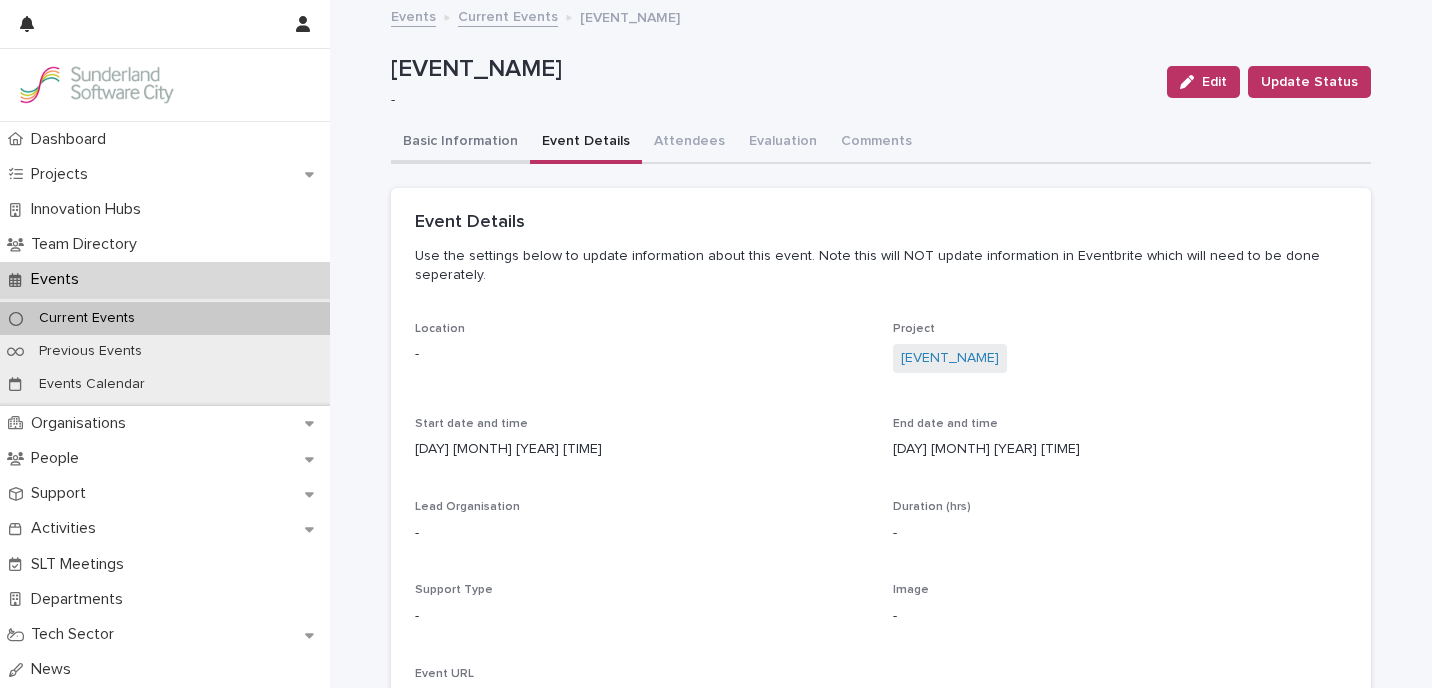 click on "Basic Information" at bounding box center [460, 143] 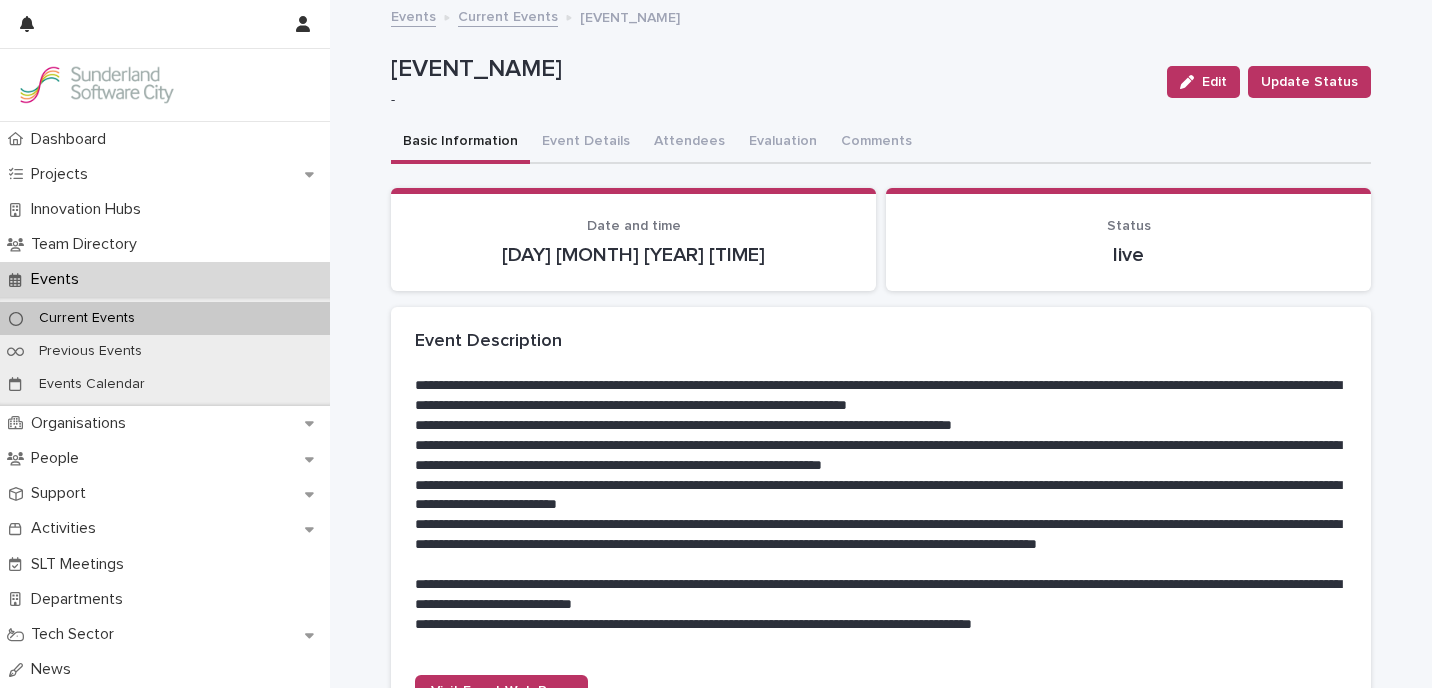 click on "Current Events" at bounding box center [508, 15] 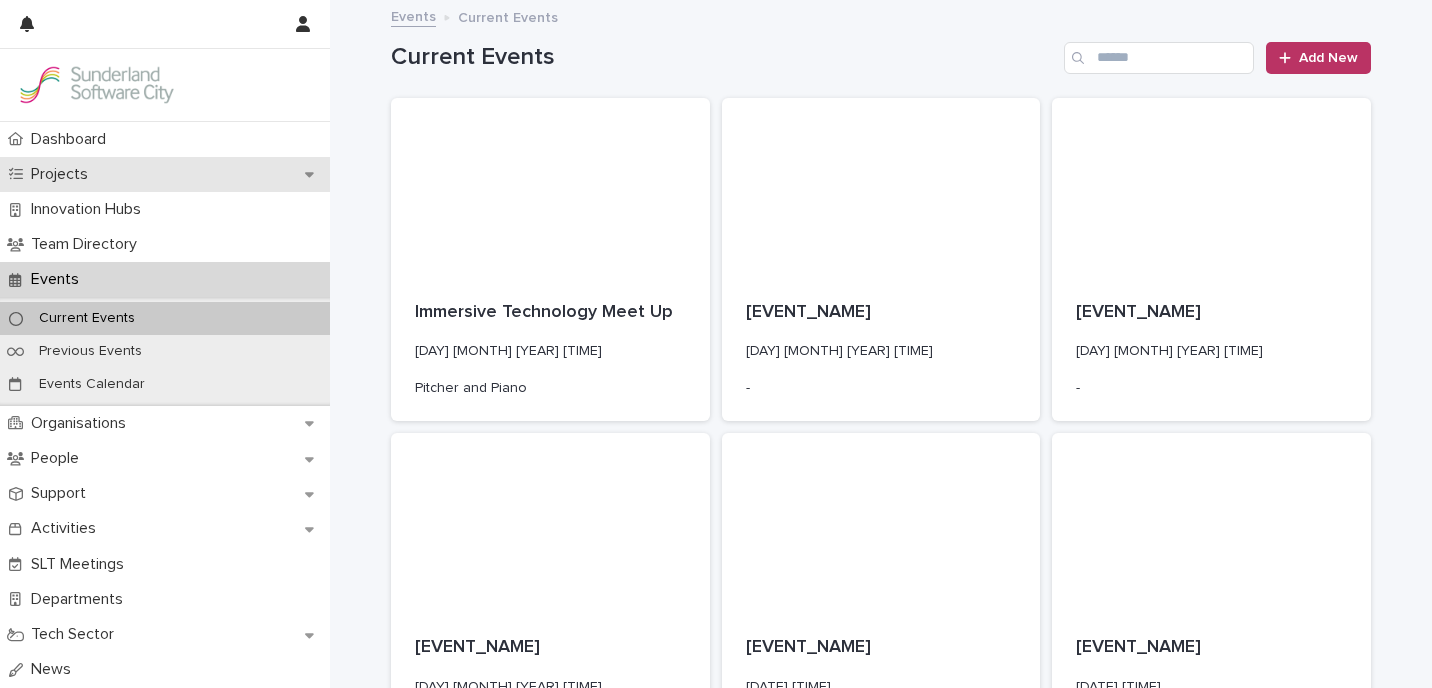 click on "Projects" at bounding box center [165, 174] 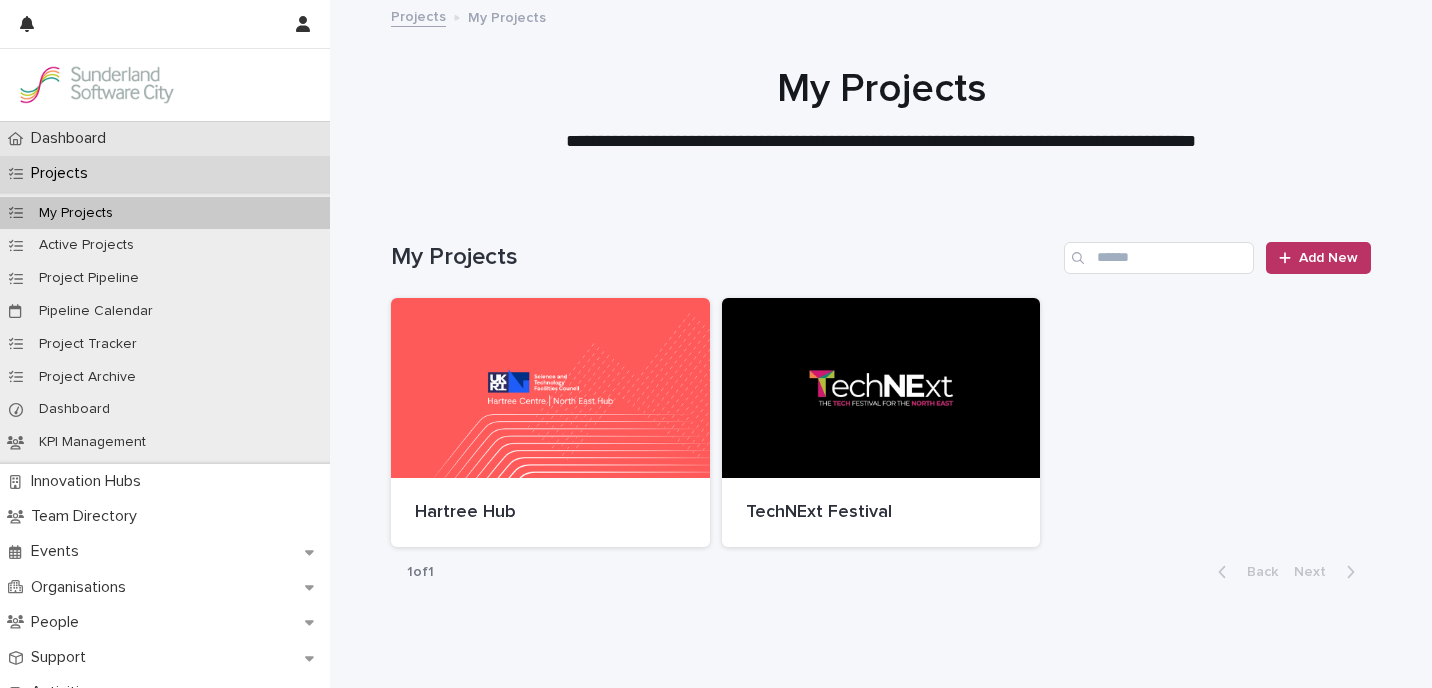click on "Dashboard" at bounding box center (165, 138) 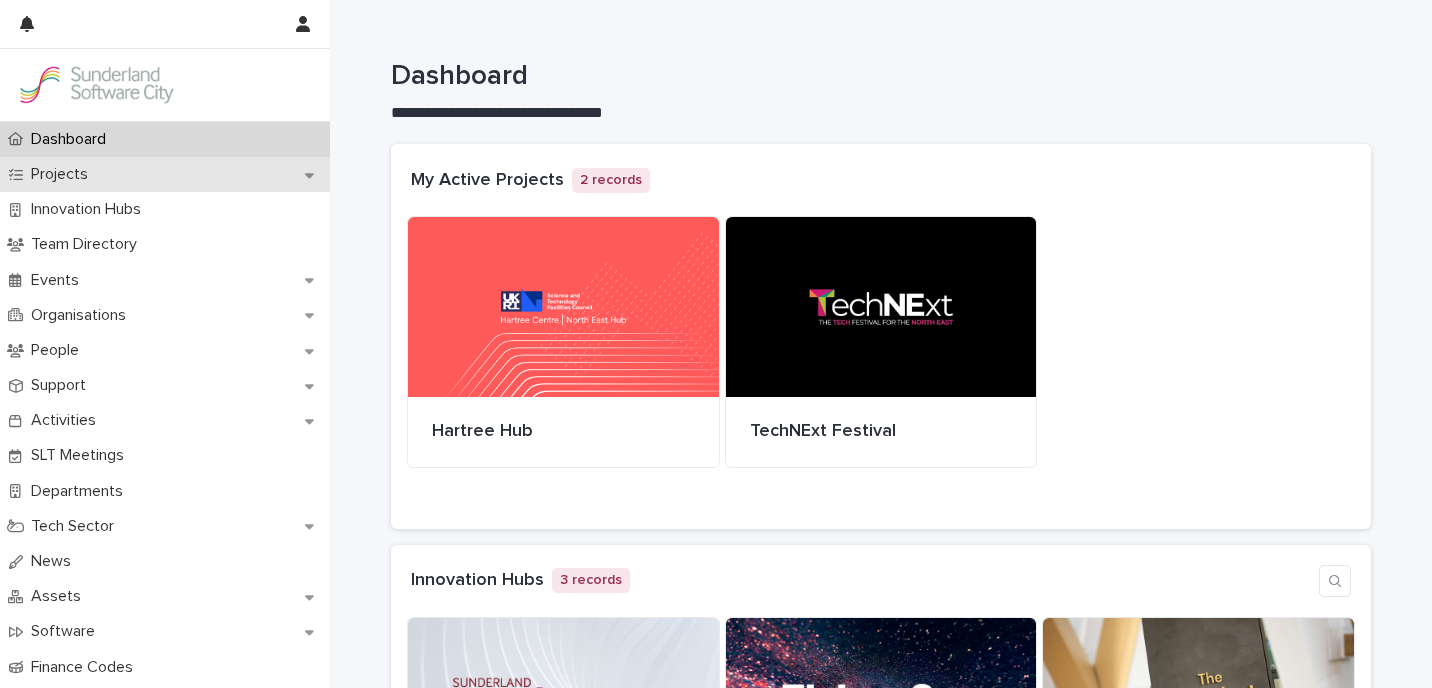 click on "Projects" at bounding box center [165, 174] 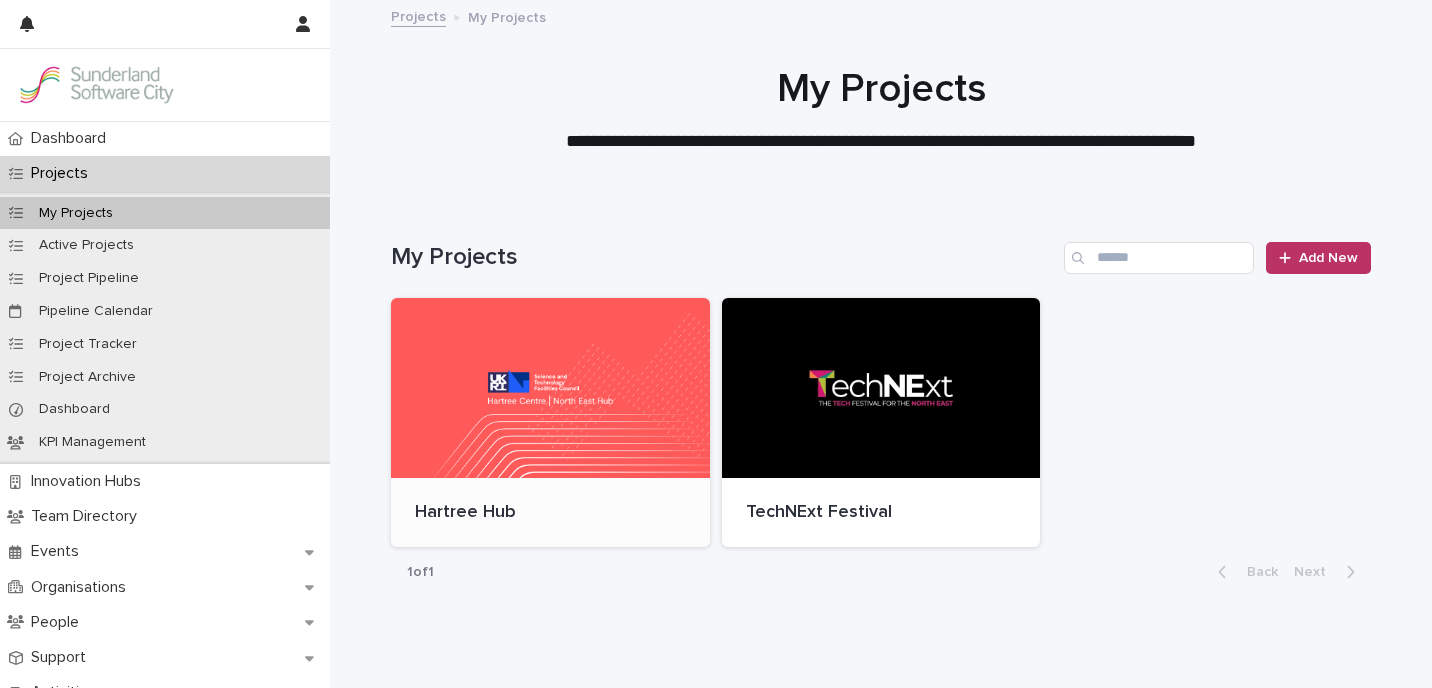 click at bounding box center [550, 388] 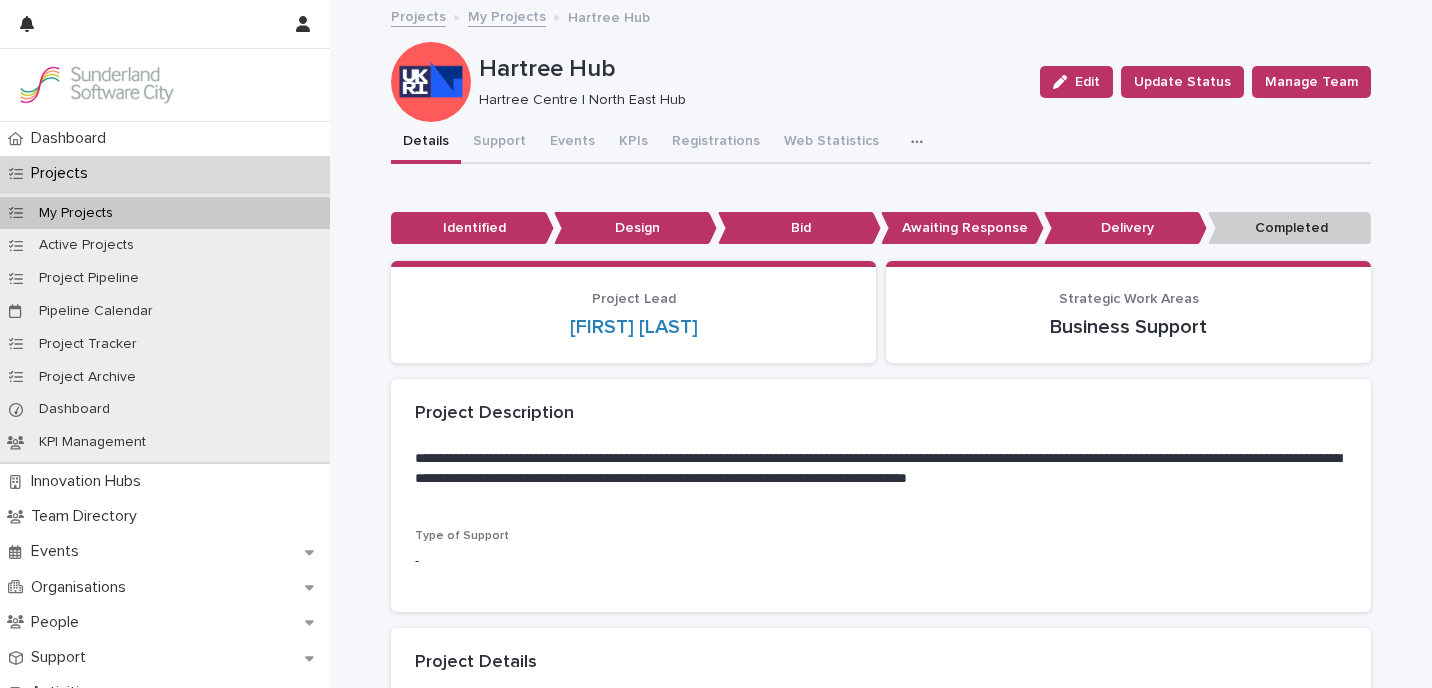 drag, startPoint x: 590, startPoint y: 151, endPoint x: 416, endPoint y: 156, distance: 174.07182 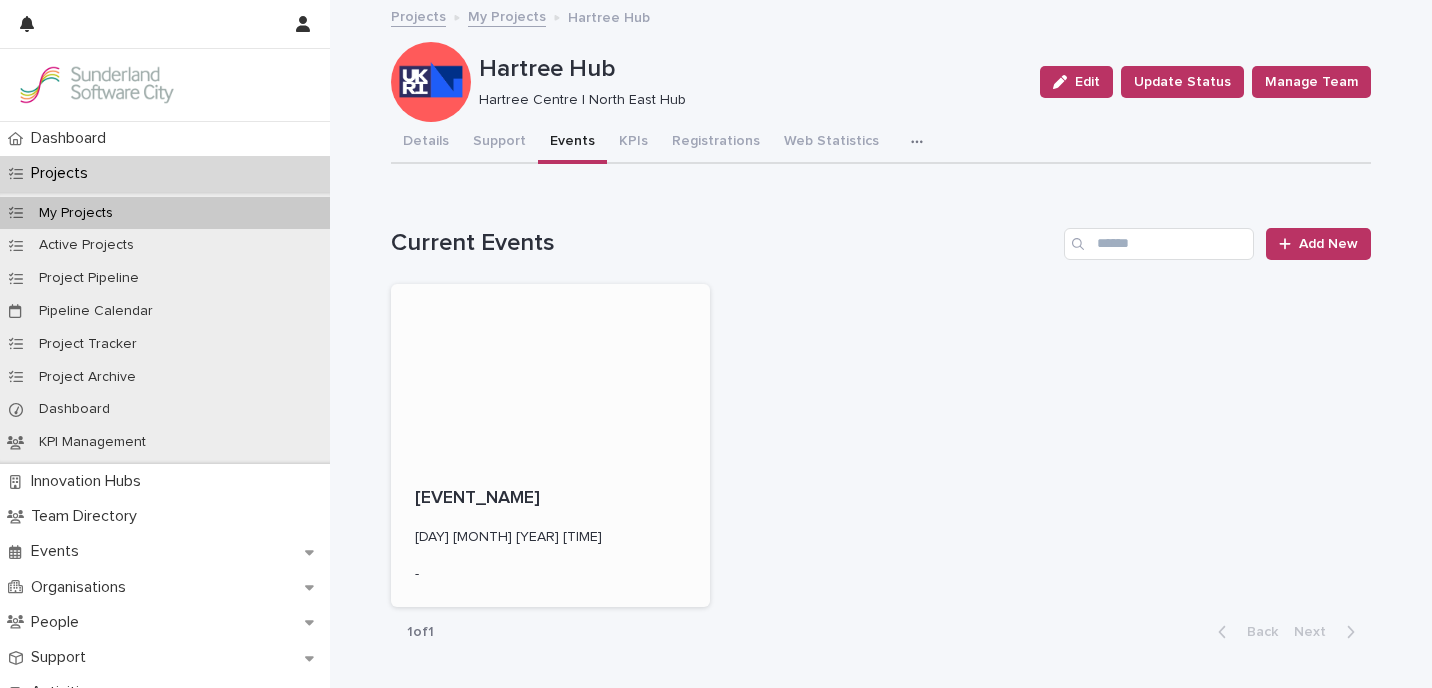 click at bounding box center (550, 374) 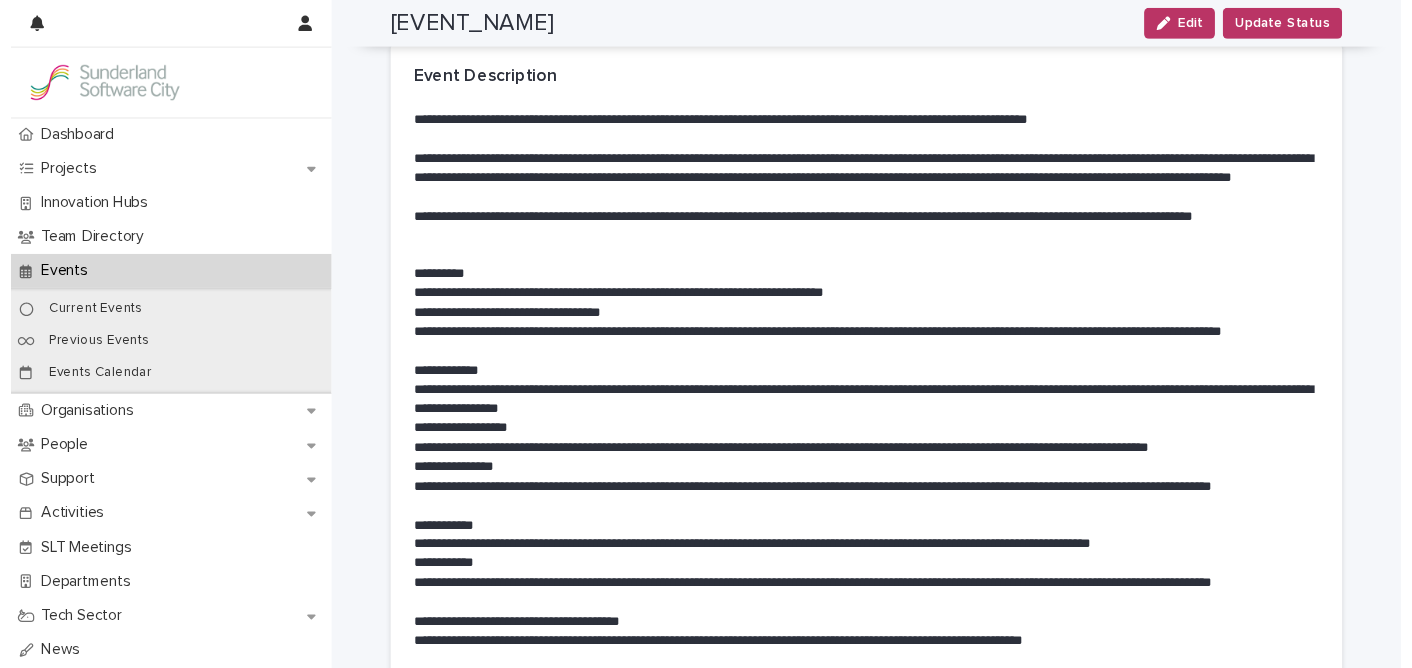 scroll, scrollTop: 0, scrollLeft: 0, axis: both 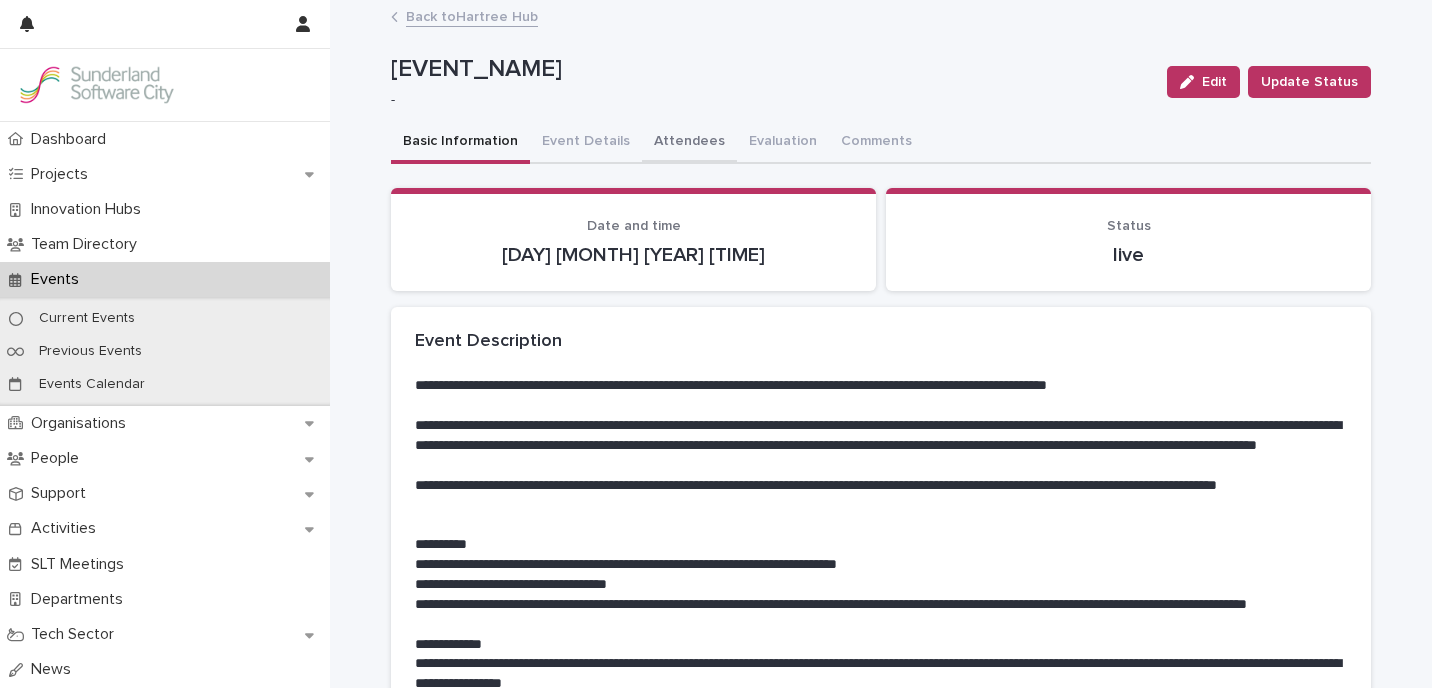 click on "Attendees" at bounding box center (689, 143) 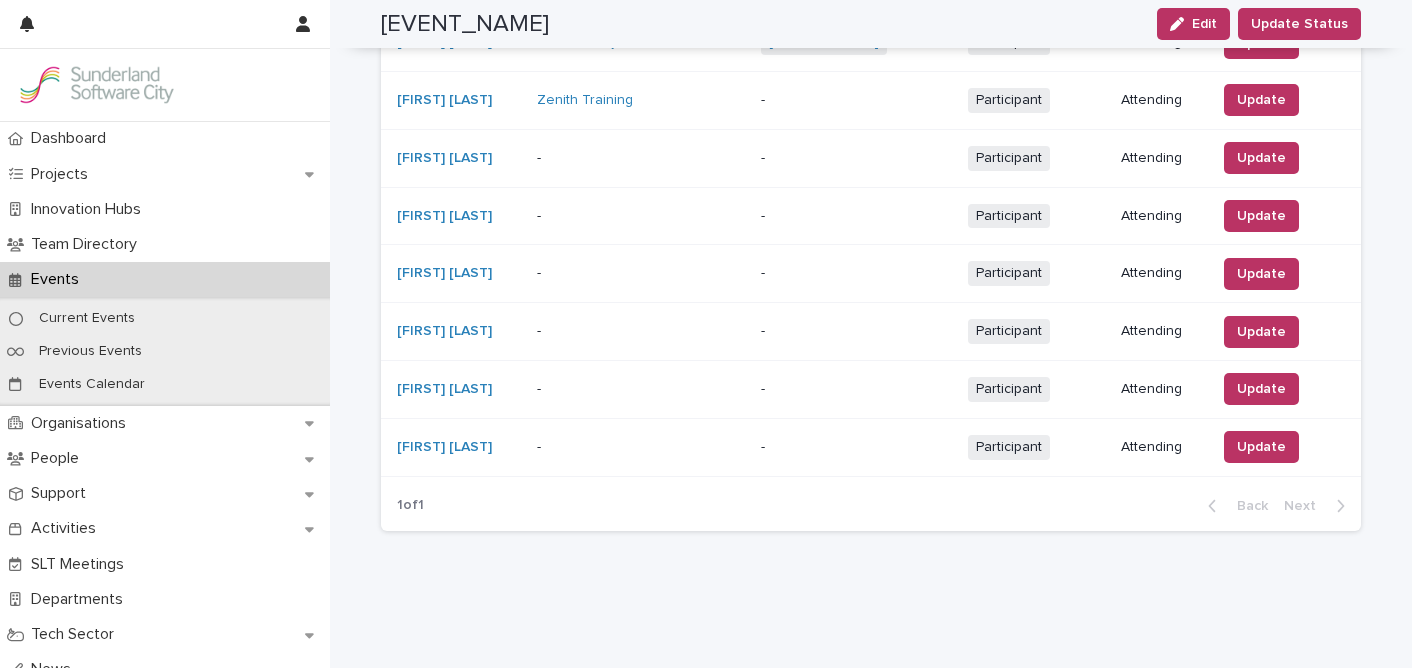 scroll, scrollTop: 842, scrollLeft: 0, axis: vertical 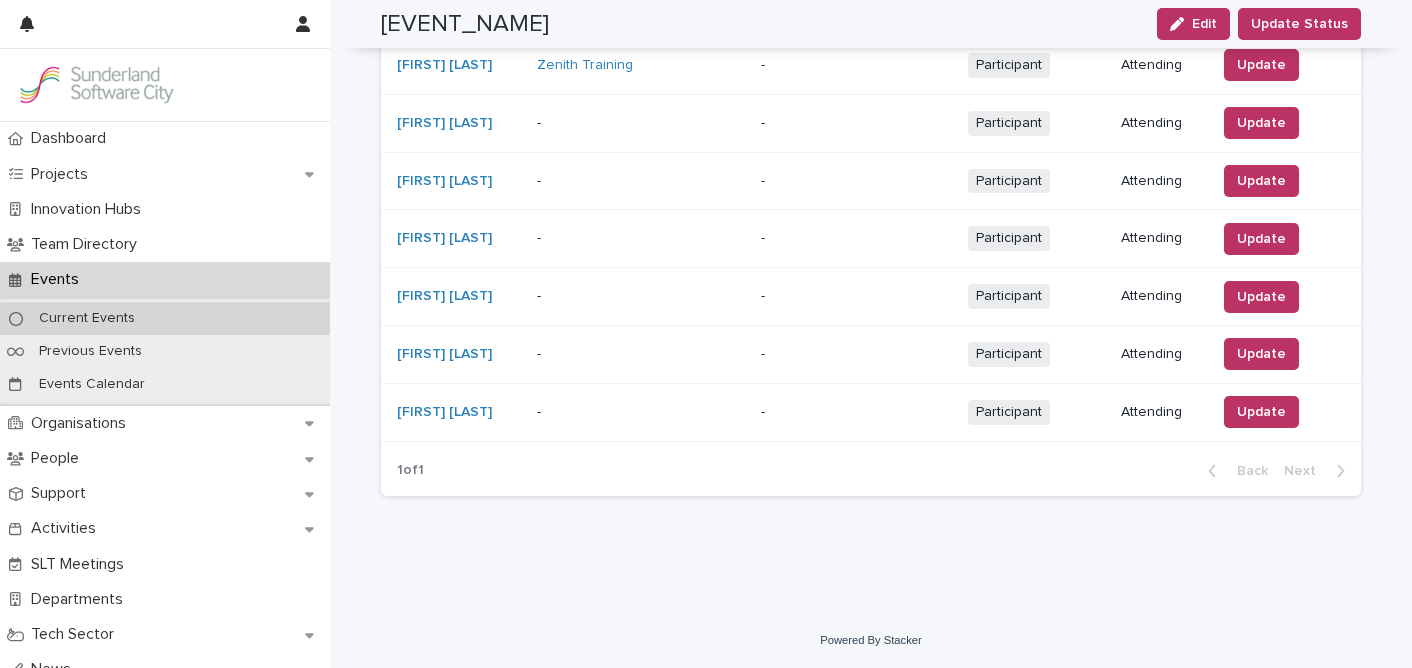 click on "Current Events" at bounding box center [165, 318] 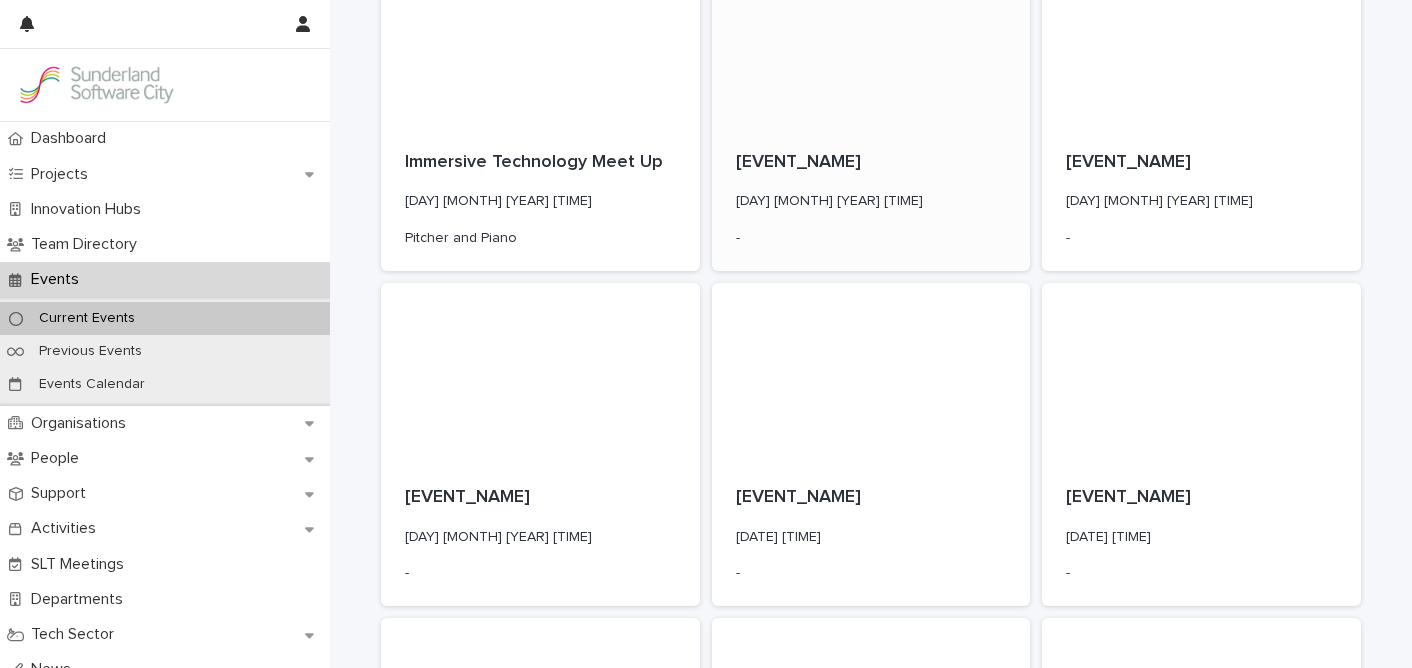 scroll, scrollTop: 163, scrollLeft: 0, axis: vertical 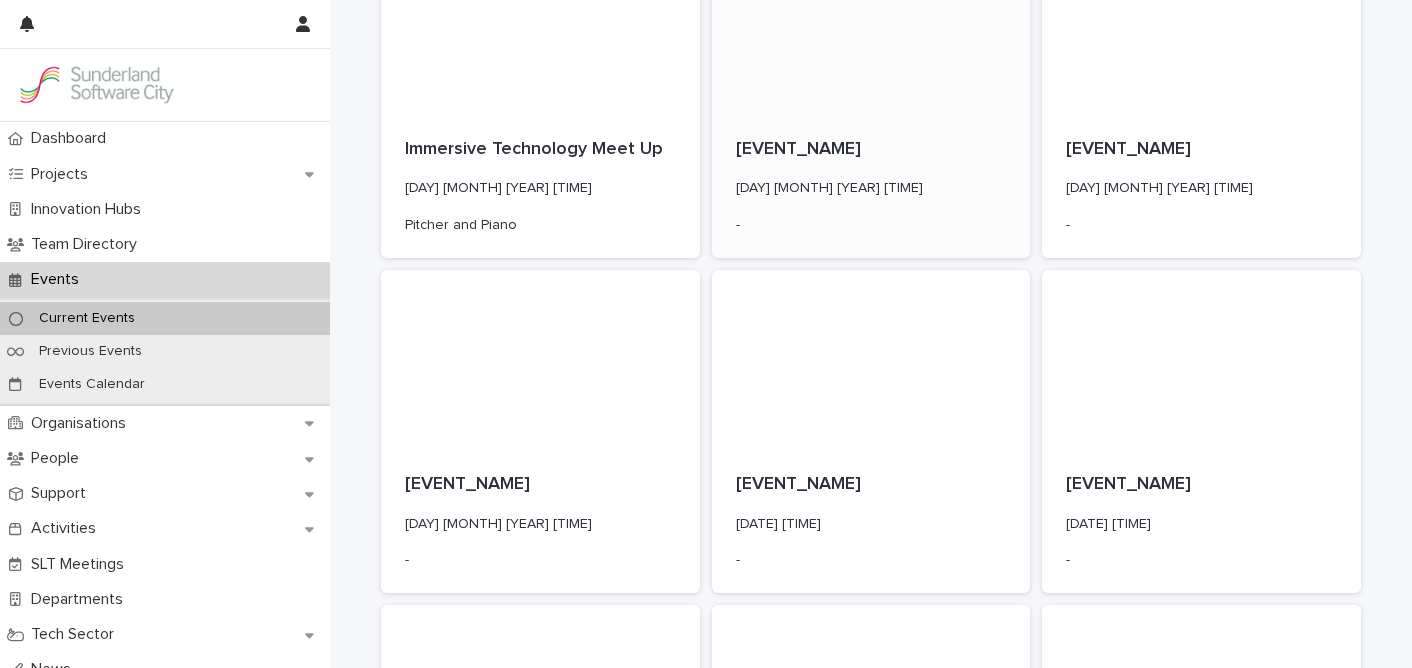 click on "[EVENT_NAME] [DATE] [TIME] -" at bounding box center [871, 186] 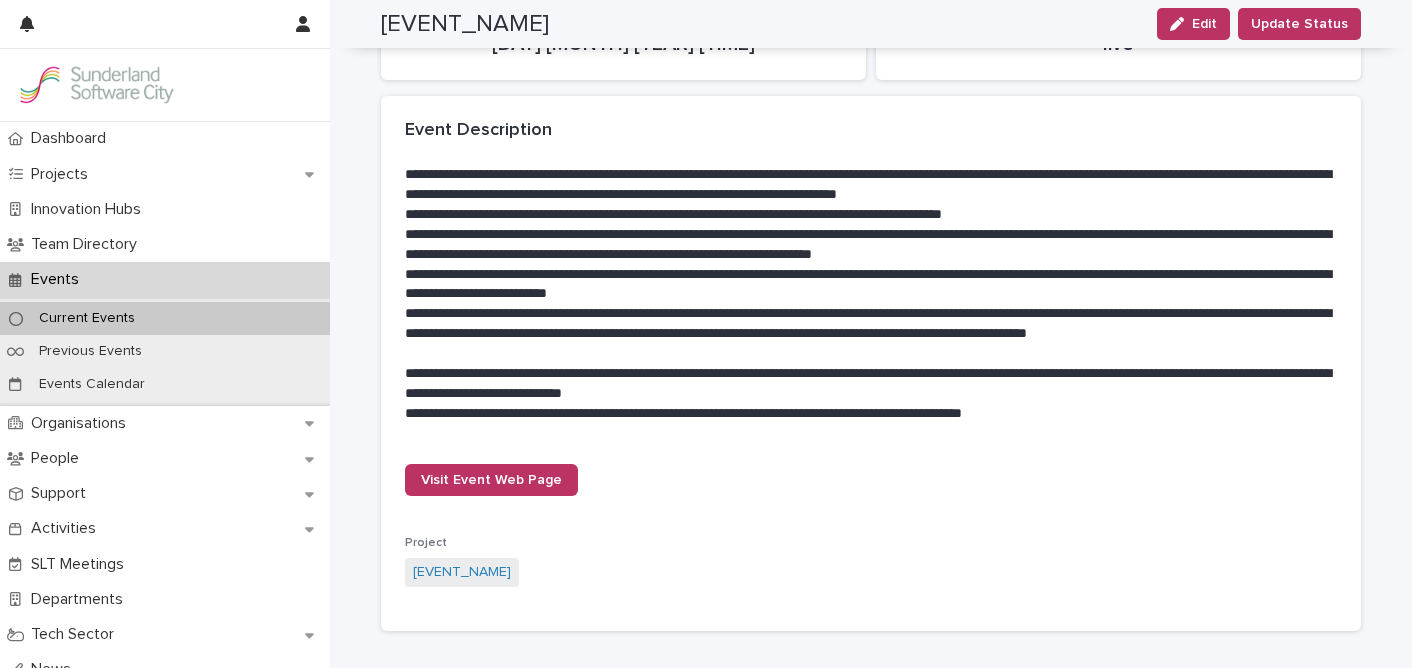 scroll, scrollTop: 0, scrollLeft: 0, axis: both 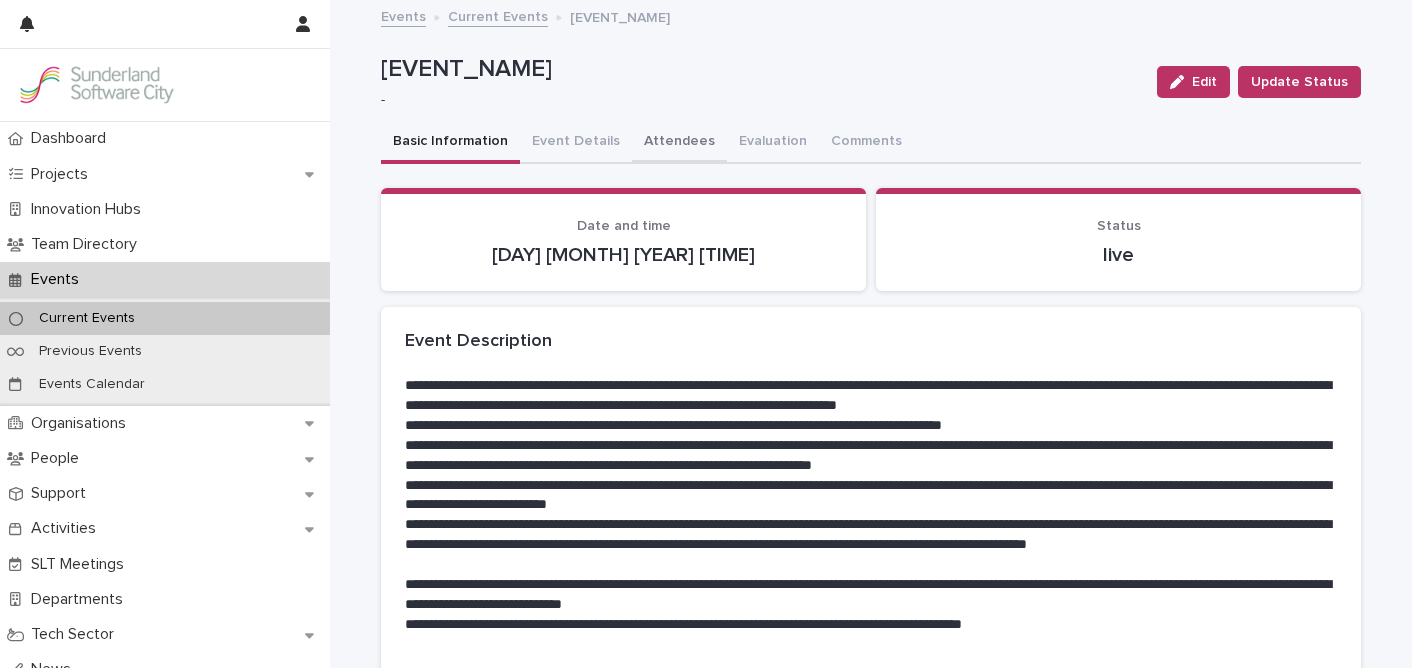 click on "Attendees" at bounding box center [679, 143] 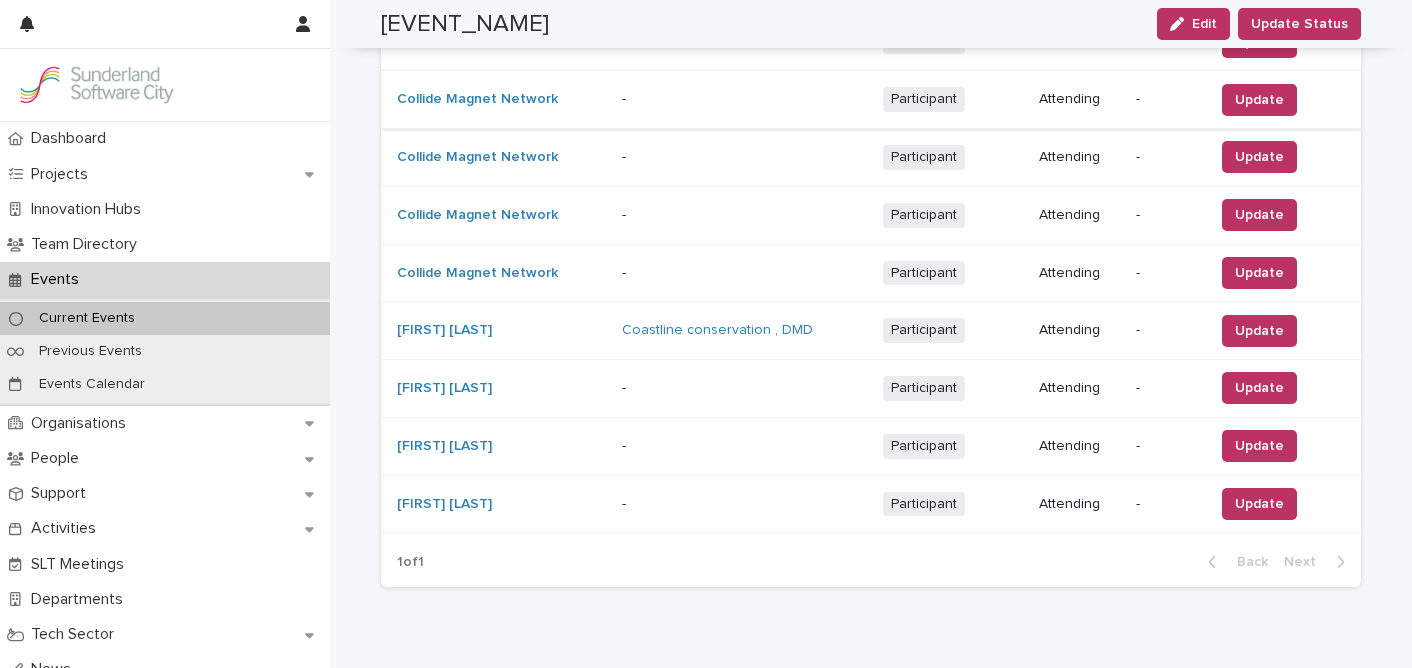 scroll, scrollTop: 2074, scrollLeft: 0, axis: vertical 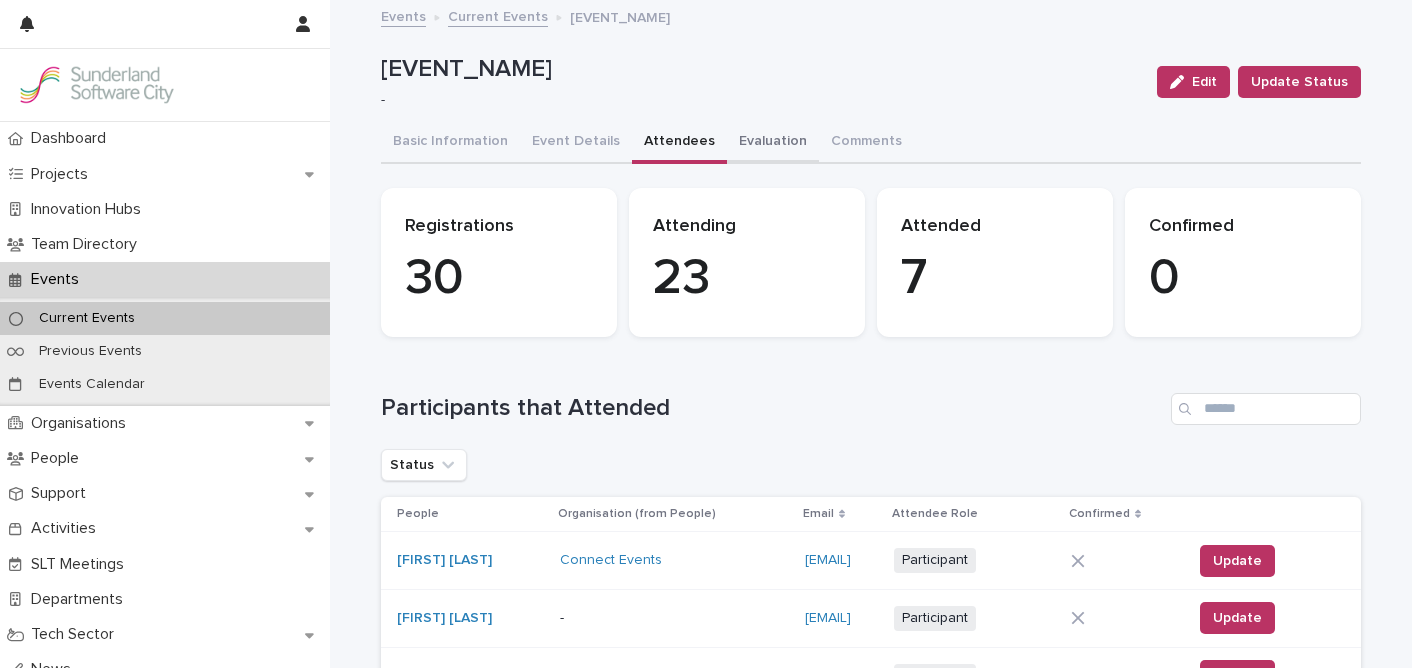 click on "Evaluation" at bounding box center [773, 143] 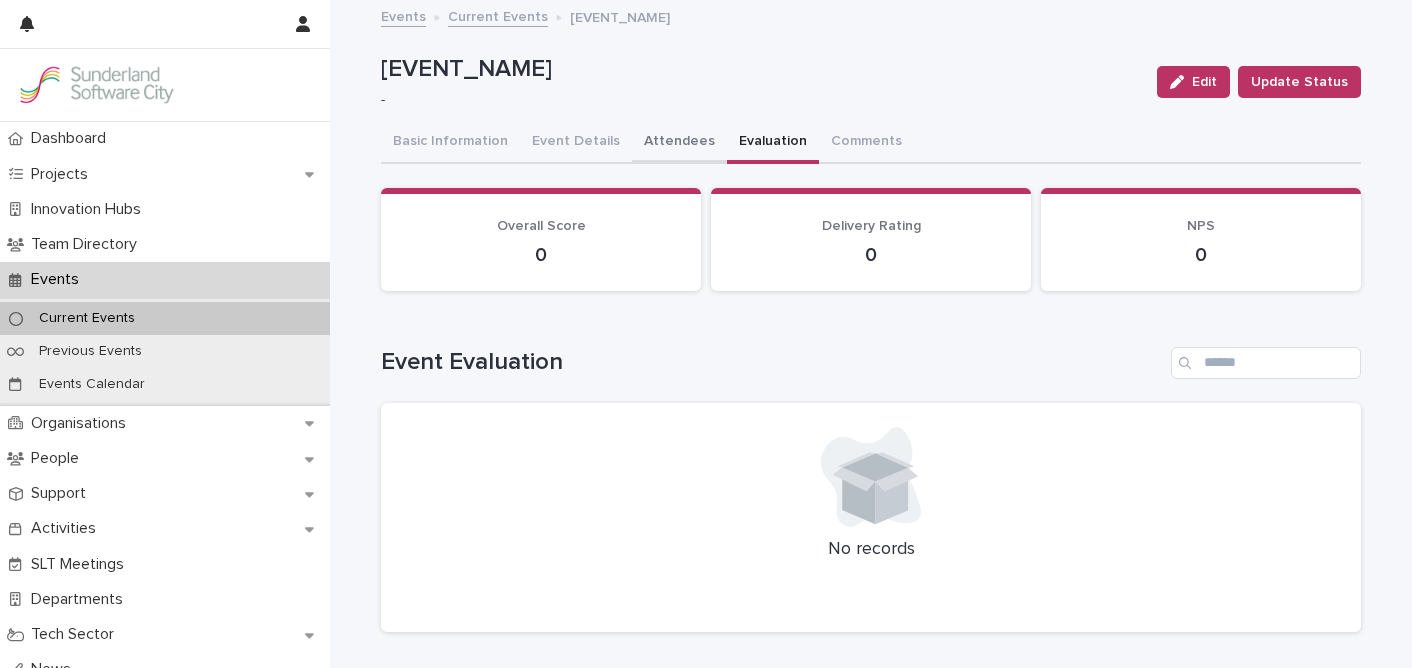 click on "Attendees" at bounding box center (679, 143) 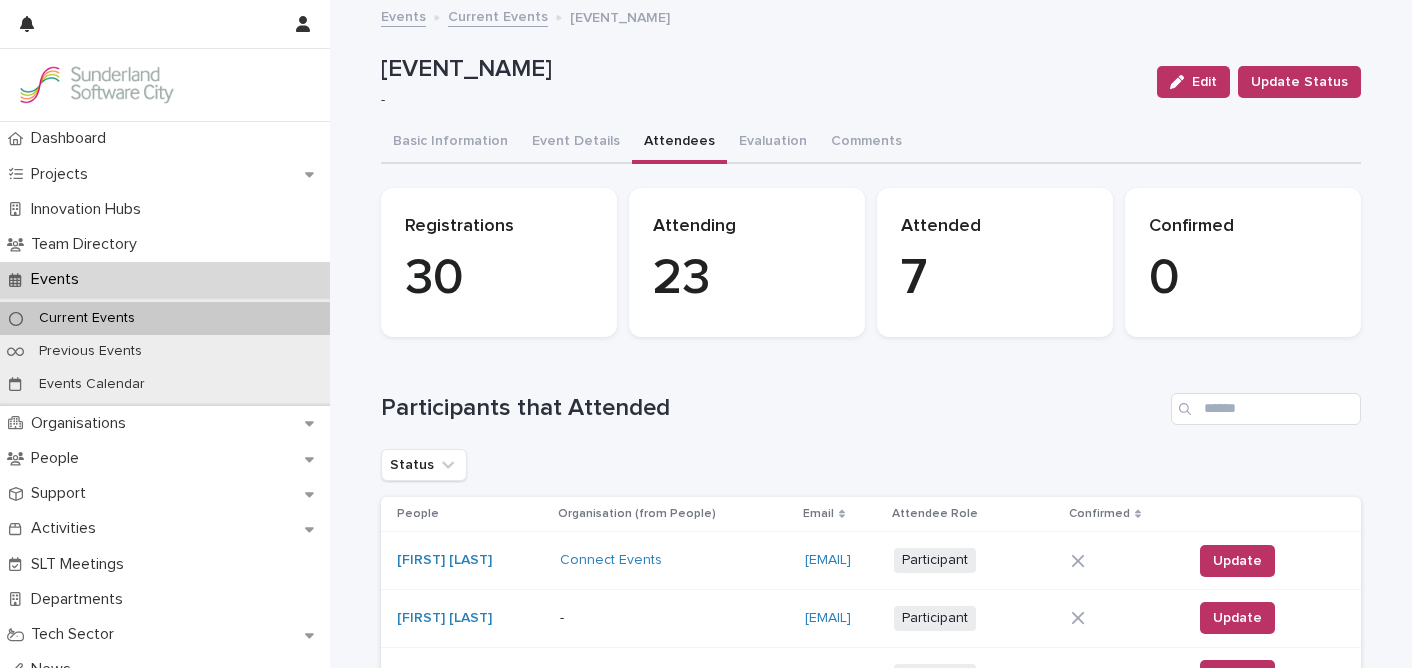 click on "Current Events" at bounding box center [498, 15] 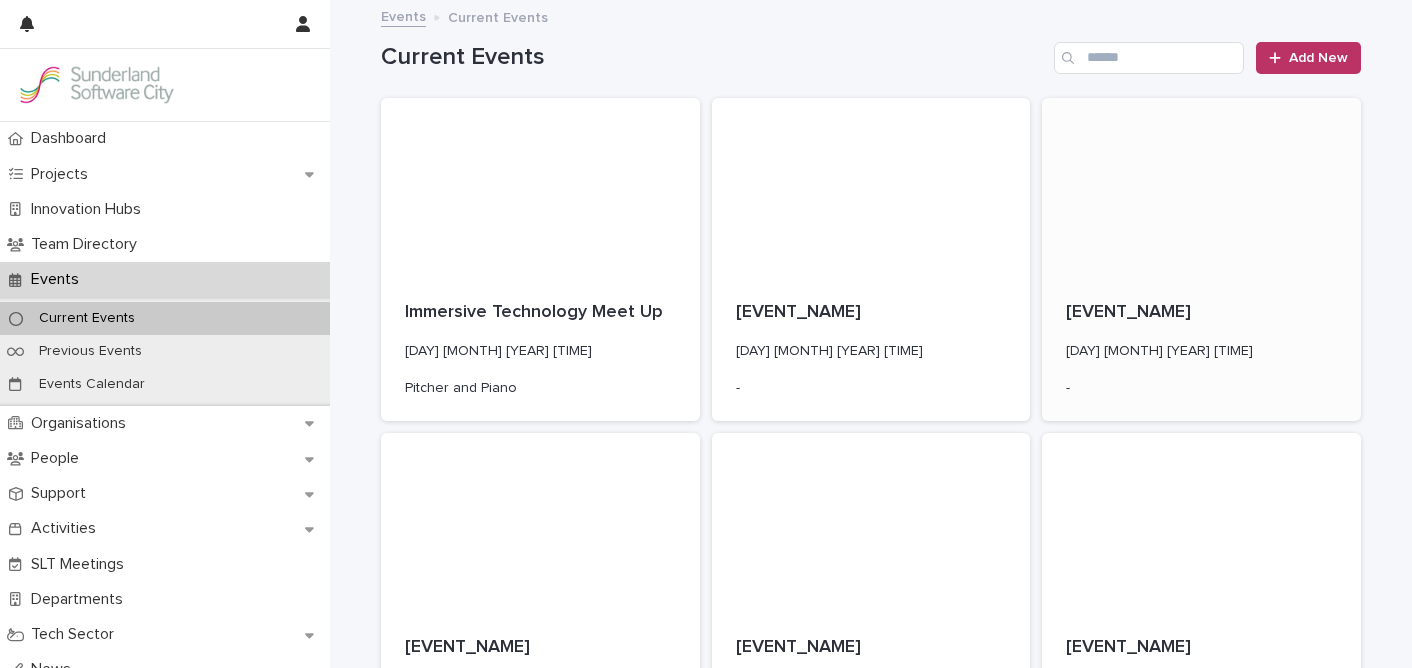 click on "[EVENT_NAME]" at bounding box center [1201, 313] 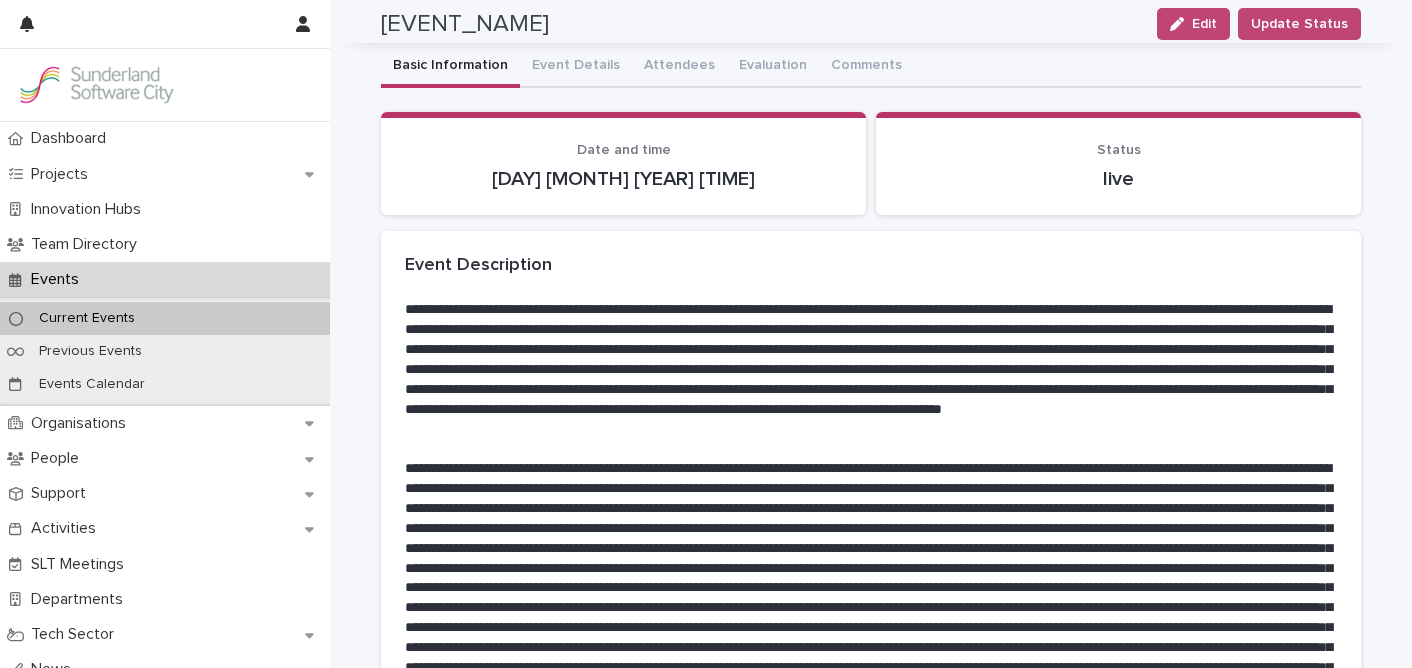 scroll, scrollTop: 0, scrollLeft: 0, axis: both 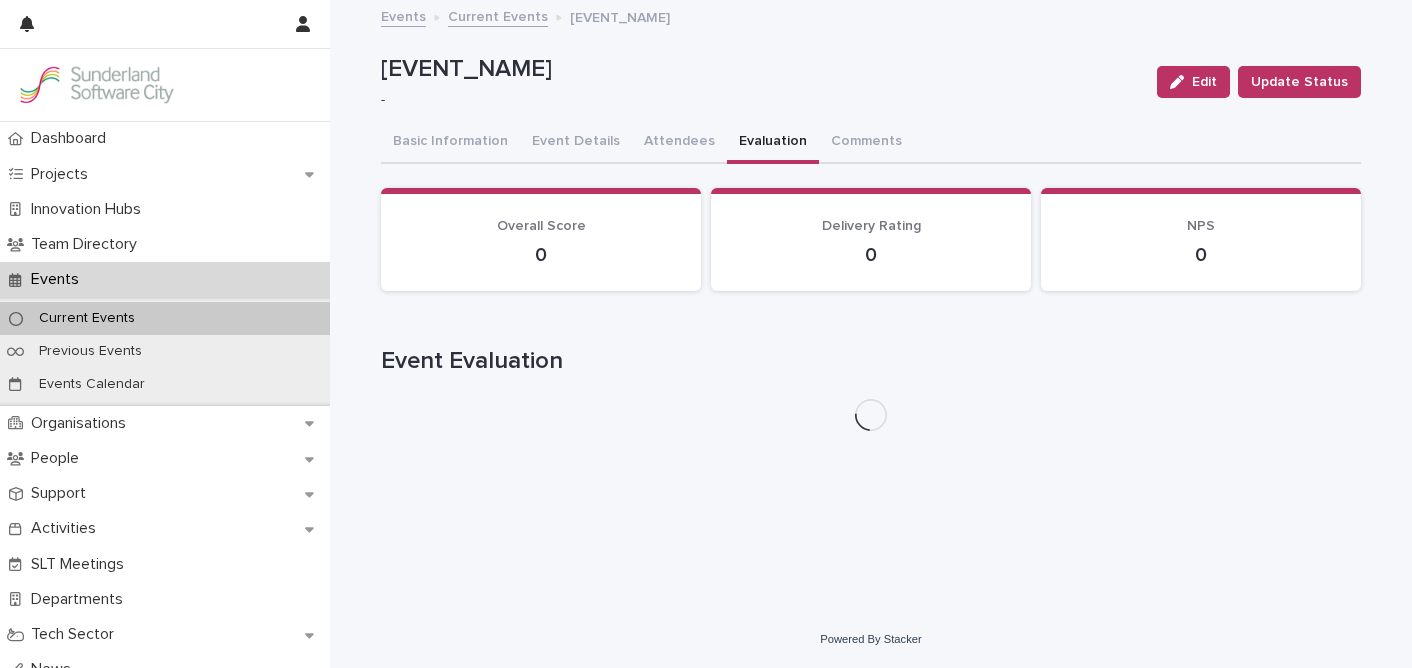 click on "Evaluation" at bounding box center (773, 143) 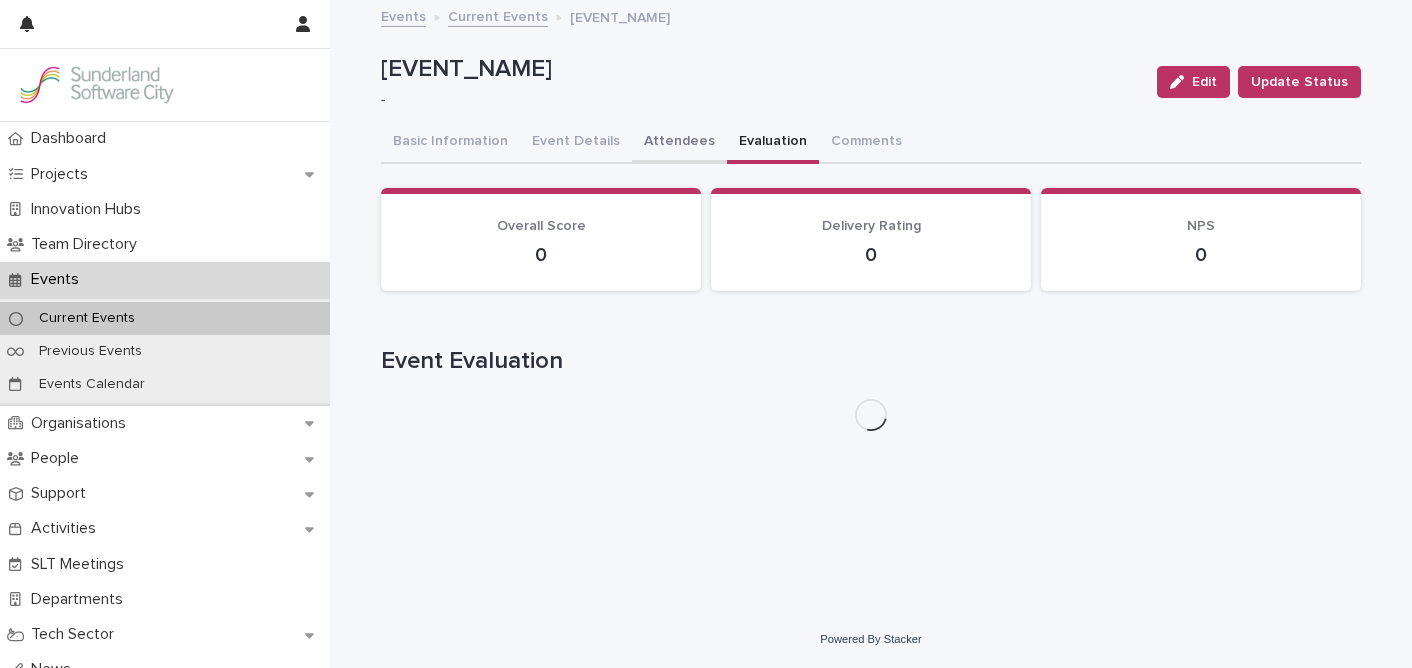 click on "Attendees" at bounding box center [679, 143] 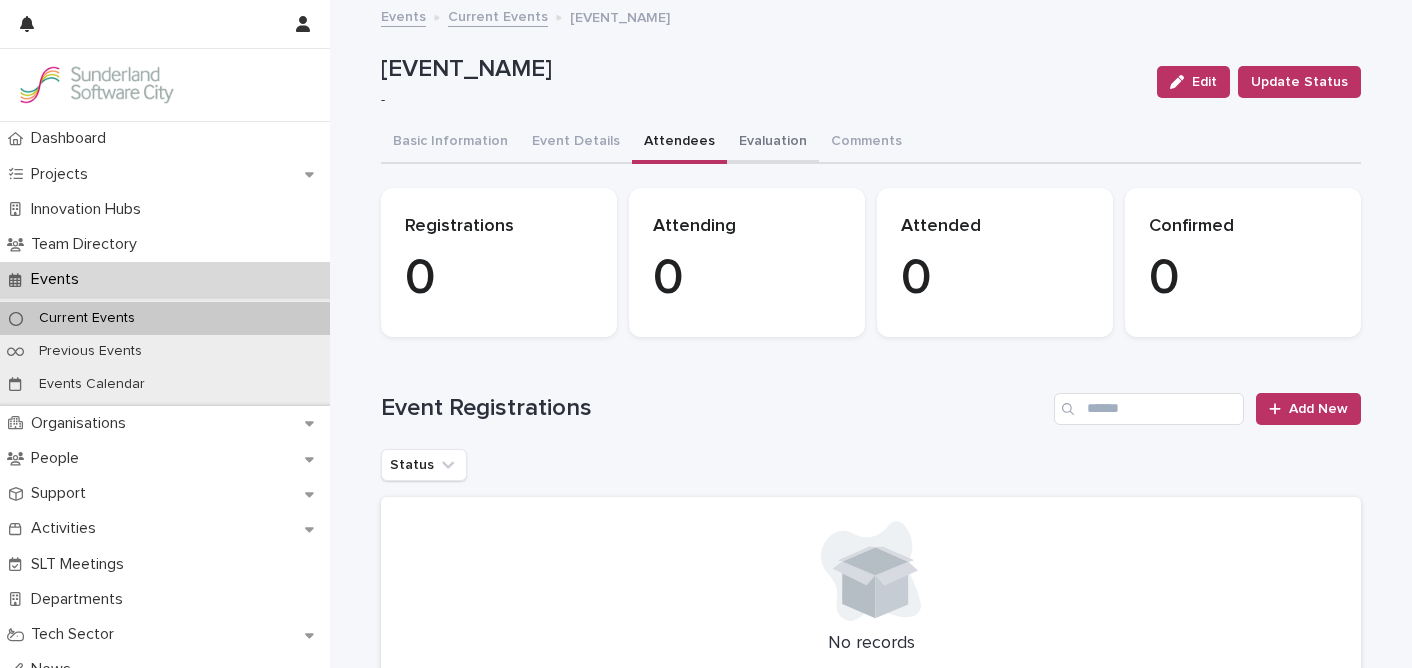 click on "Evaluation" at bounding box center (773, 143) 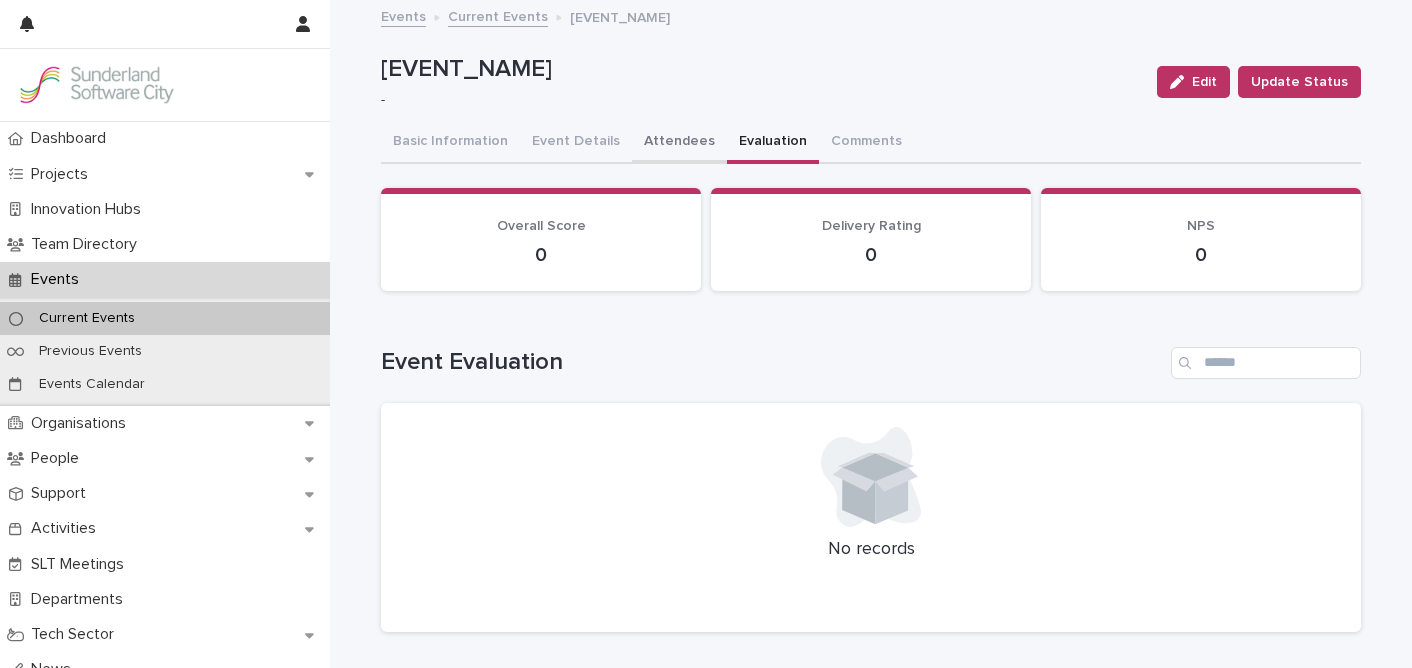 click on "Attendees" at bounding box center [679, 143] 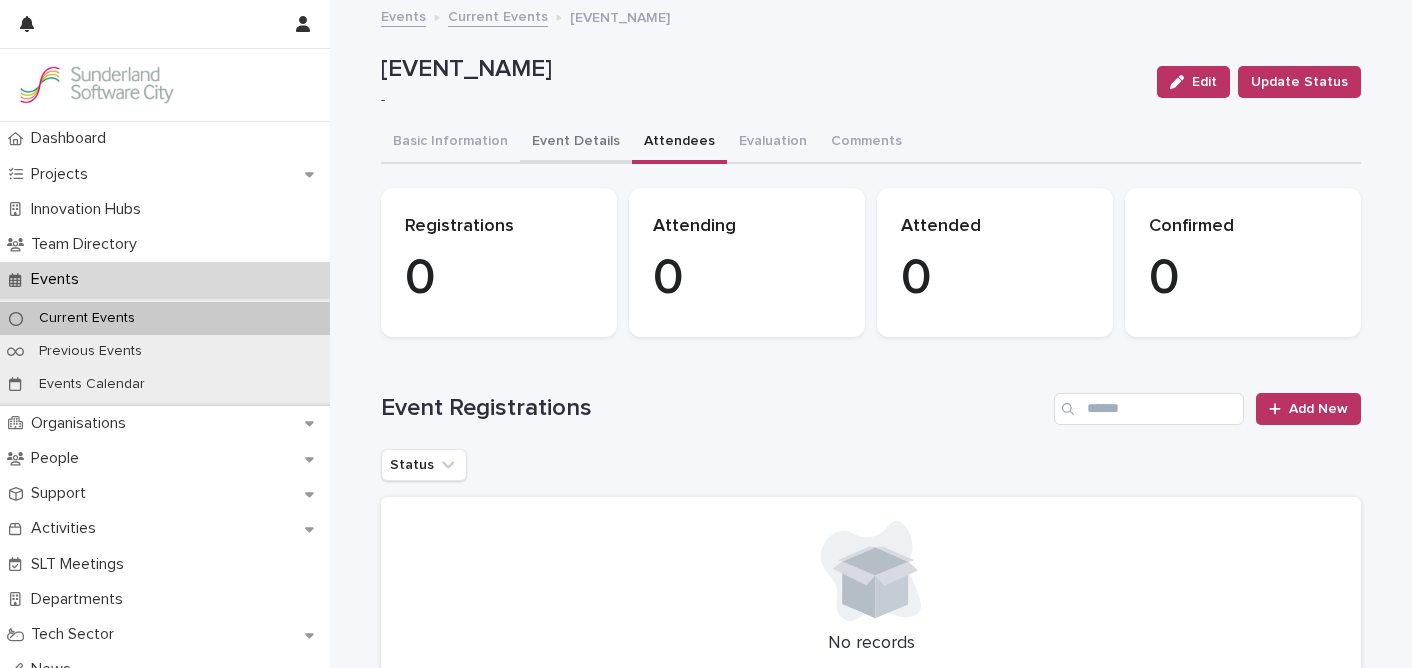 click on "Event Details" at bounding box center [576, 143] 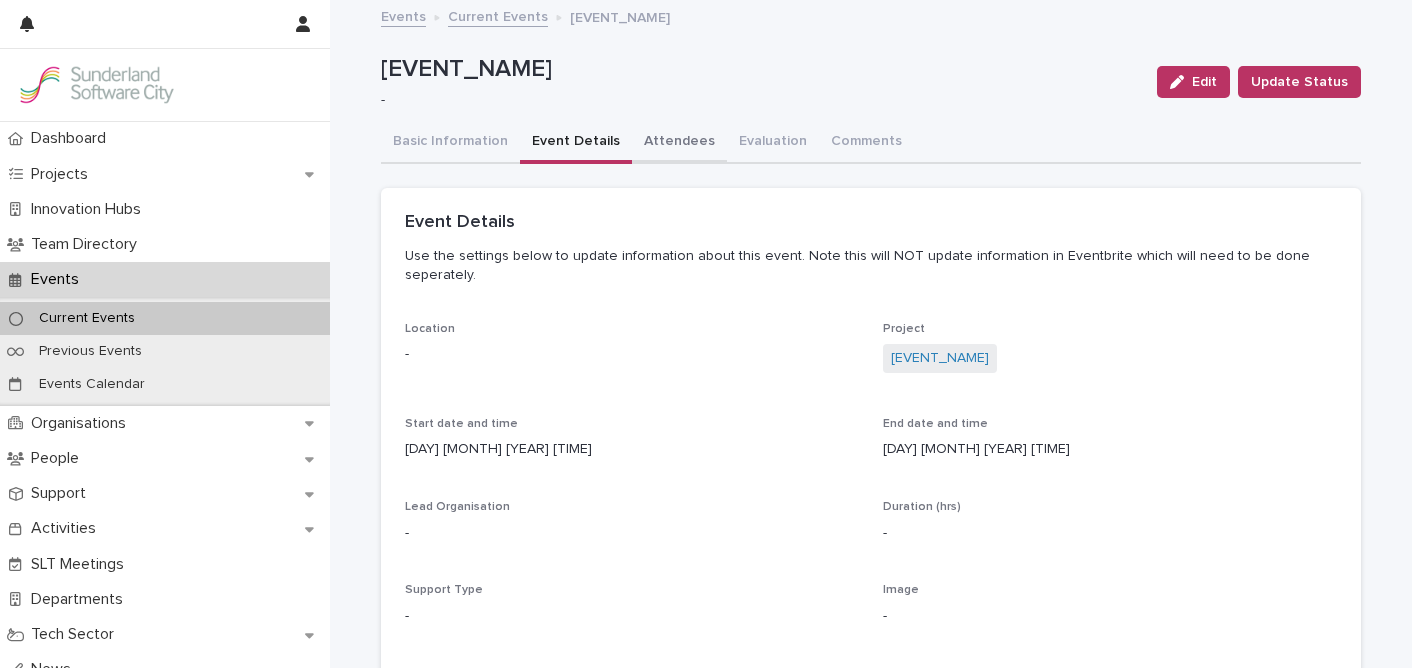 click on "Attendees" at bounding box center (679, 143) 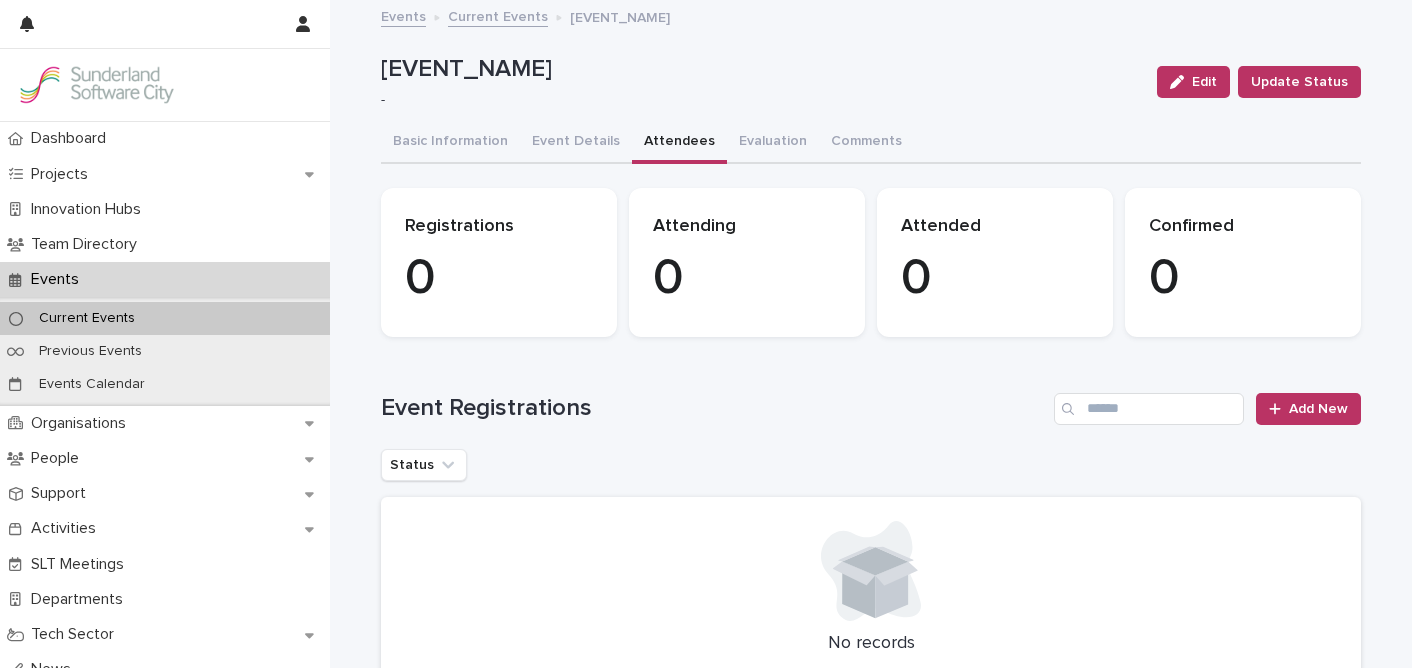 click on "Current Events" at bounding box center [498, 15] 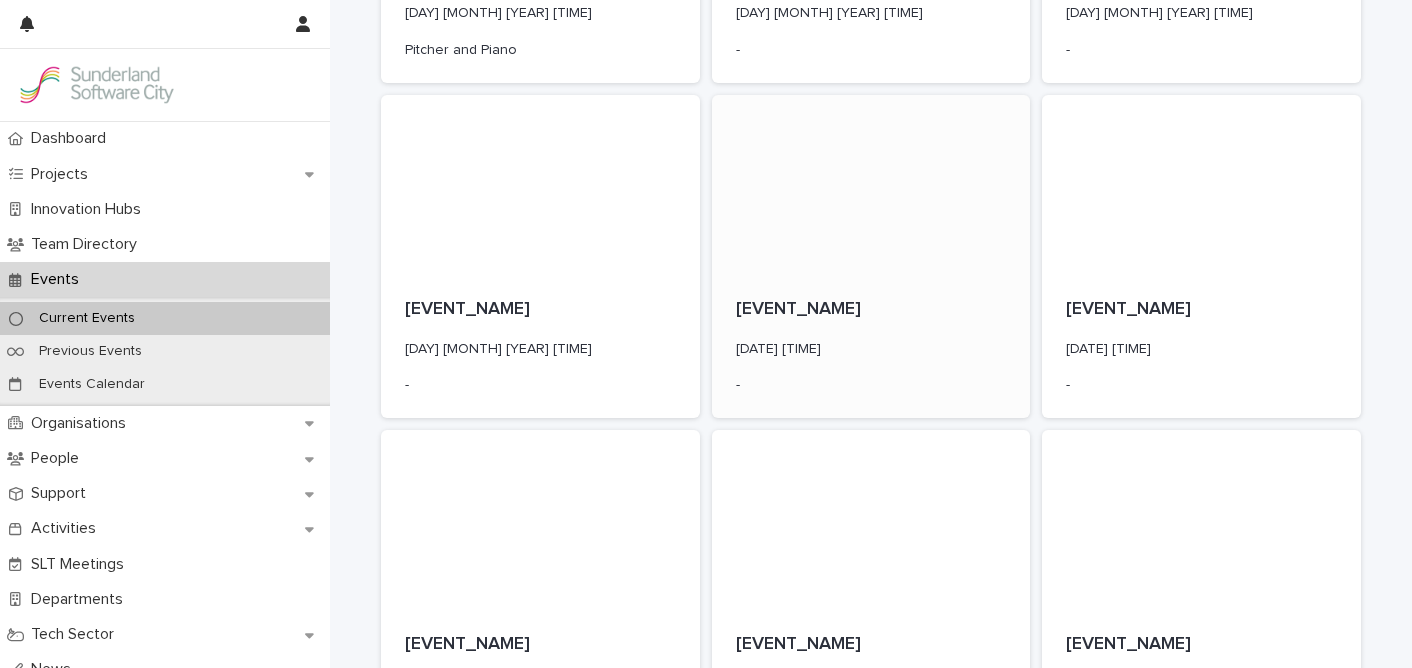 scroll, scrollTop: 339, scrollLeft: 0, axis: vertical 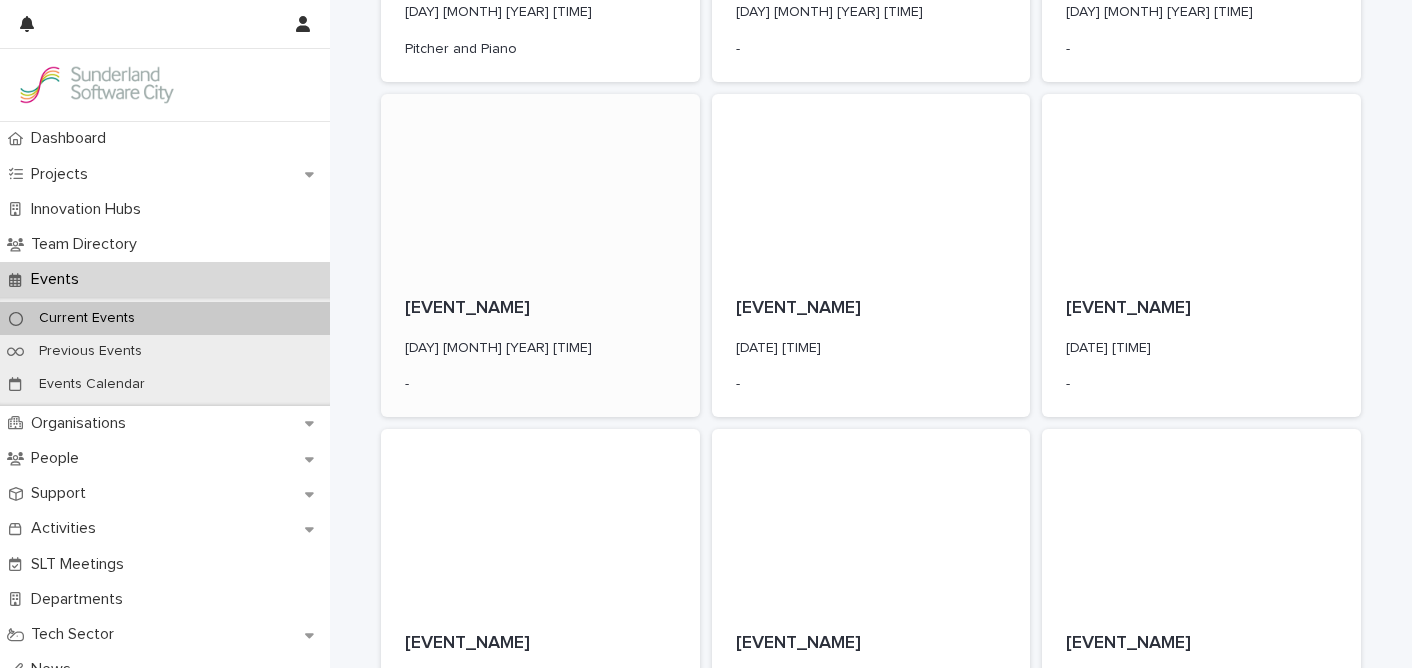 click on "[EVENT_NAME]" at bounding box center [540, 309] 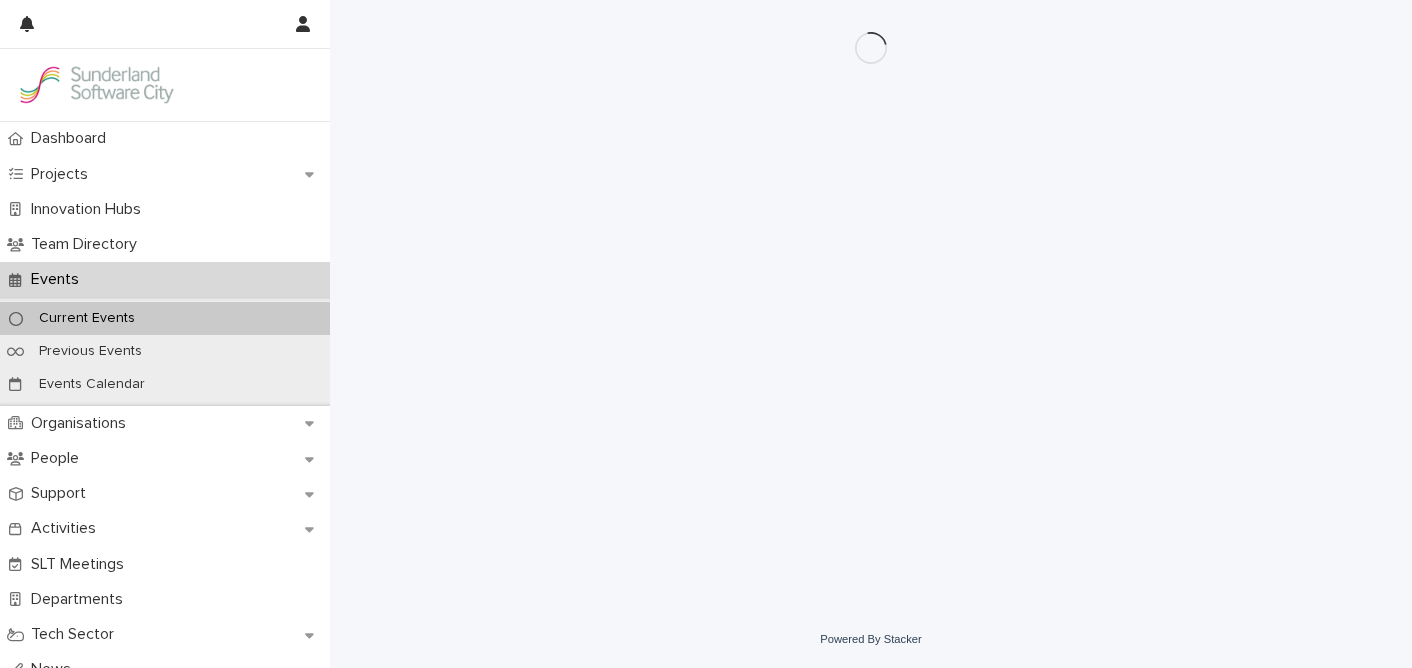 scroll, scrollTop: 0, scrollLeft: 0, axis: both 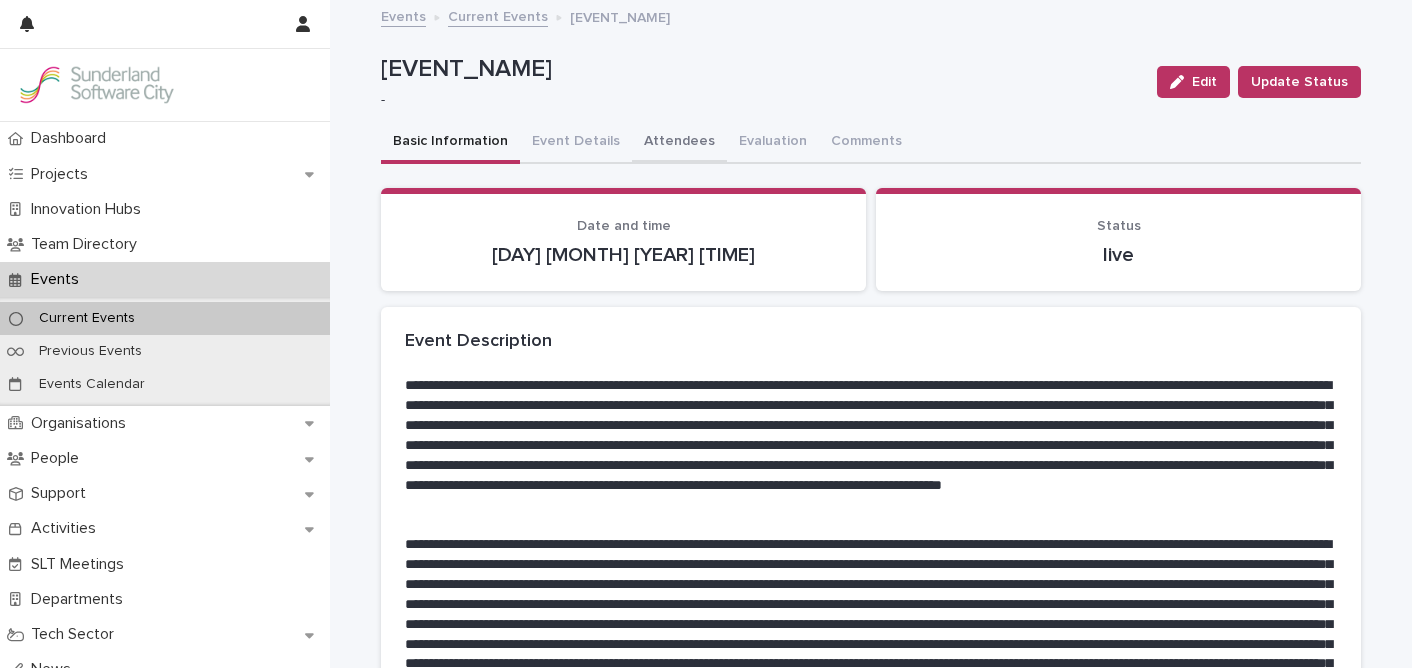 click on "Attendees" at bounding box center [679, 143] 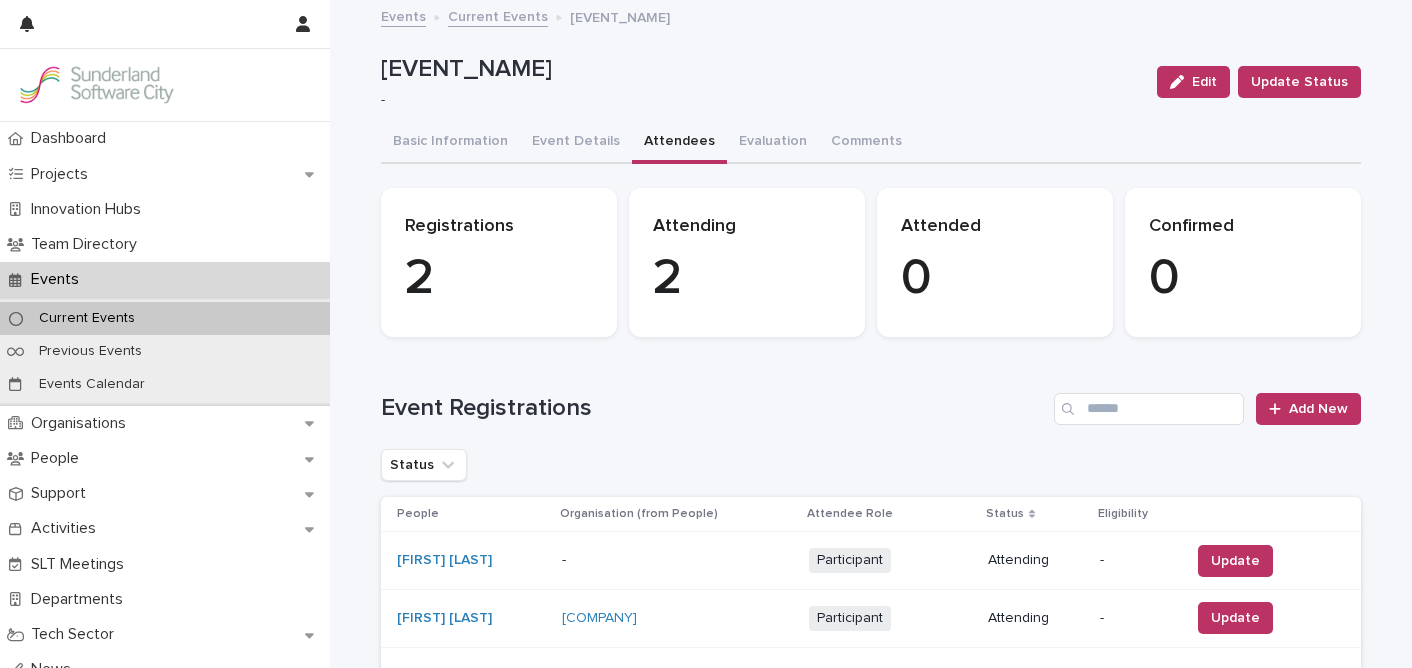 click on "Current Events" at bounding box center [498, 15] 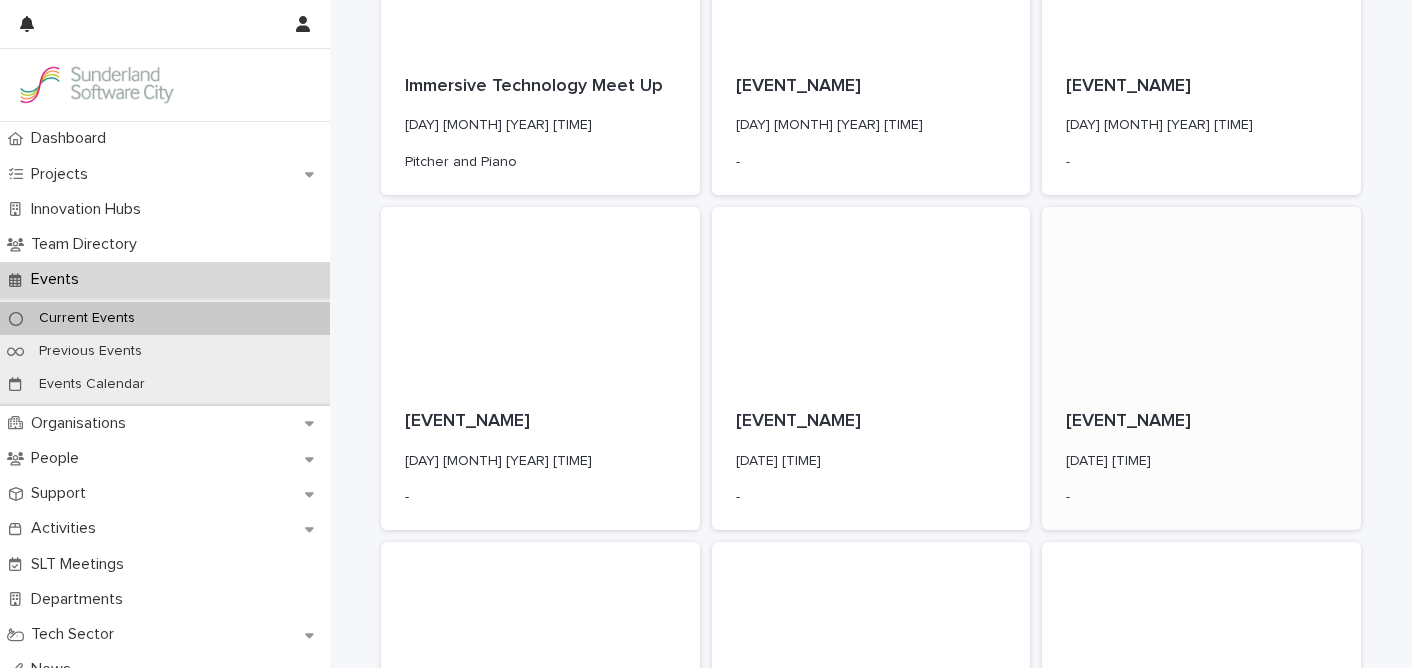 scroll, scrollTop: 227, scrollLeft: 0, axis: vertical 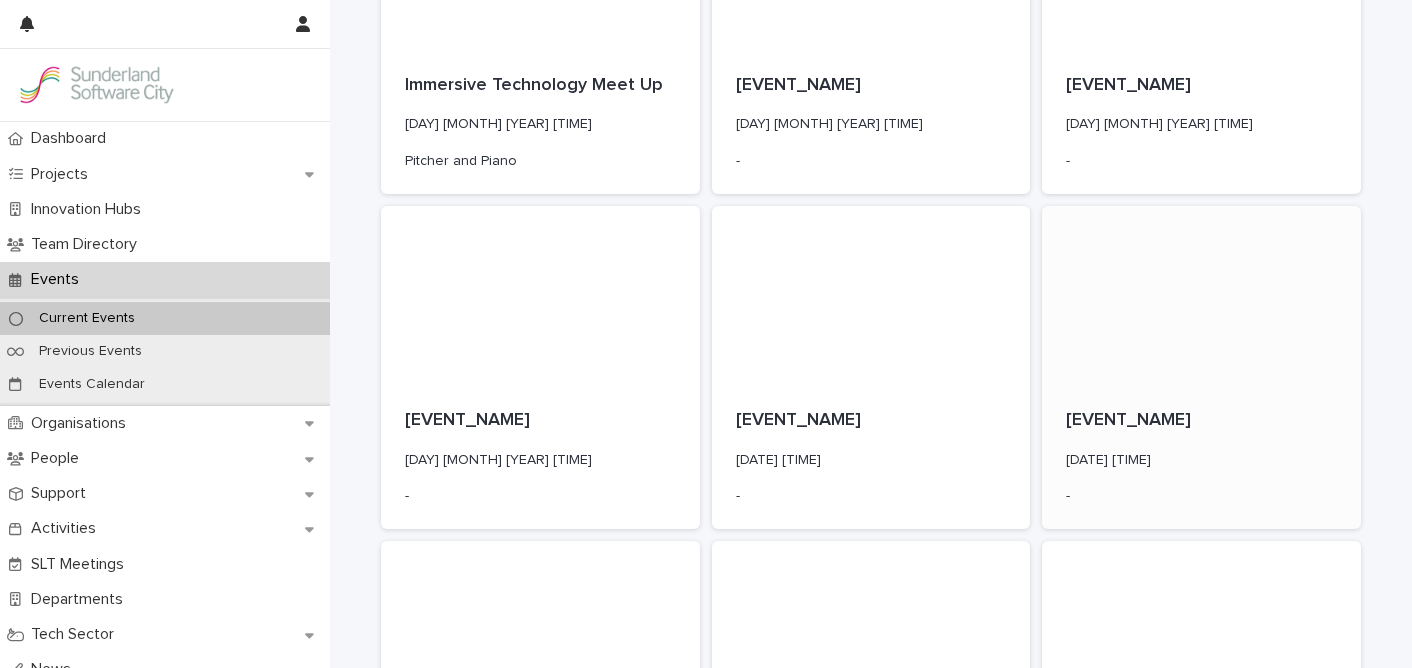 click at bounding box center (1201, 296) 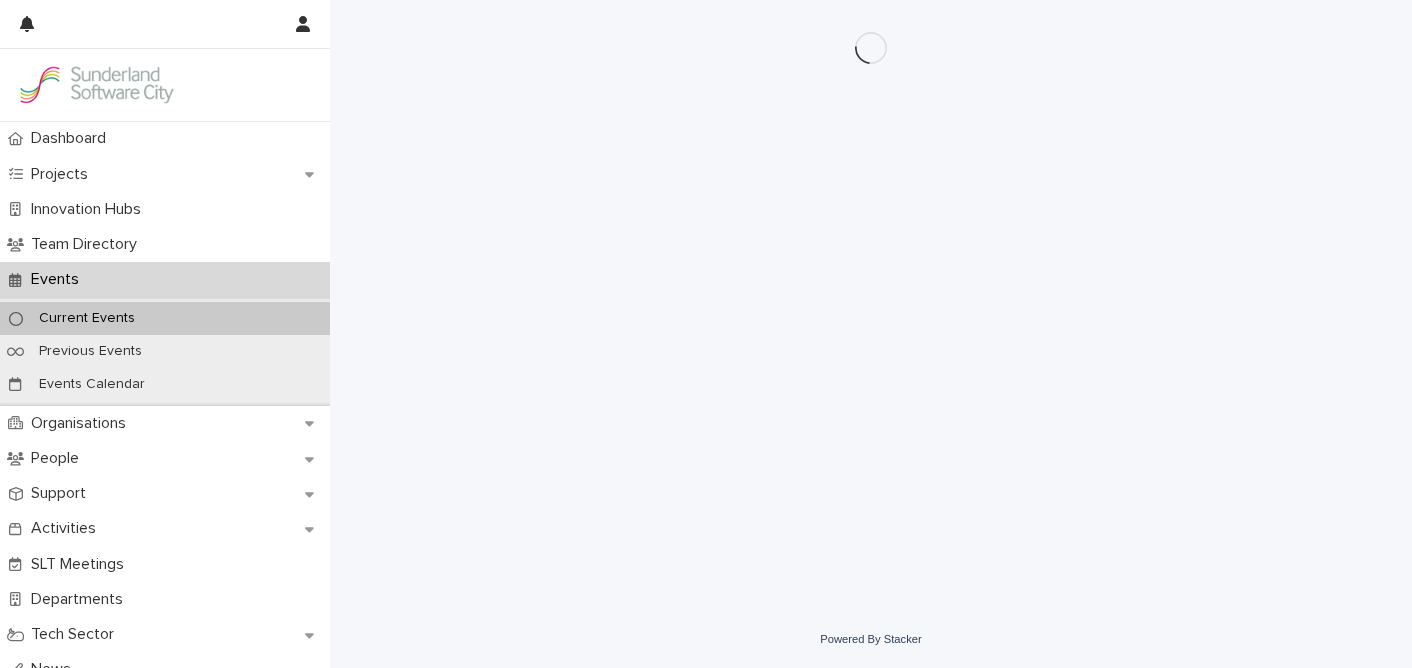 scroll, scrollTop: 0, scrollLeft: 0, axis: both 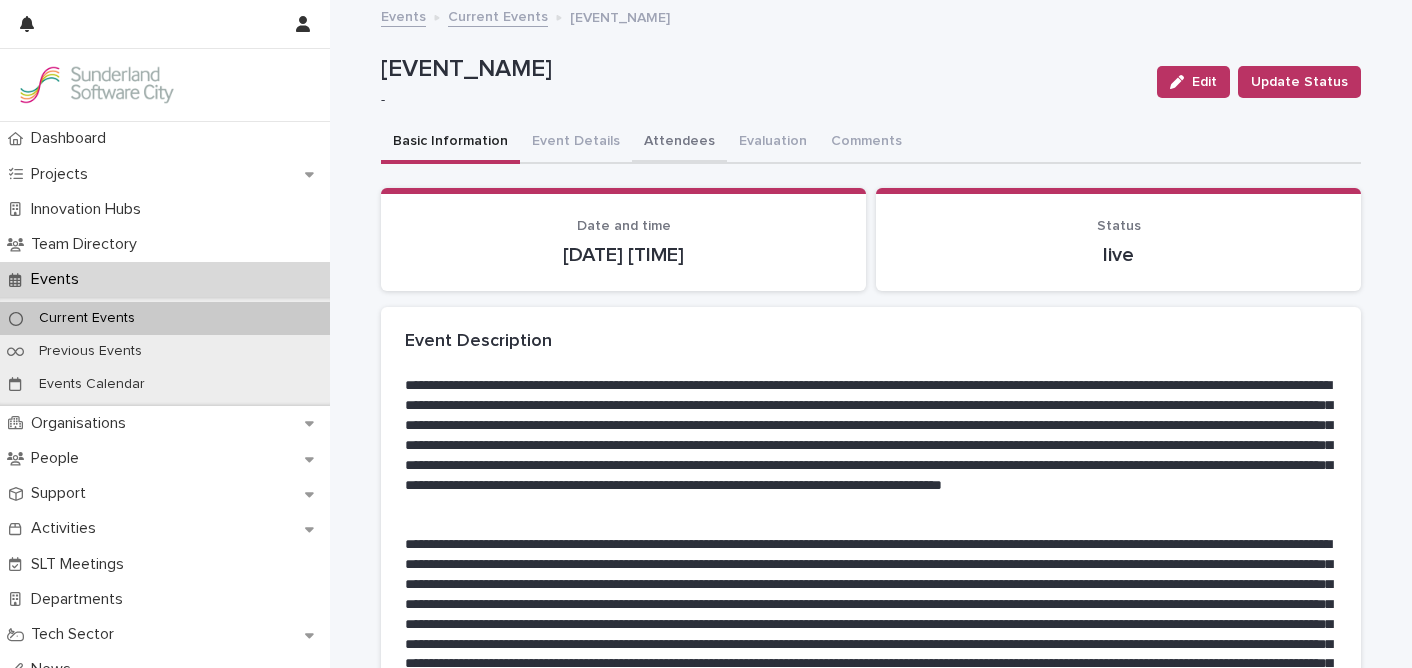 click on "Attendees" at bounding box center (679, 143) 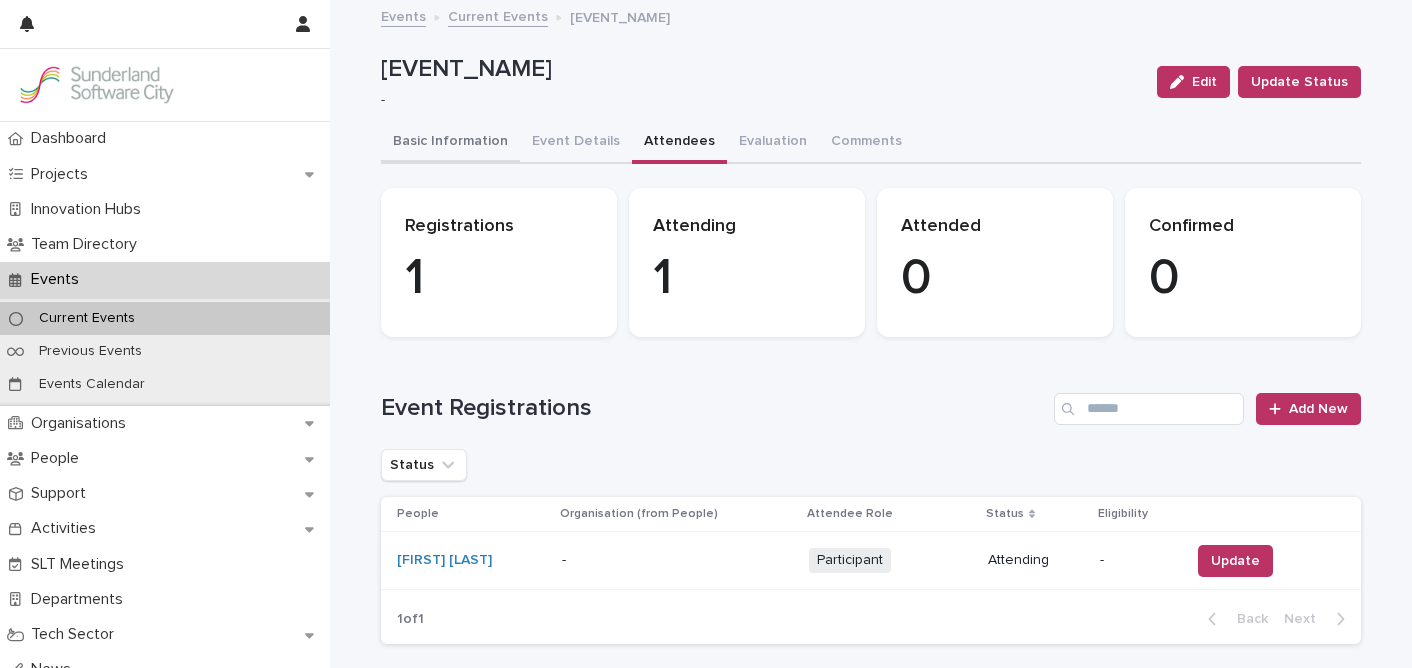 click on "Basic Information" at bounding box center (450, 143) 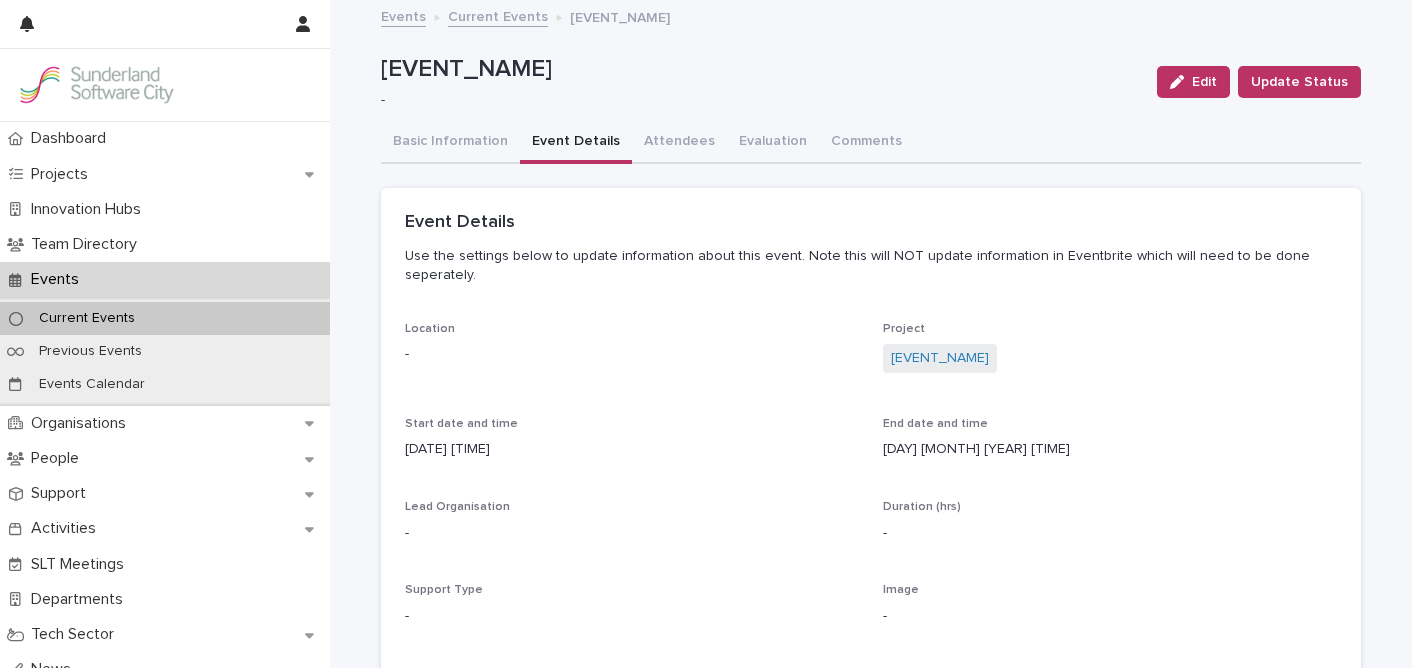 click on "Event Details" at bounding box center [576, 143] 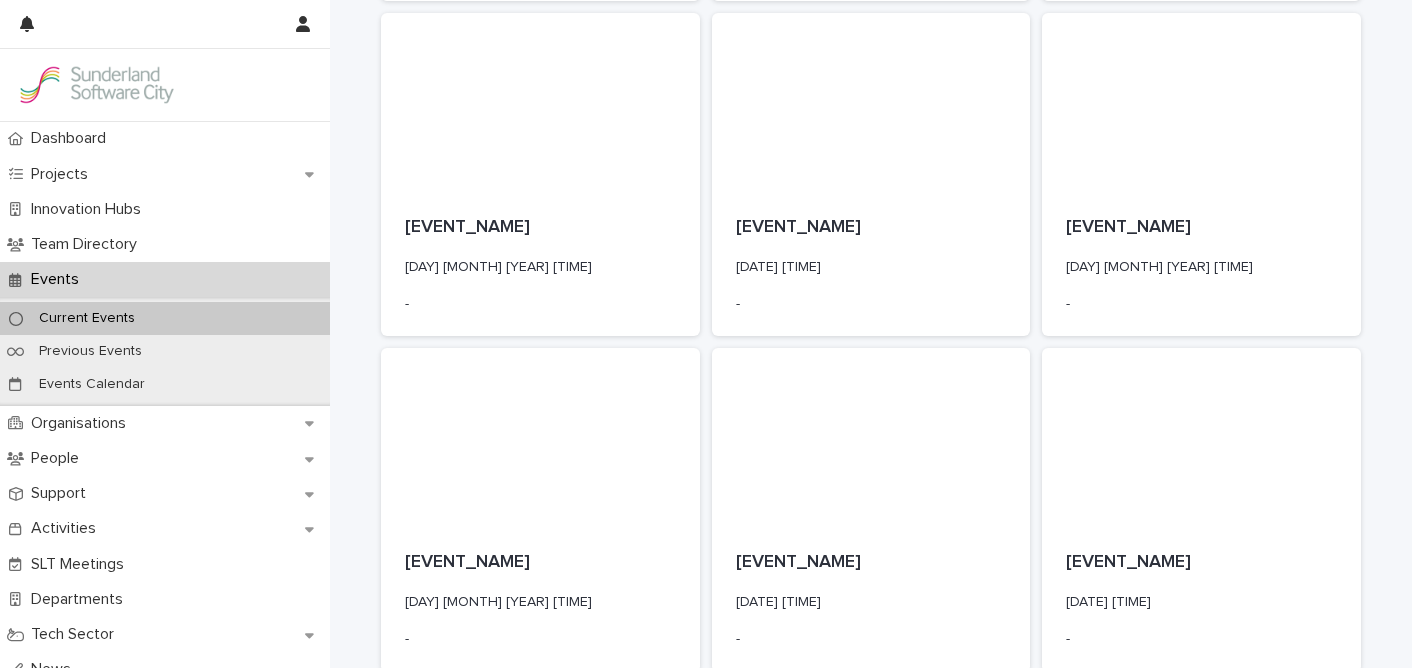 scroll, scrollTop: 805, scrollLeft: 0, axis: vertical 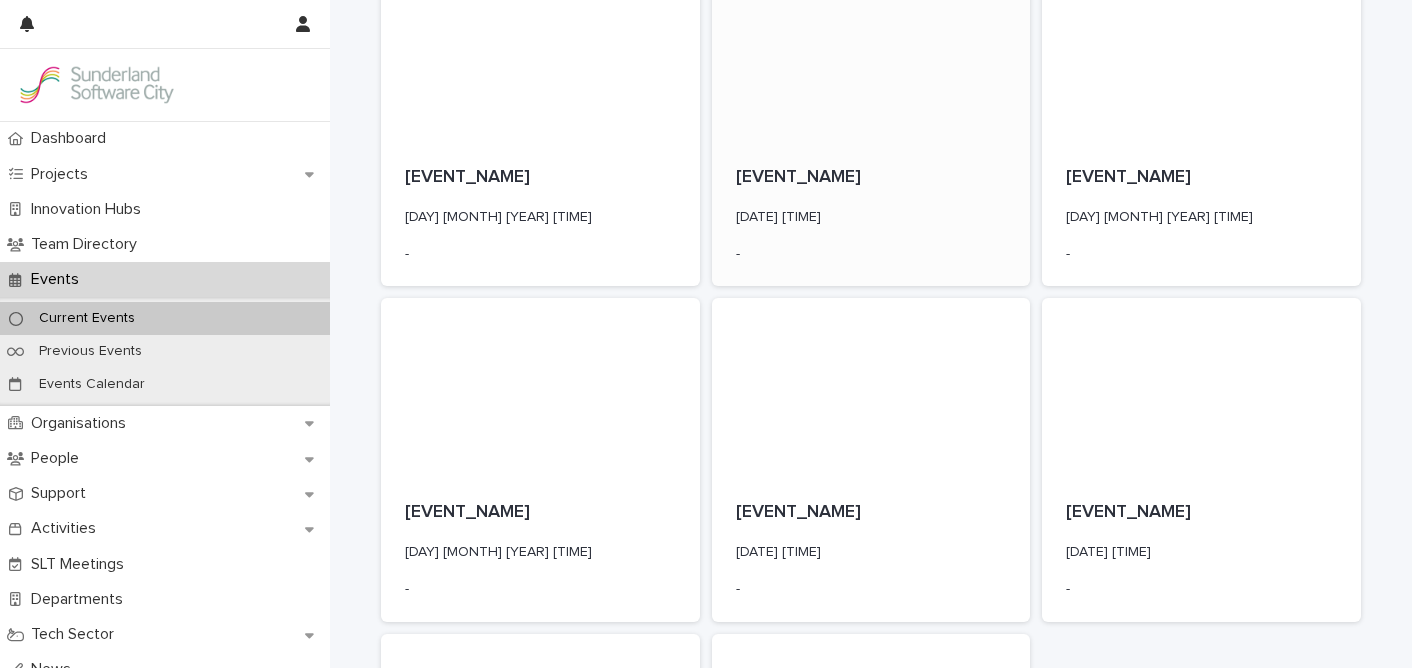 click on "Tech Seeds -Take your tech startup to the next level [DATE] [TIME] -" at bounding box center [871, 214] 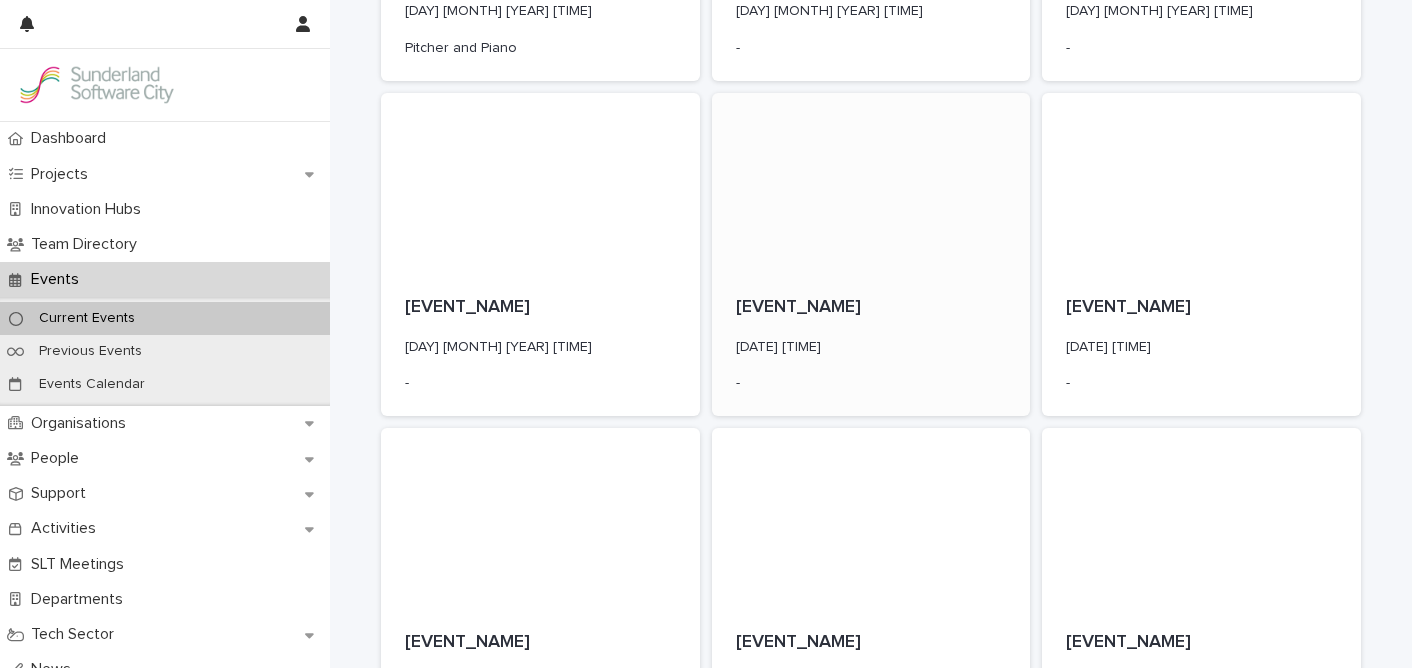 scroll, scrollTop: 353, scrollLeft: 0, axis: vertical 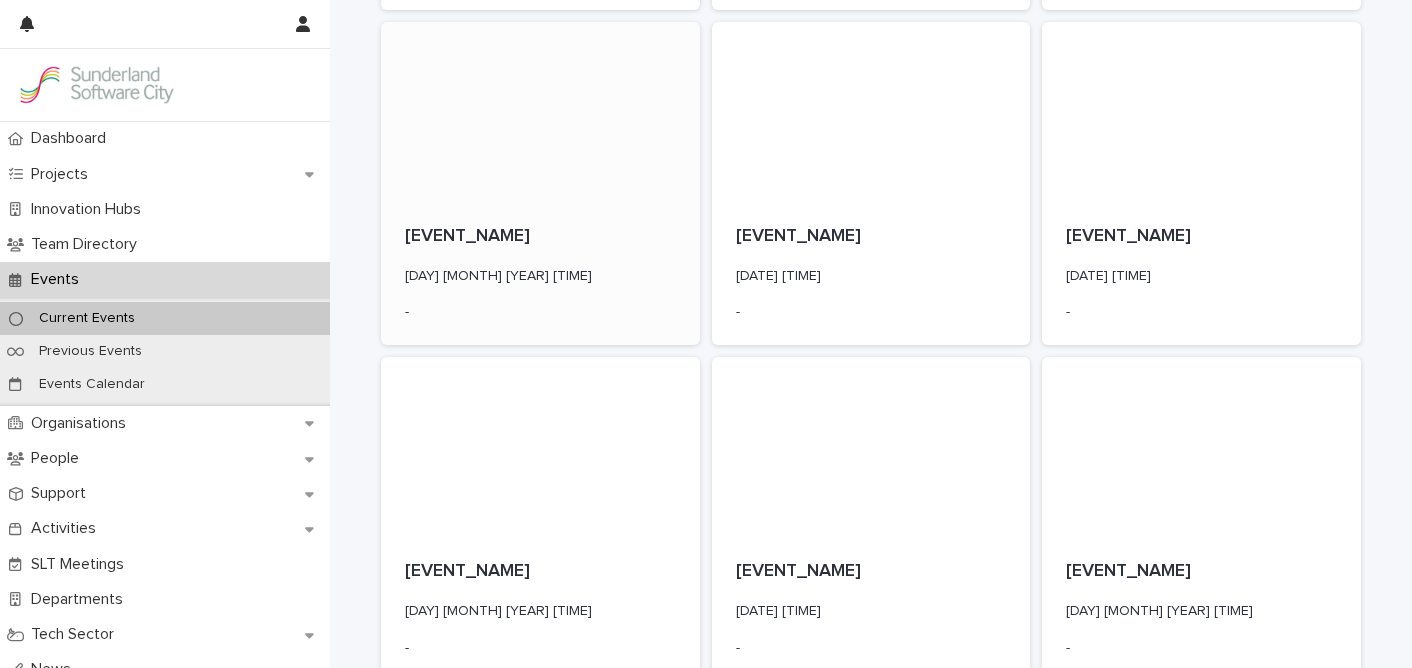 click on "[EVENT_NAME]" at bounding box center (540, 237) 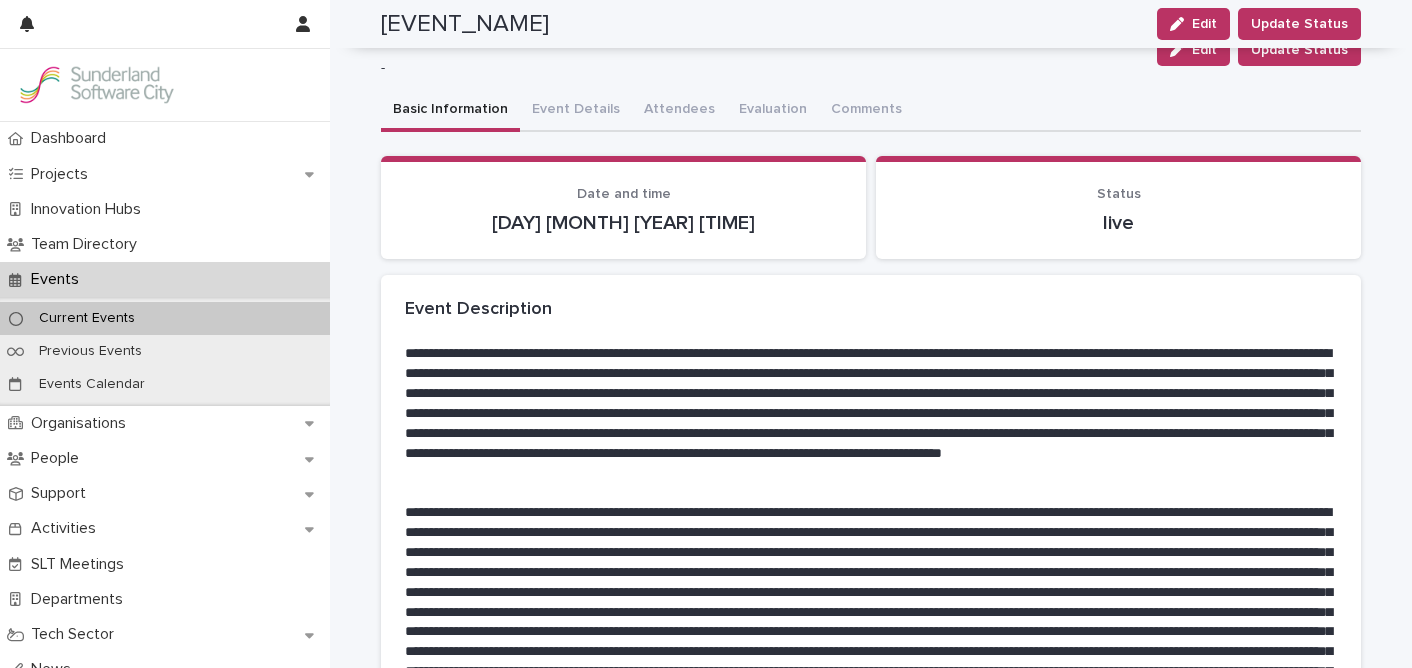 scroll, scrollTop: 0, scrollLeft: 0, axis: both 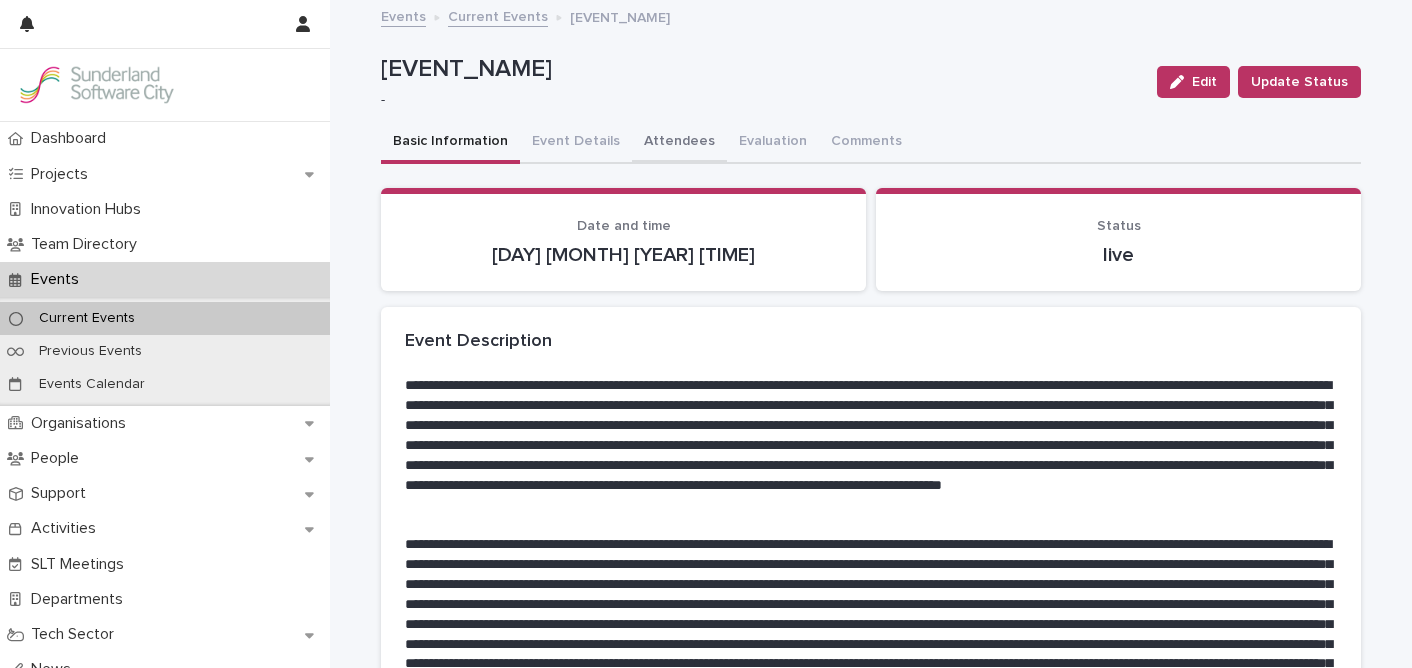 click on "Attendees" at bounding box center (679, 143) 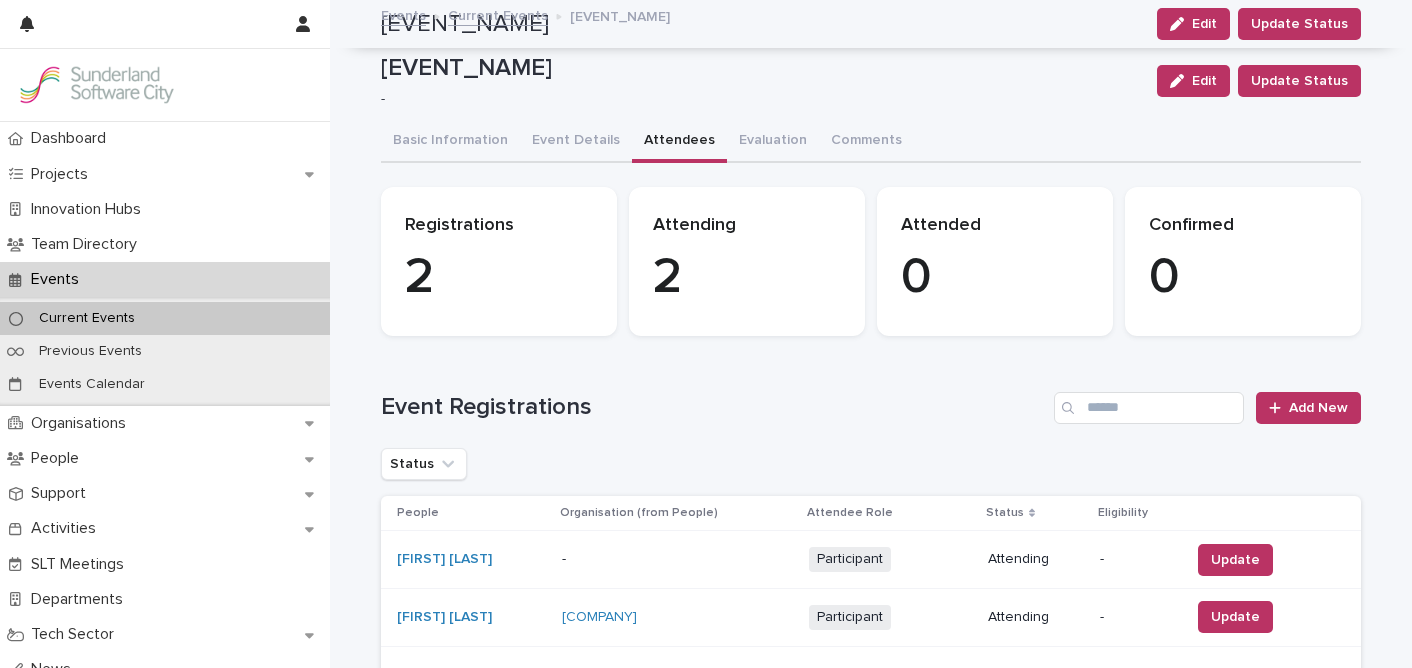 scroll, scrollTop: 0, scrollLeft: 0, axis: both 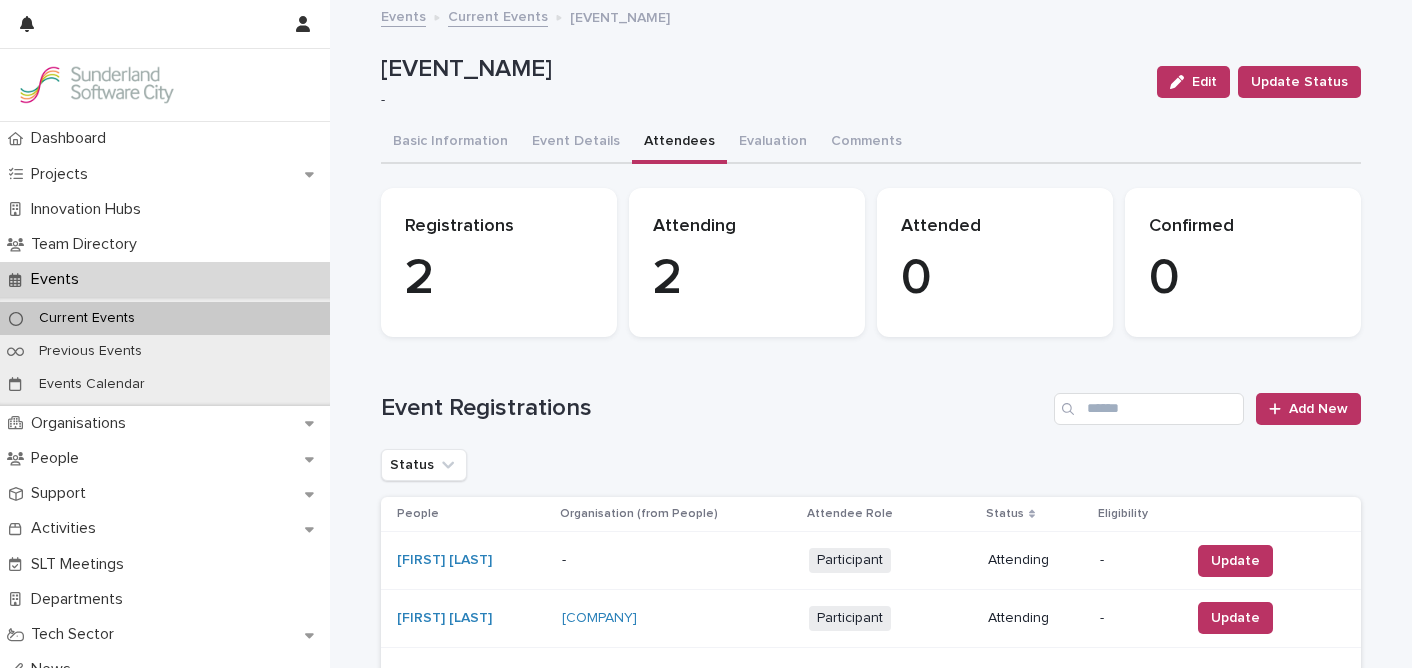 click on "Current Events" at bounding box center (498, 15) 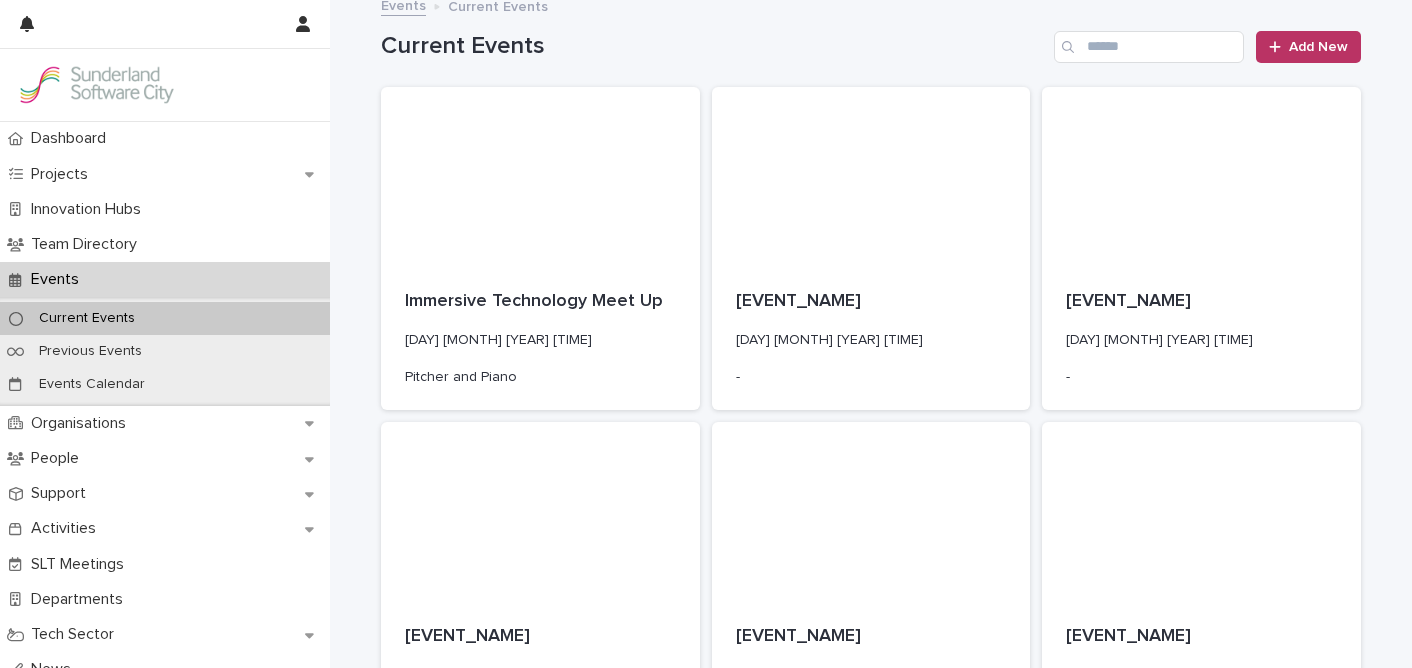scroll, scrollTop: 0, scrollLeft: 0, axis: both 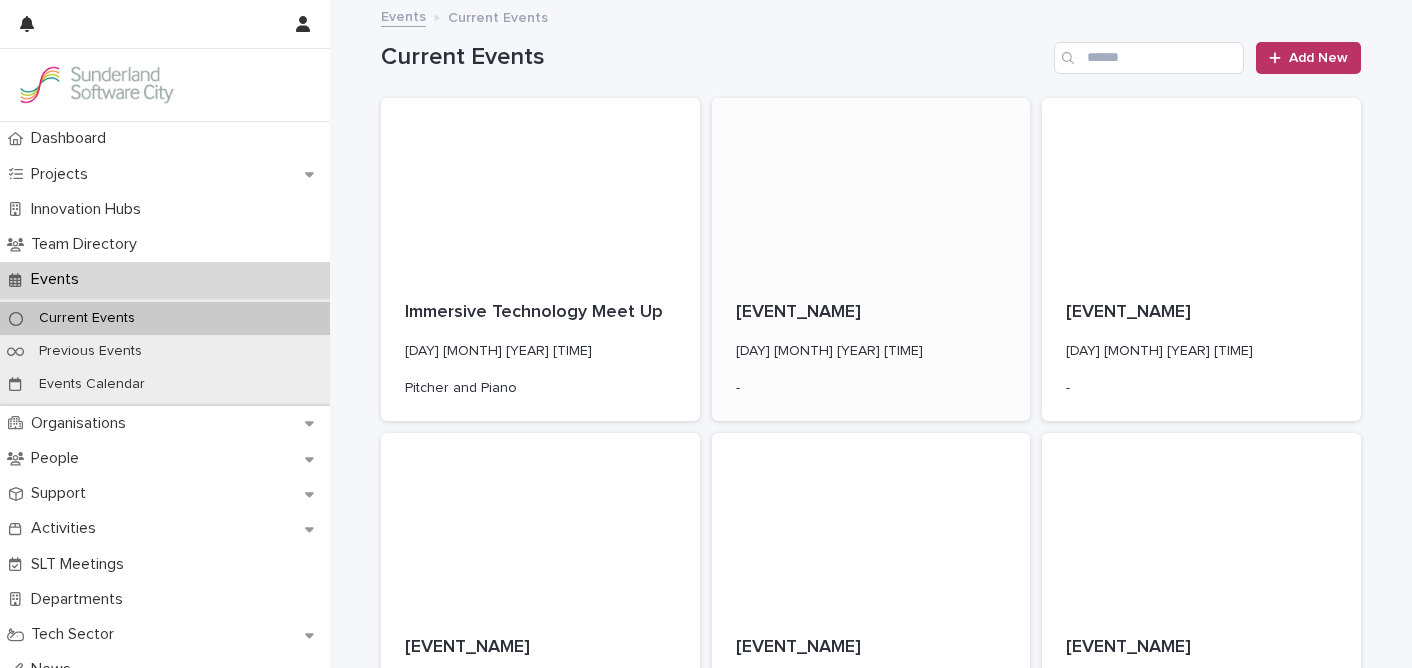 click at bounding box center (871, 188) 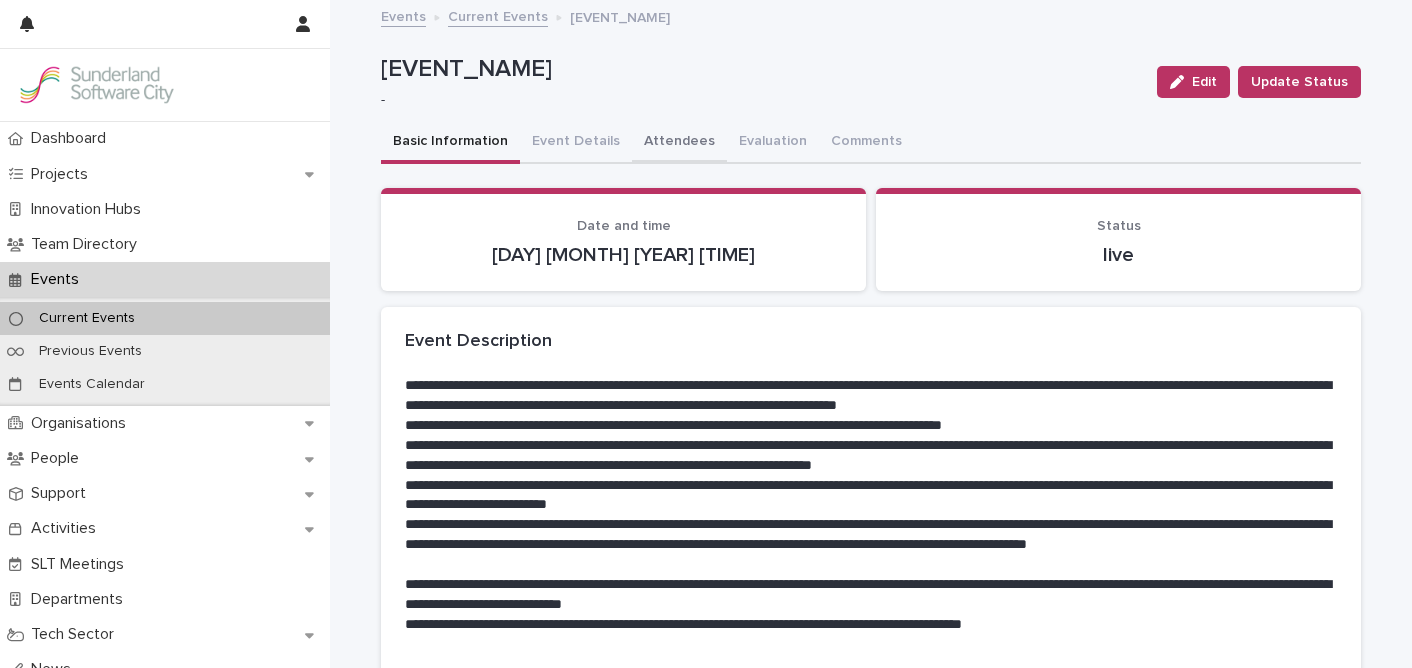 click on "Attendees" at bounding box center [679, 143] 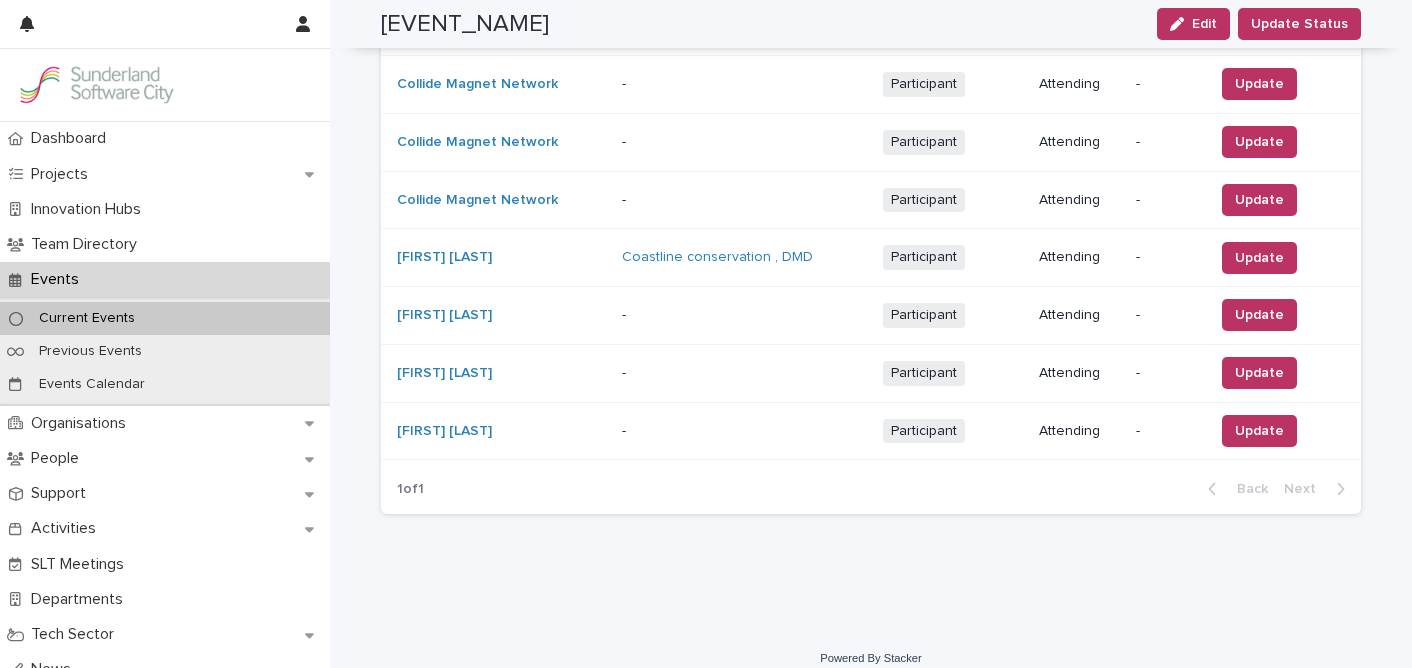 scroll, scrollTop: 2074, scrollLeft: 0, axis: vertical 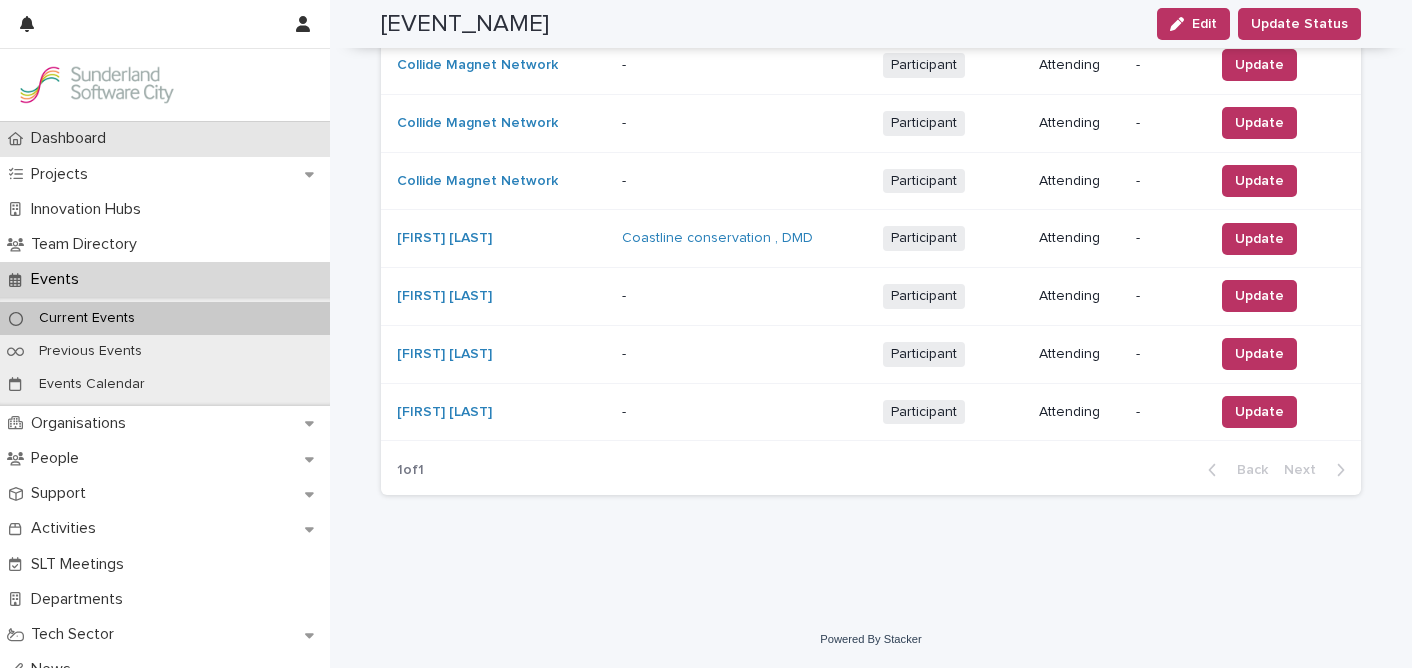 click on "Dashboard" at bounding box center [165, 138] 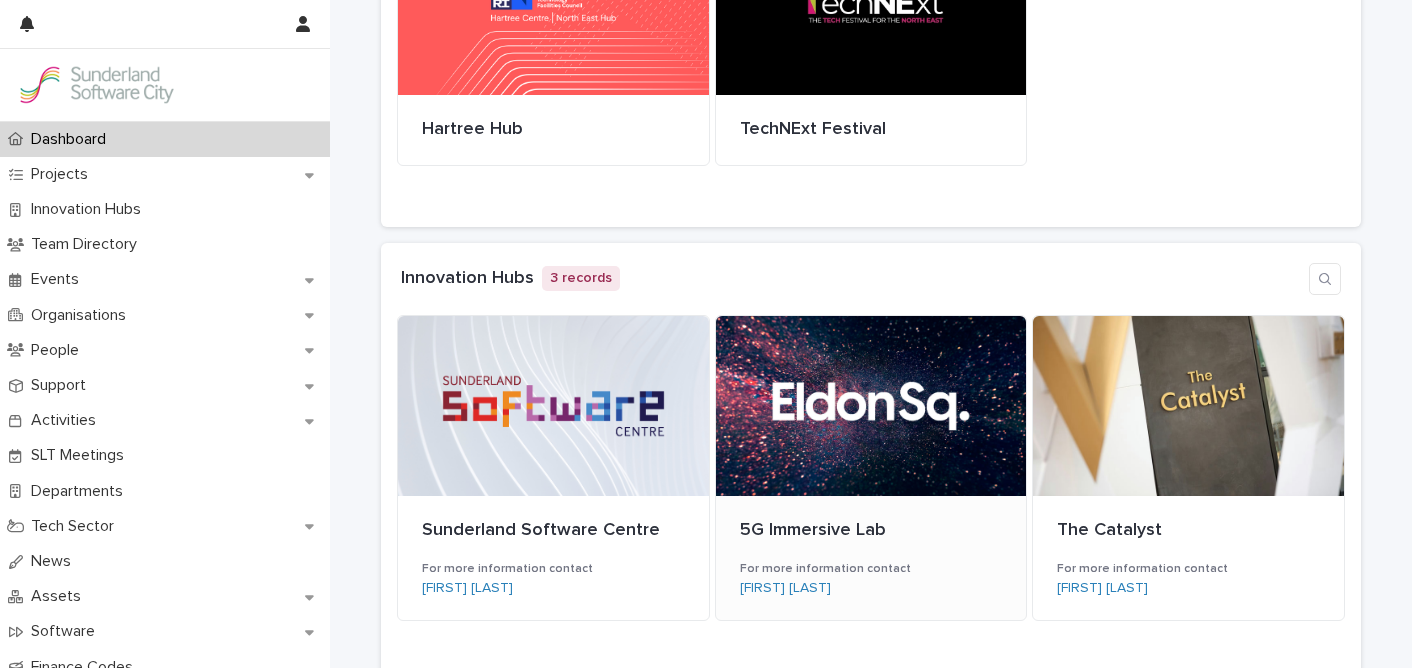 scroll, scrollTop: 0, scrollLeft: 0, axis: both 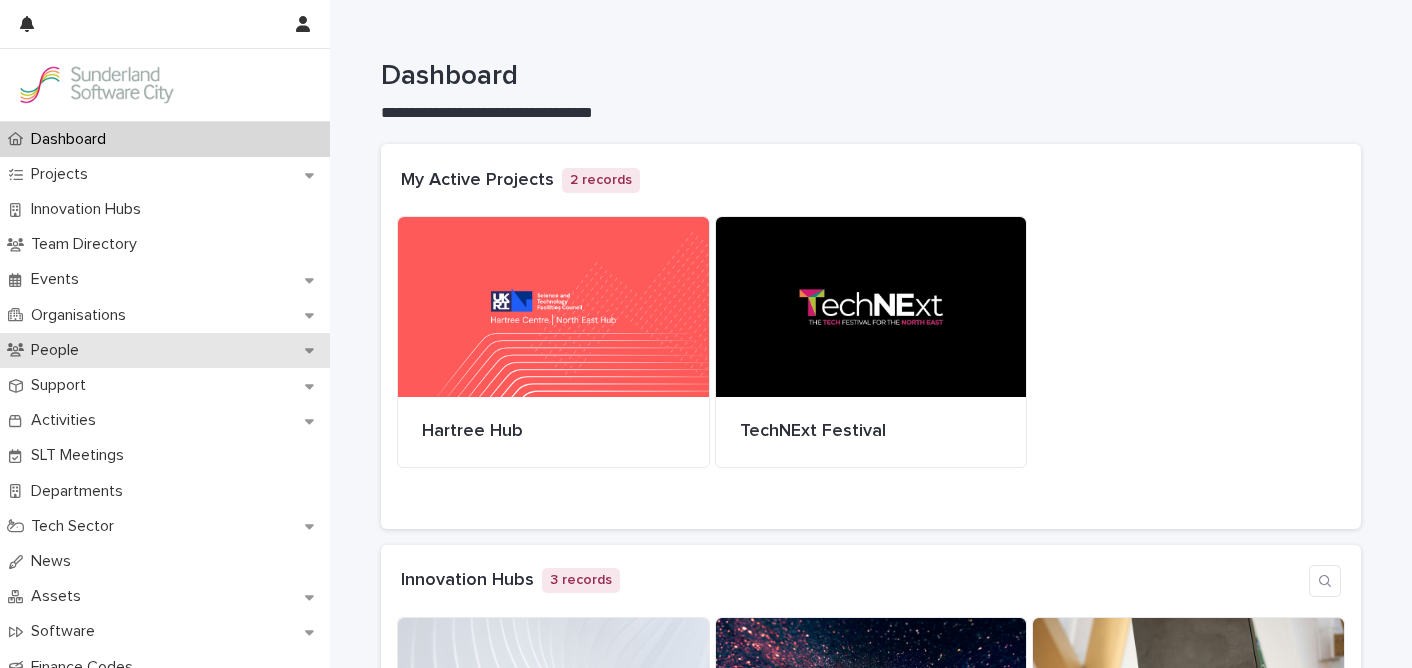 click on "People" at bounding box center (165, 350) 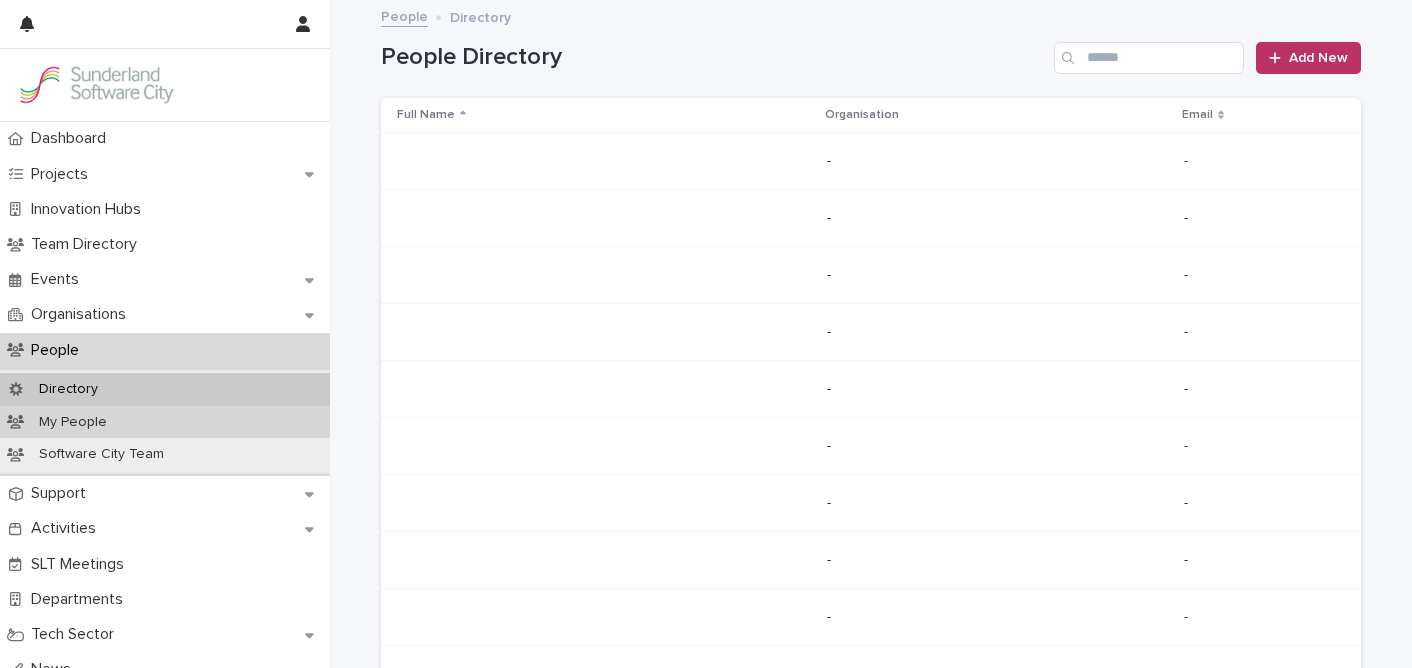 click on "My People" at bounding box center (165, 422) 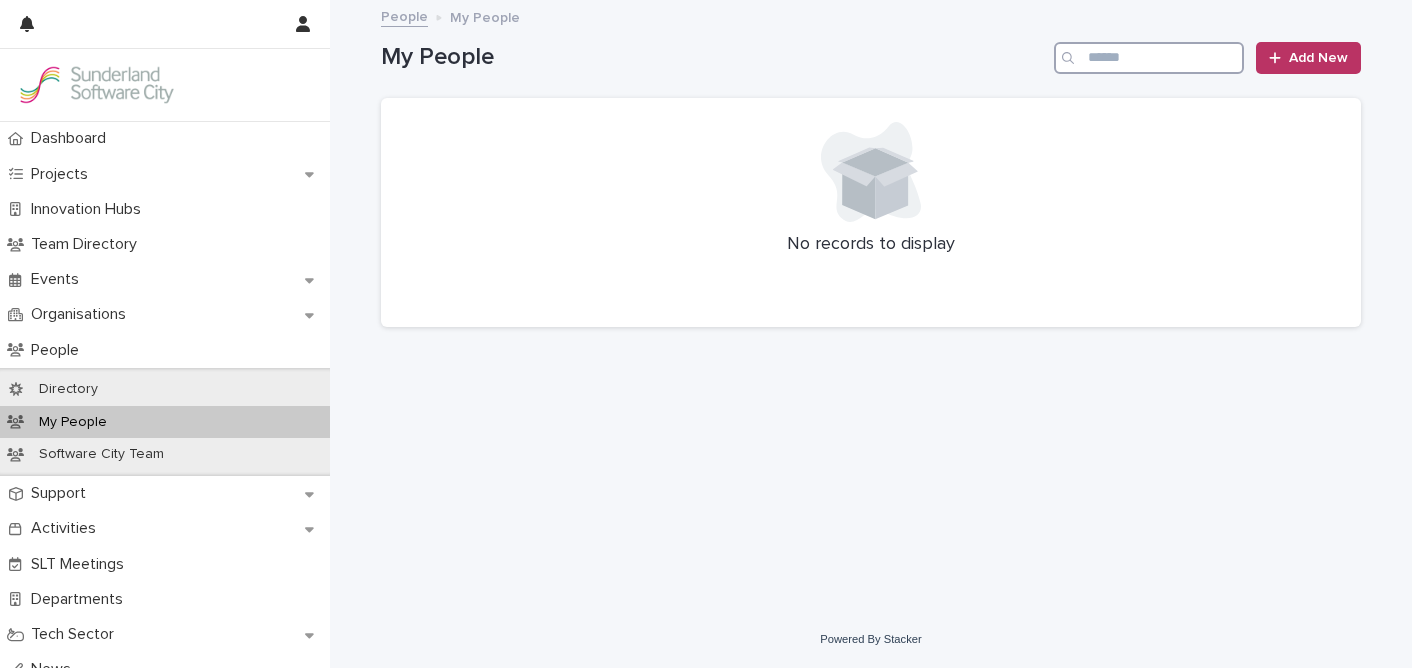 click at bounding box center (1149, 58) 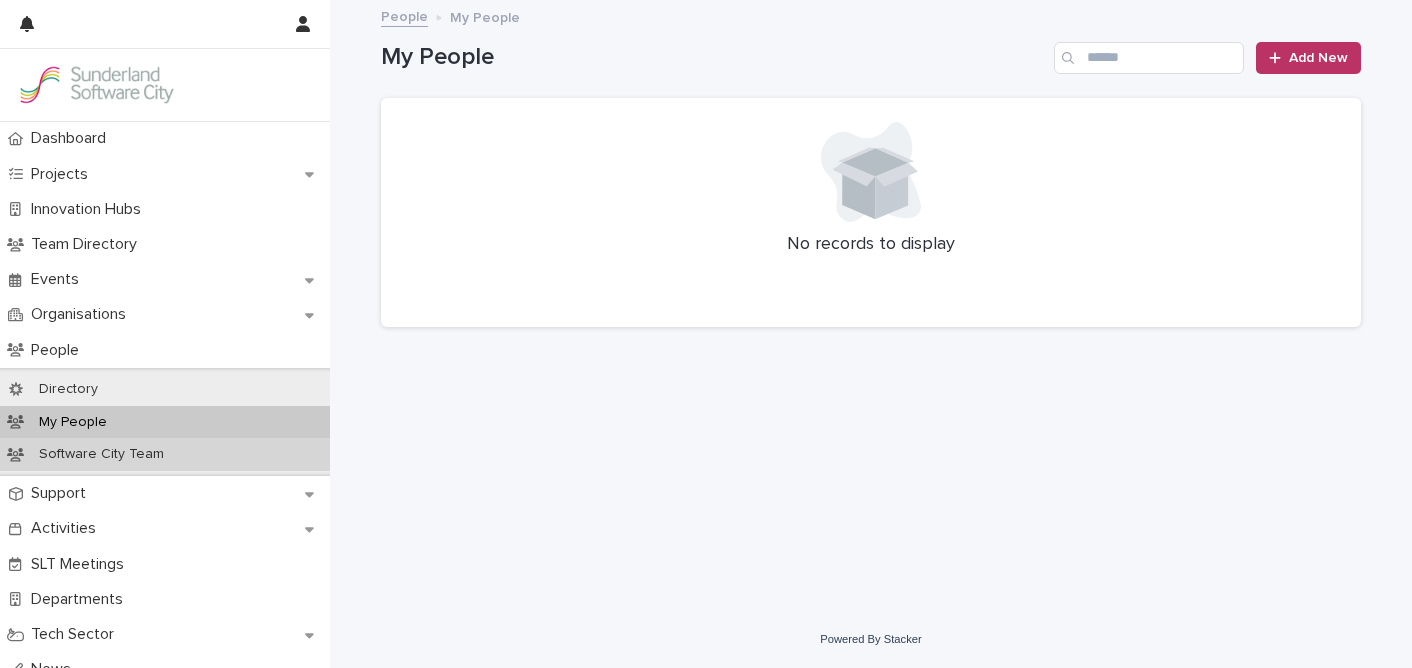 click on "Software City Team" at bounding box center (165, 454) 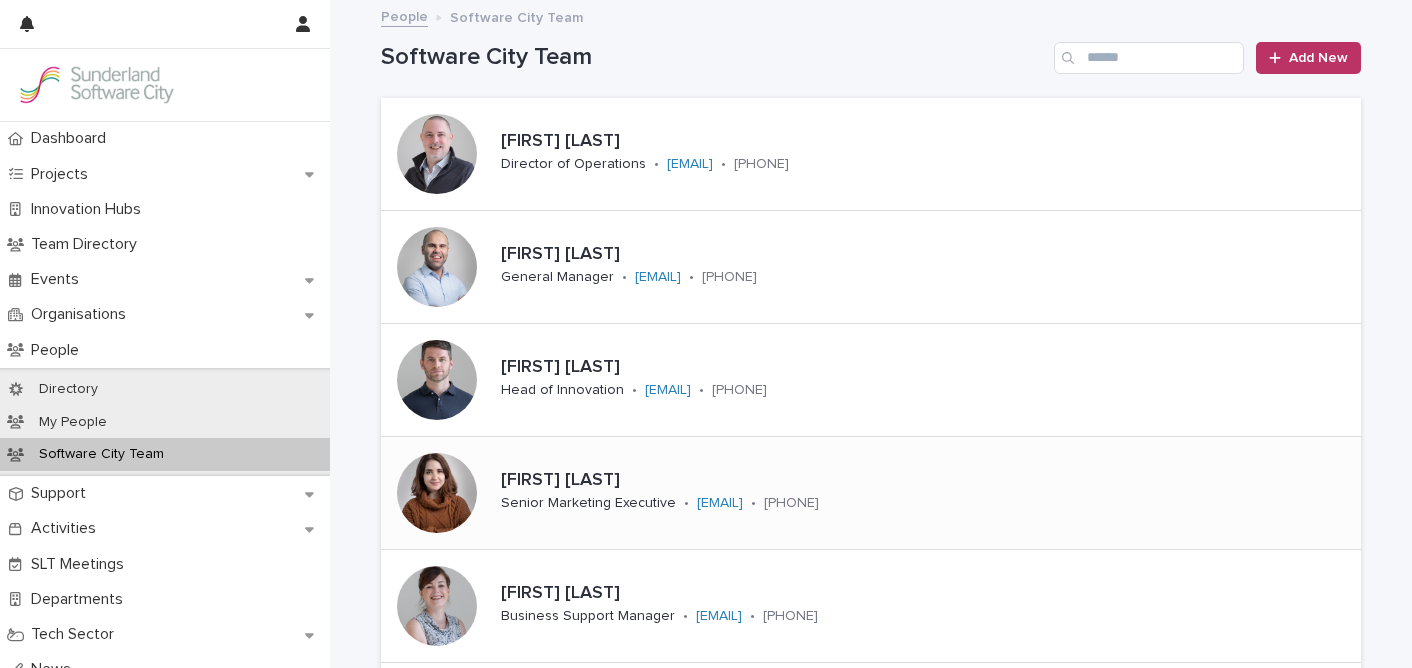click on "[FIRST] [LAST]" at bounding box center (719, 481) 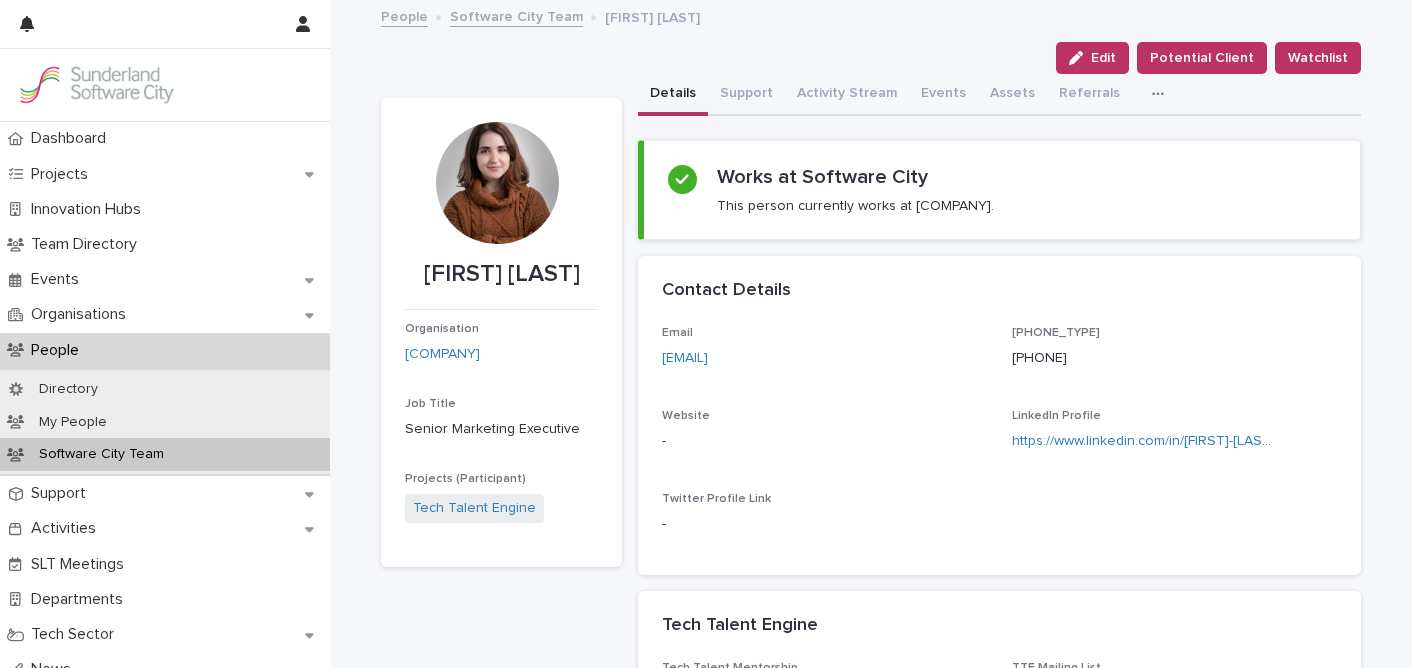 click on "Contact Details Email [EMAIL] Direct Phone Number [PHONE] Website - LinkedIn Profile [URL] Twitter Profile Link - ... Data reports to [FIRST] [LAST] ..." at bounding box center (999, 1164) 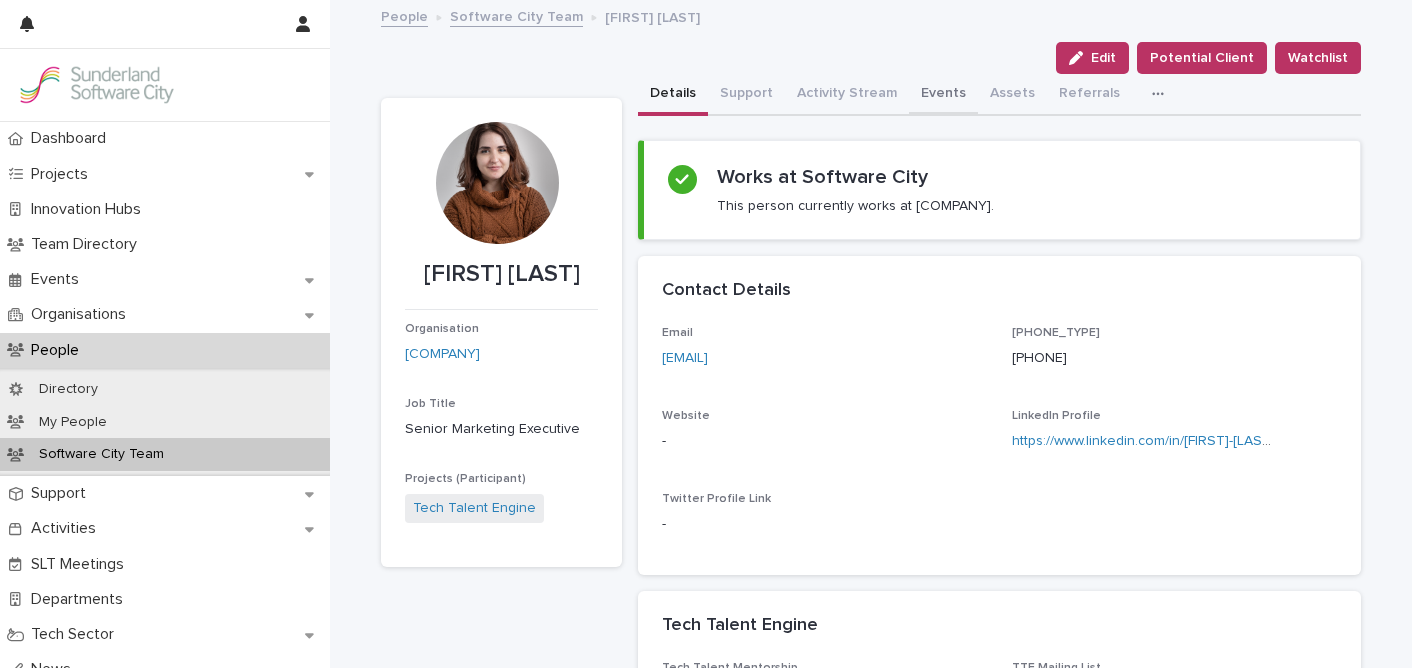 click on "Events" at bounding box center (943, 95) 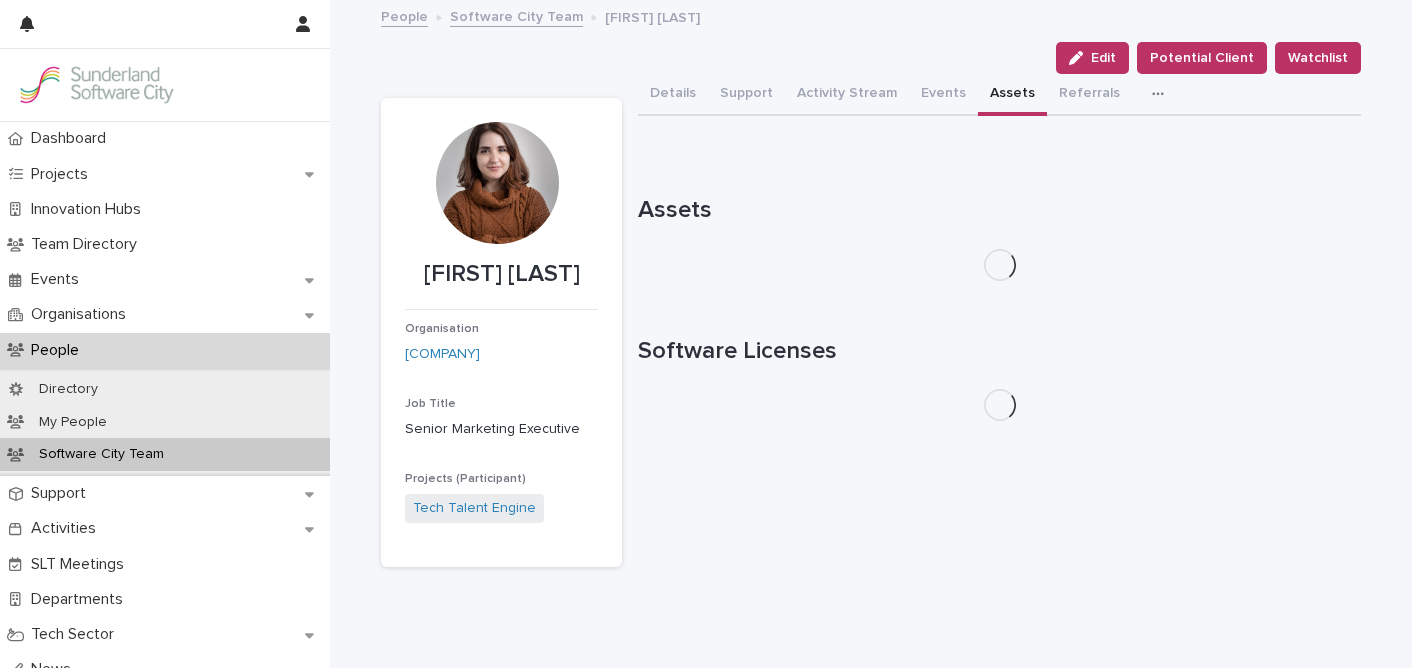 click on "Assets" at bounding box center [1012, 95] 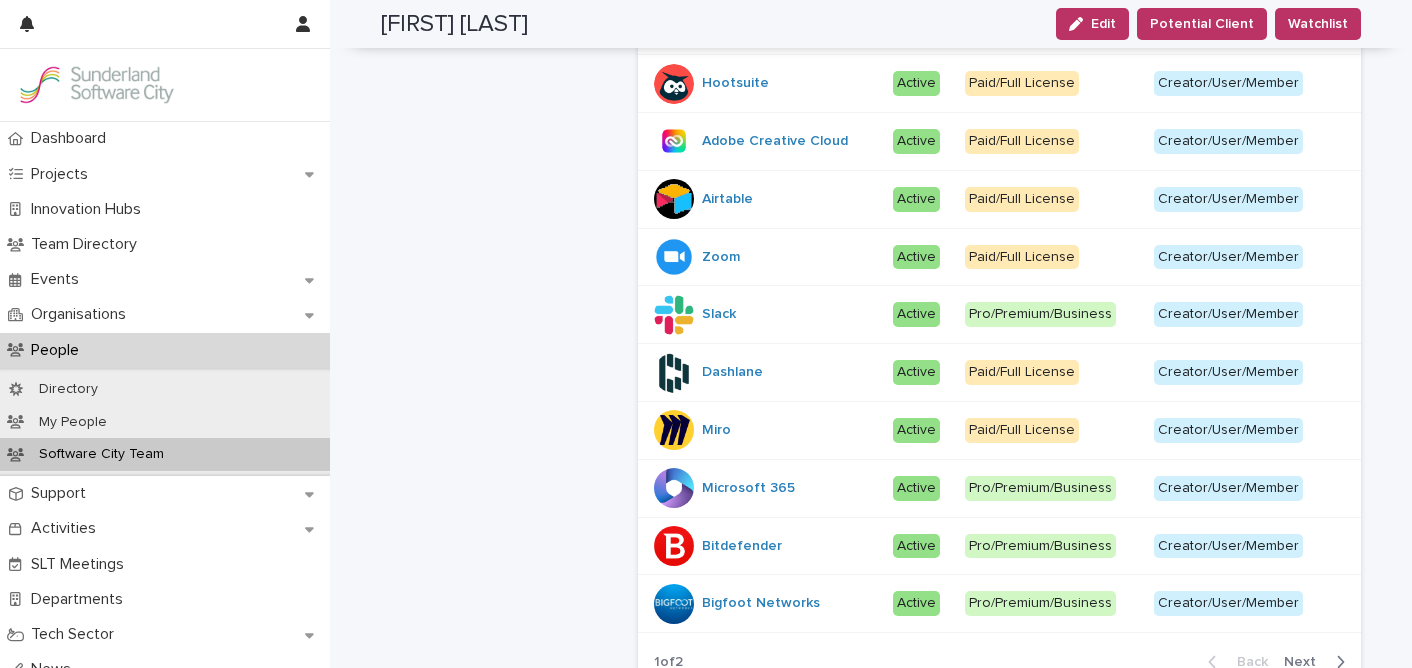 scroll, scrollTop: 615, scrollLeft: 0, axis: vertical 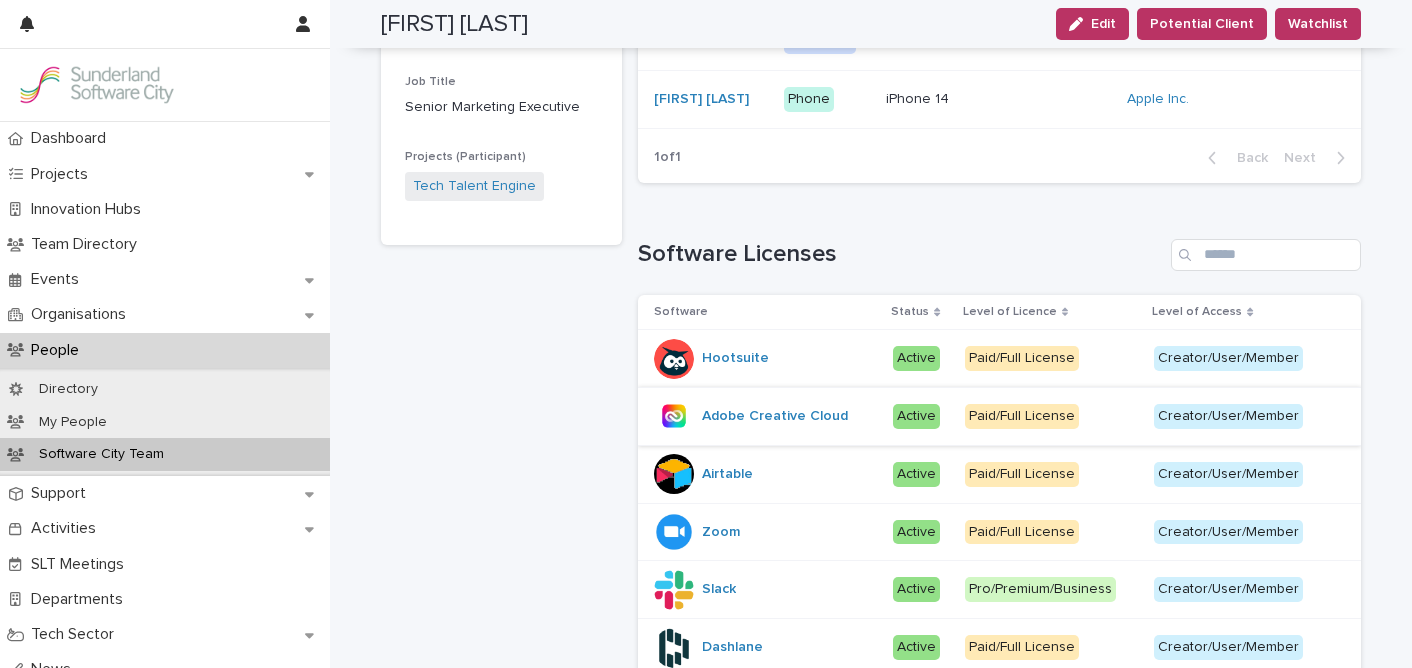 click on "Adobe Creative Cloud" at bounding box center [775, 416] 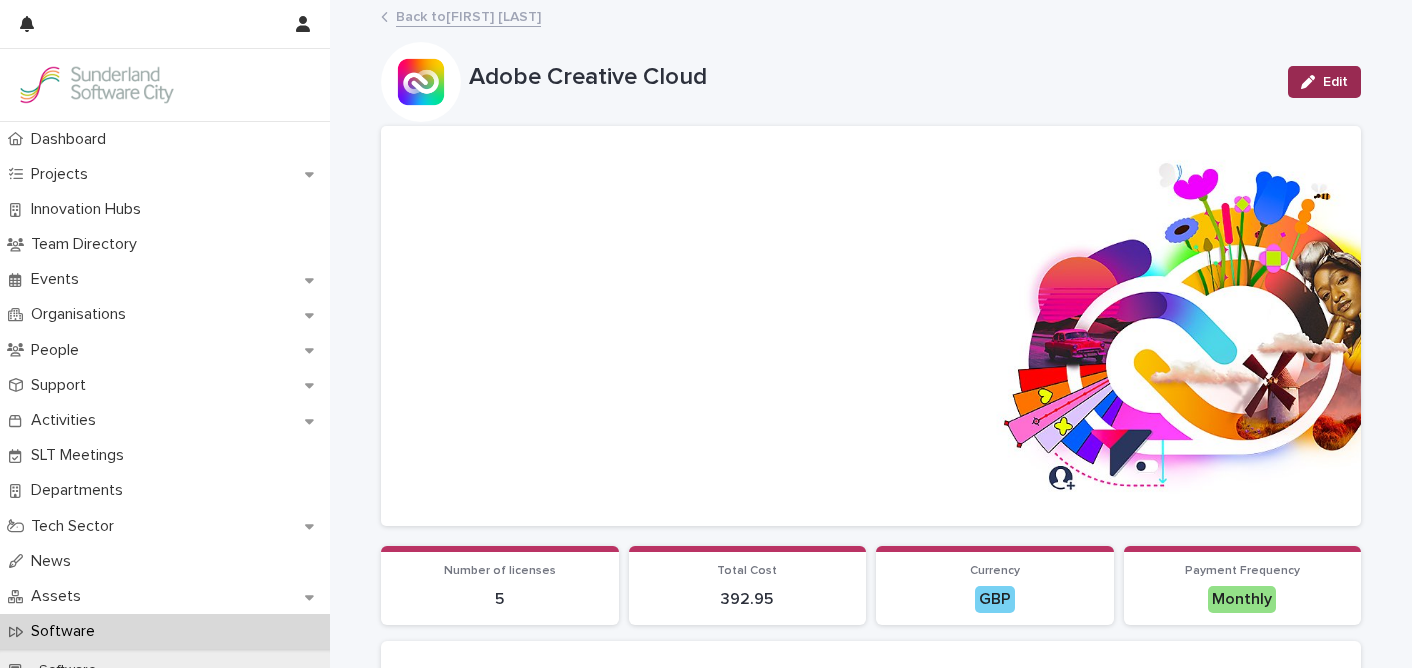 click on "Edit" at bounding box center (1324, 82) 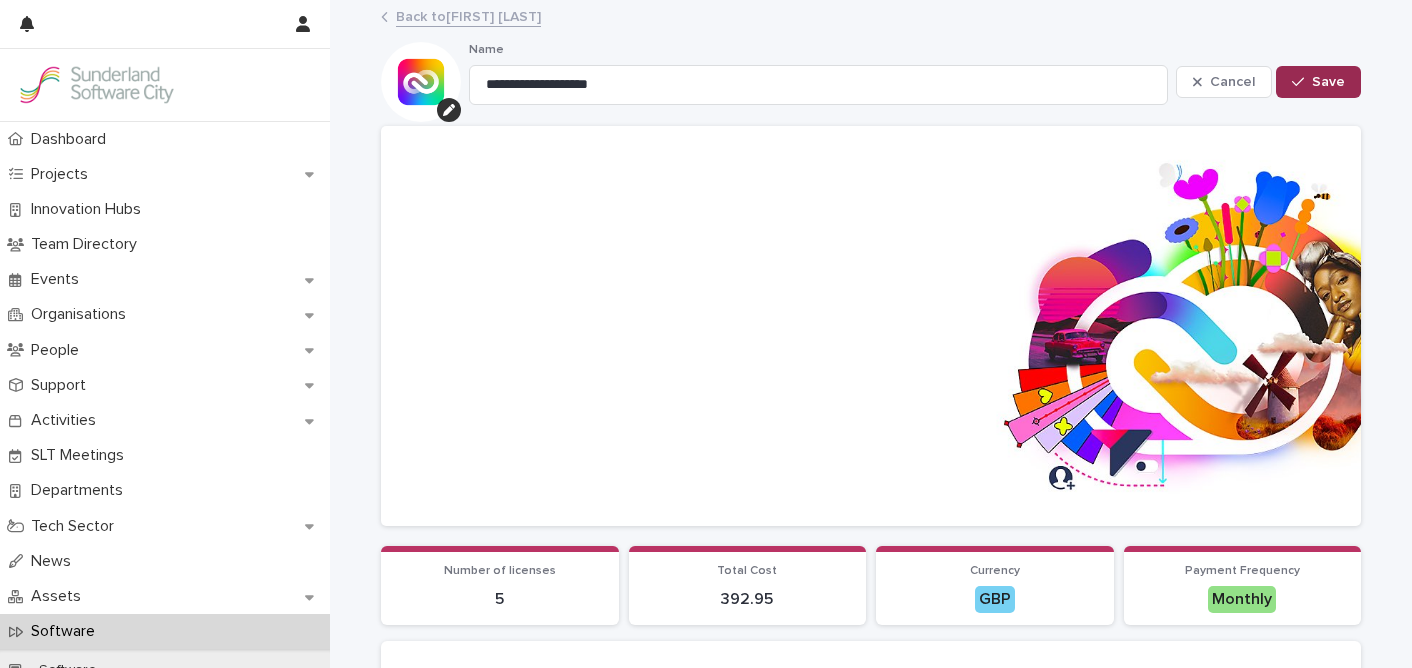click on "Save" at bounding box center (1328, 82) 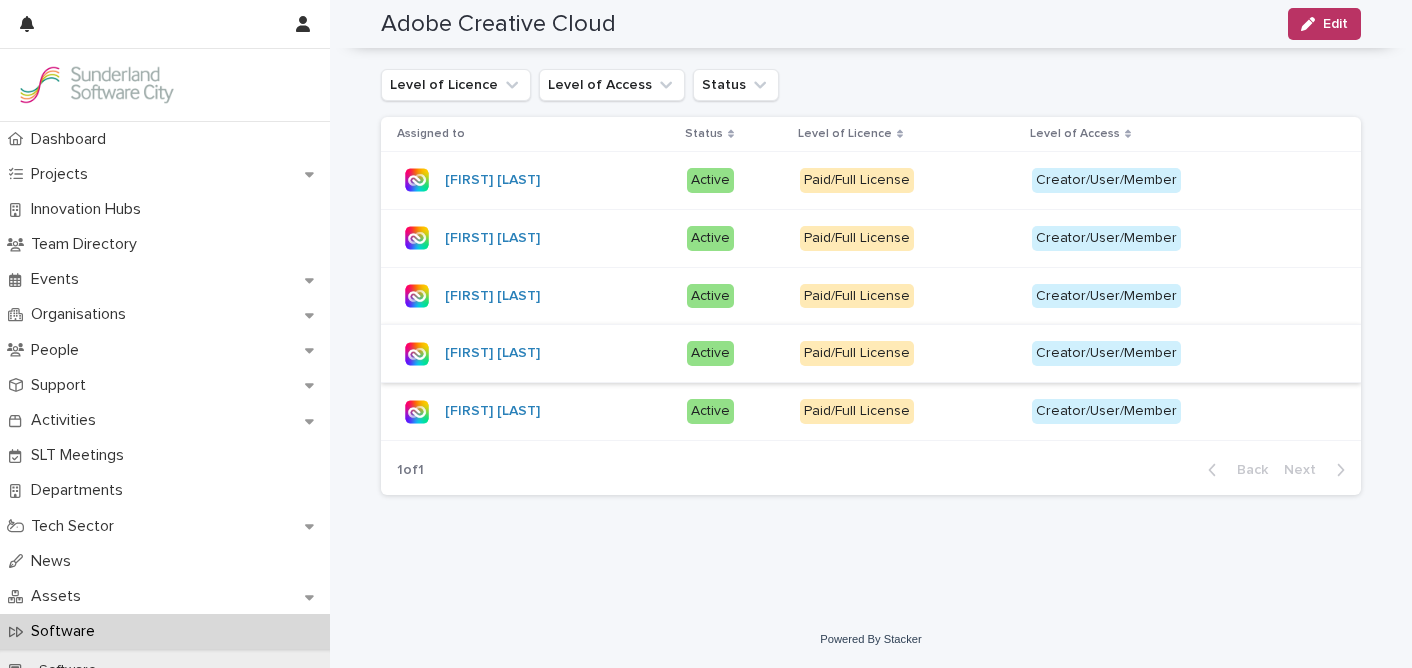 scroll, scrollTop: 1672, scrollLeft: 0, axis: vertical 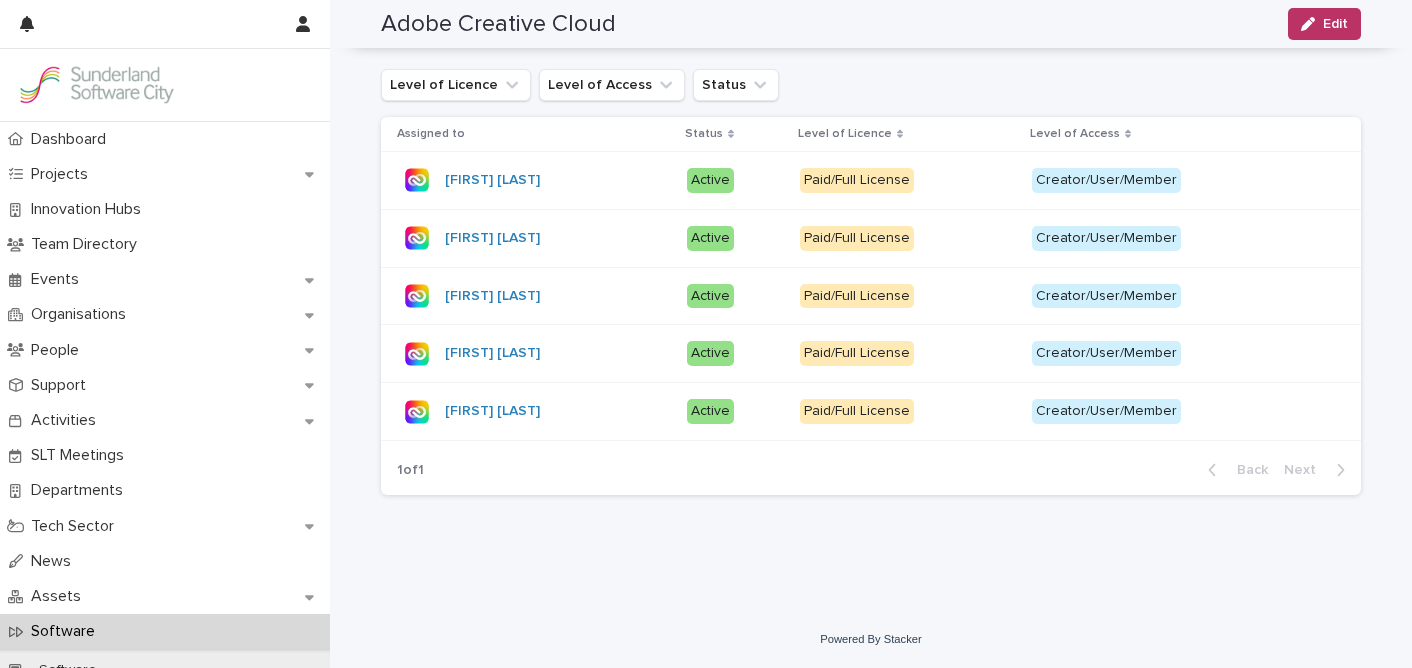 click on "Creator/User/Member" at bounding box center (1106, 238) 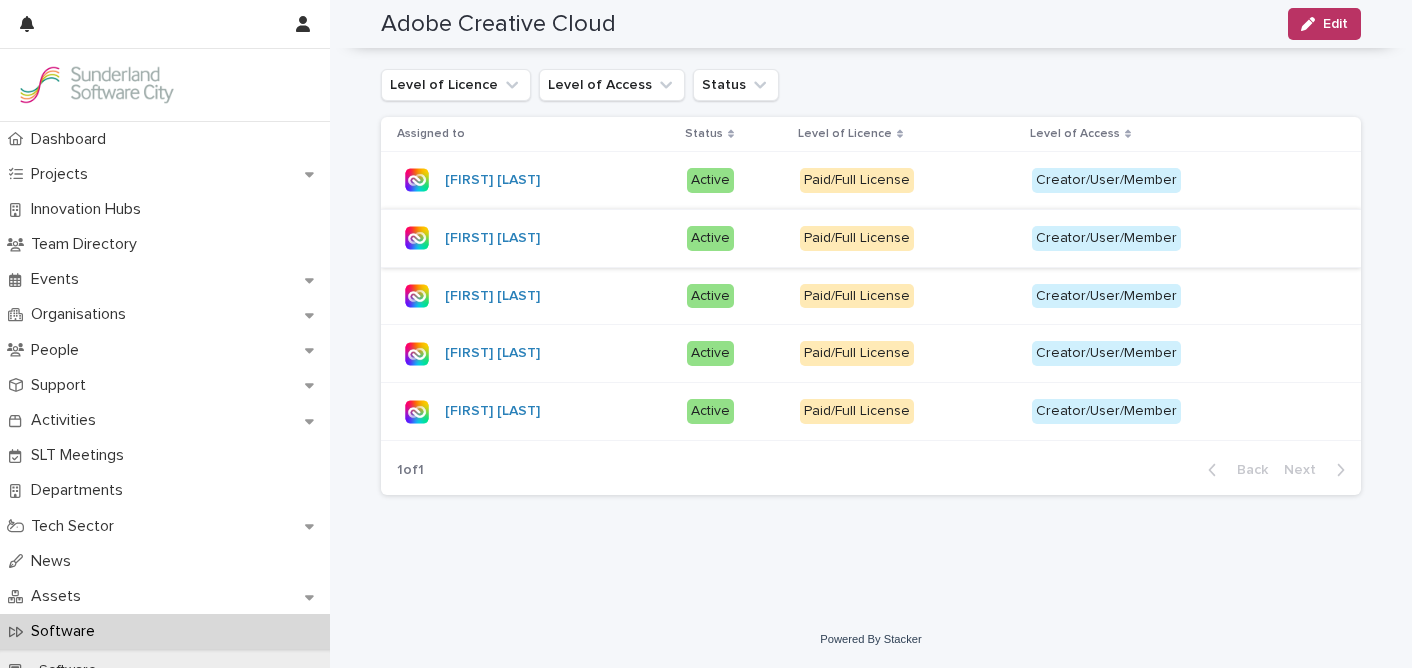 scroll, scrollTop: 0, scrollLeft: 0, axis: both 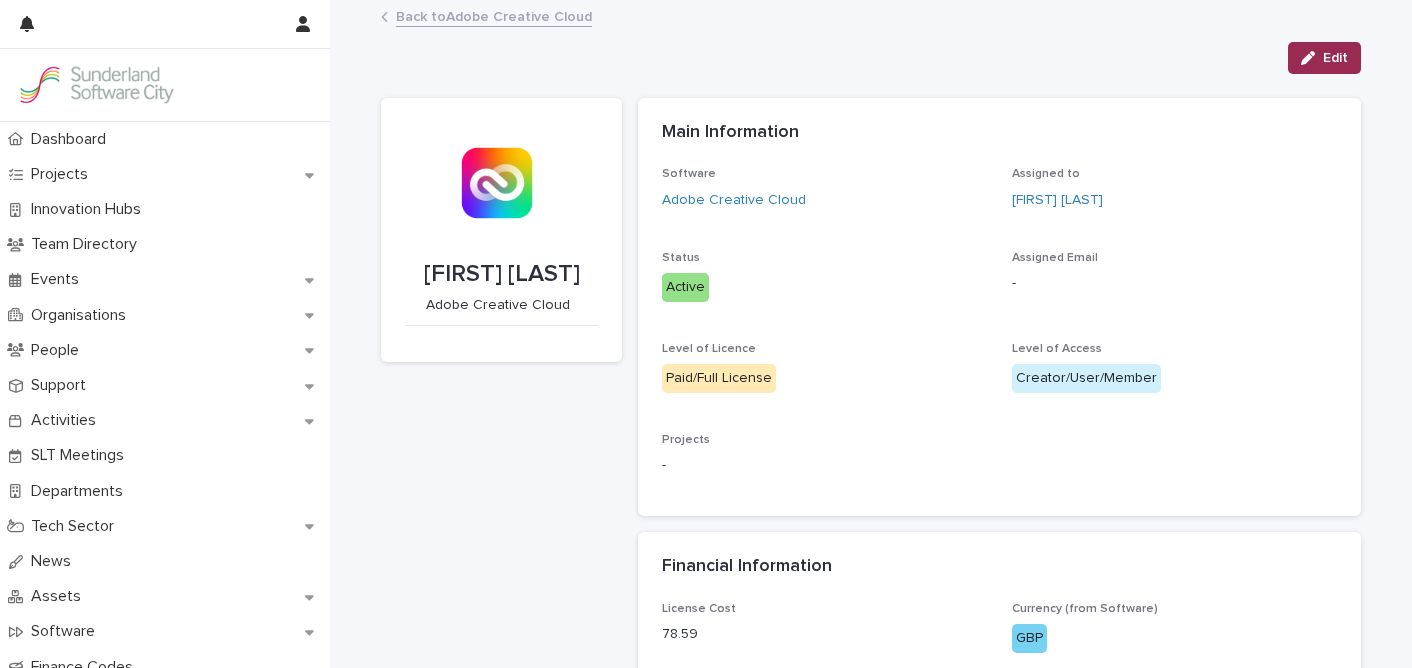 click on "Edit" at bounding box center [1335, 58] 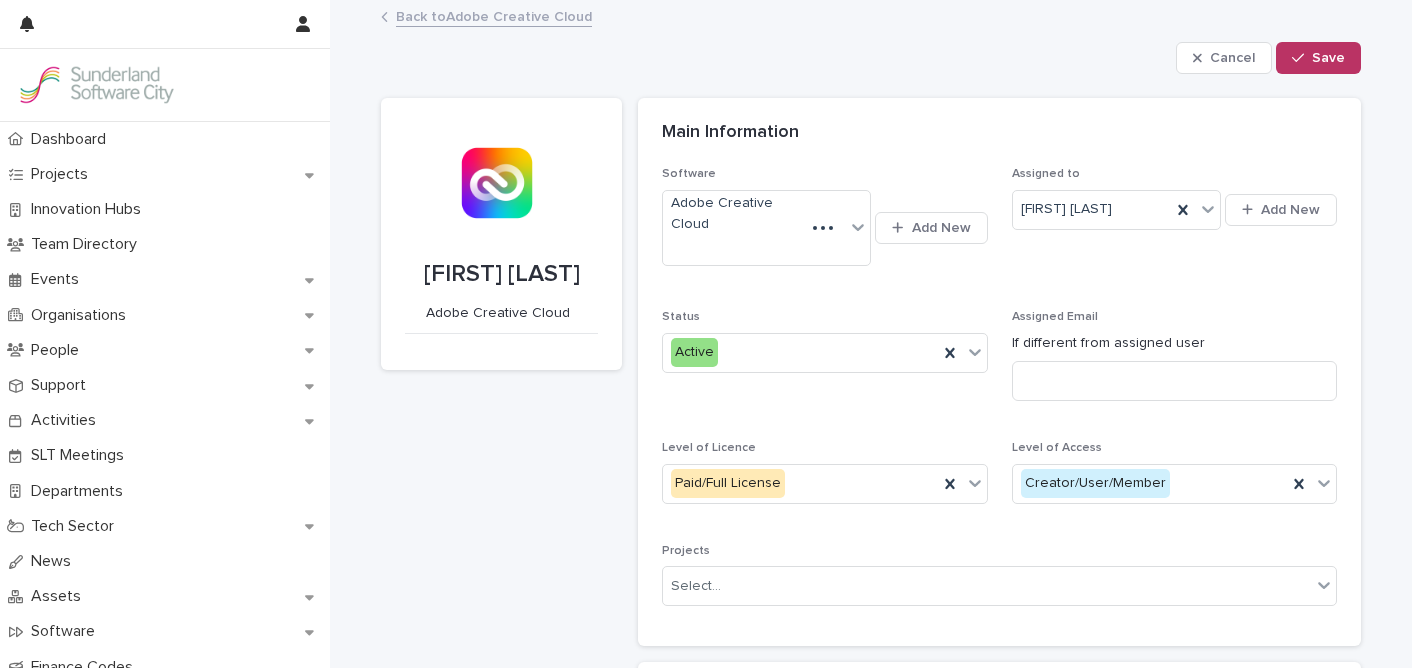 click on "Status Active" at bounding box center (825, 349) 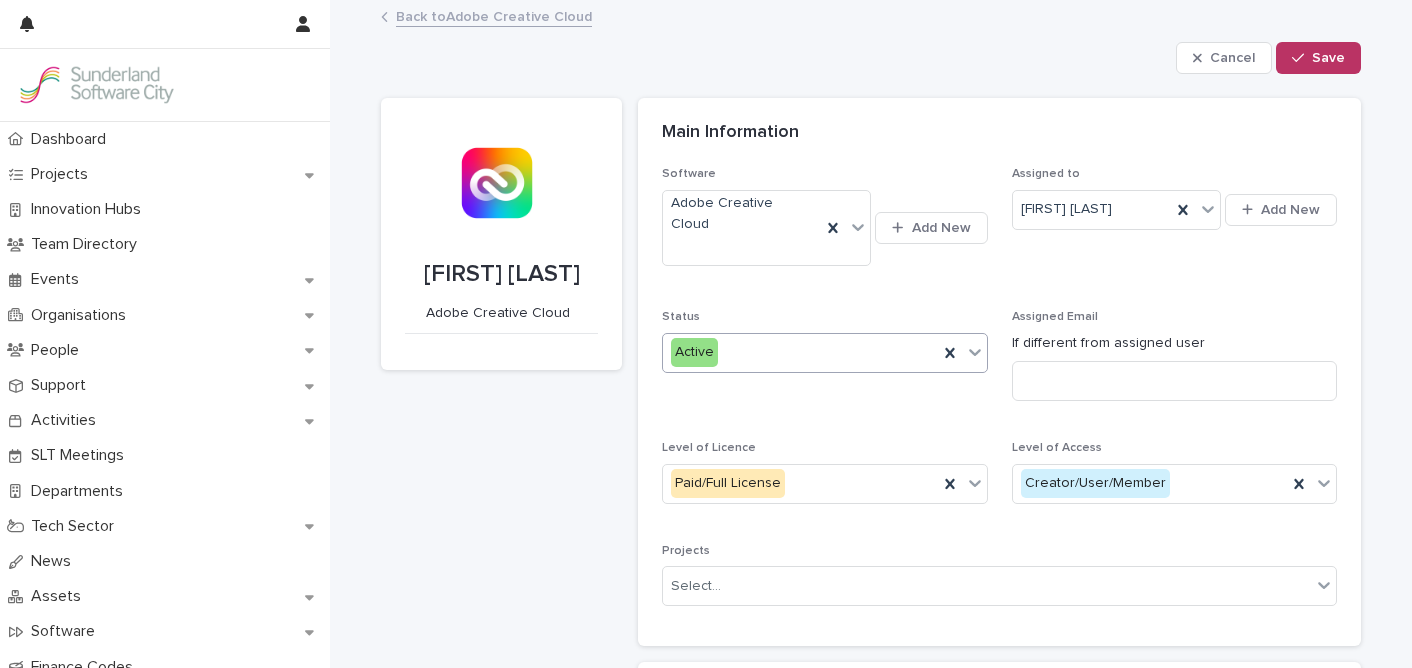 click on "Active" at bounding box center (825, 353) 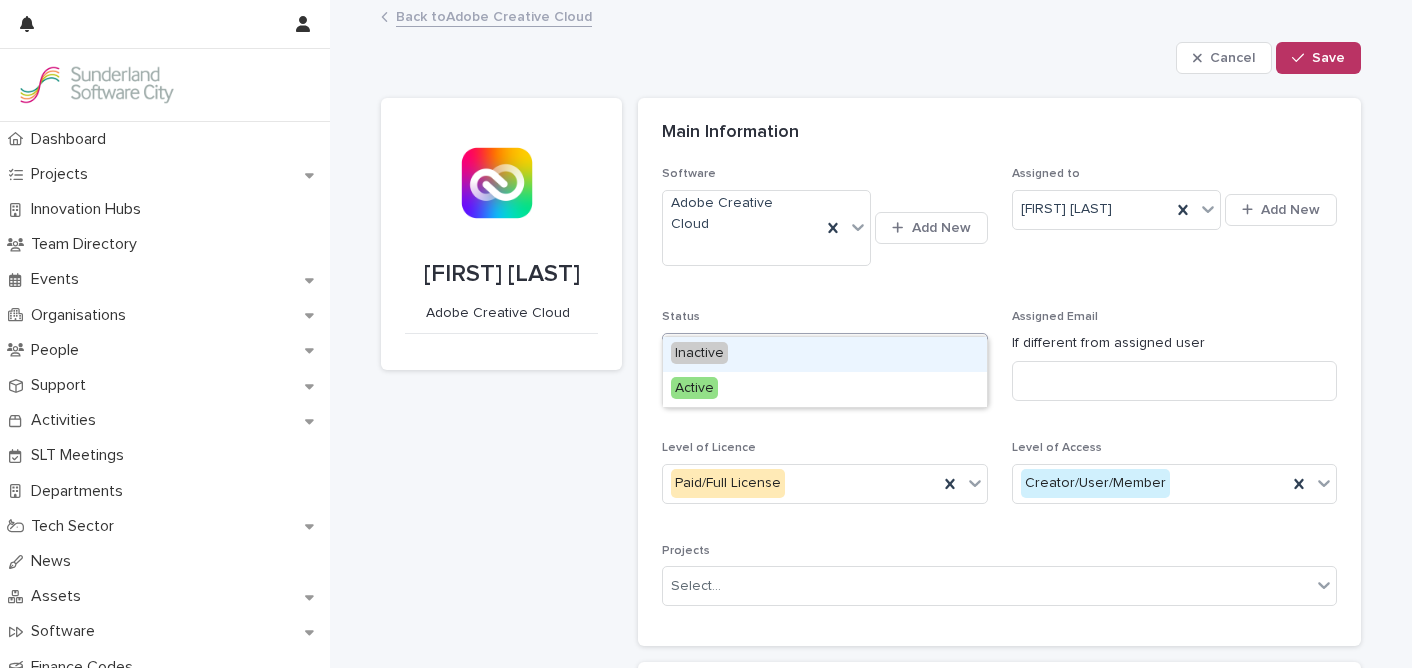 click on "Inactive" at bounding box center (825, 354) 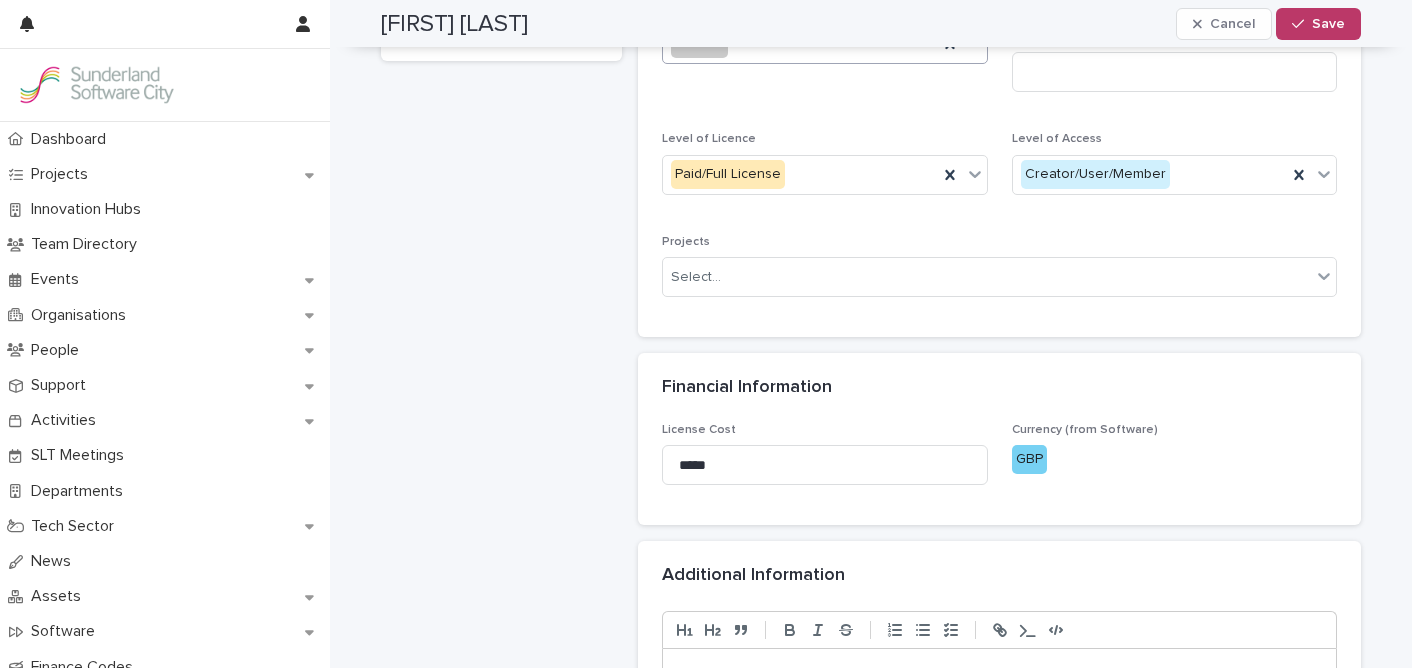 scroll, scrollTop: 0, scrollLeft: 0, axis: both 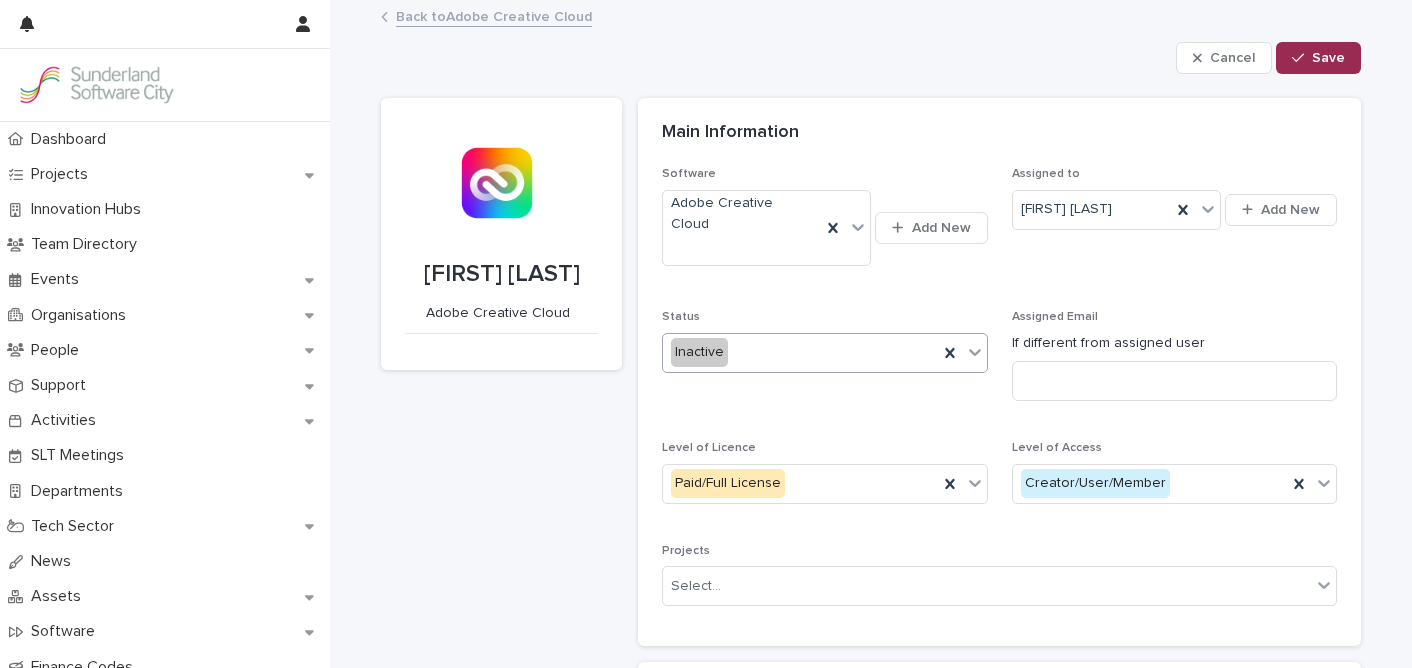 click at bounding box center [1302, 58] 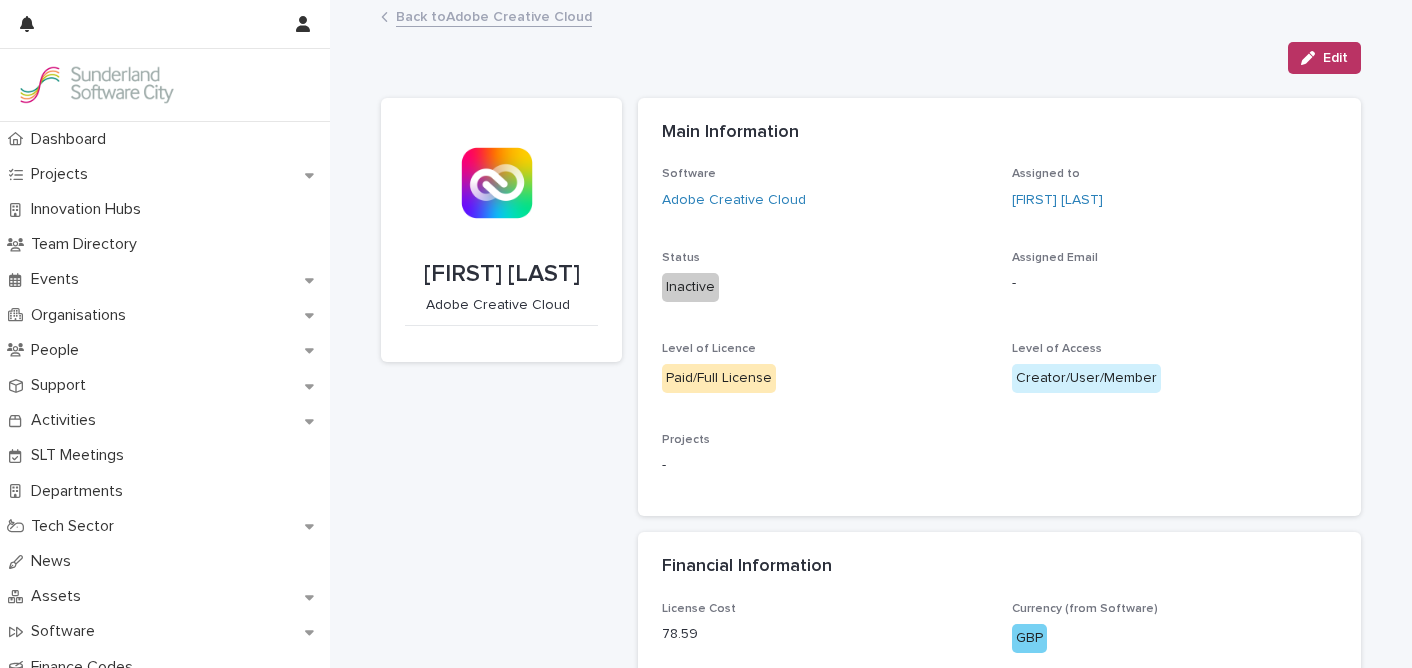 click on "Back to  Adobe Creative Cloud" at bounding box center (494, 15) 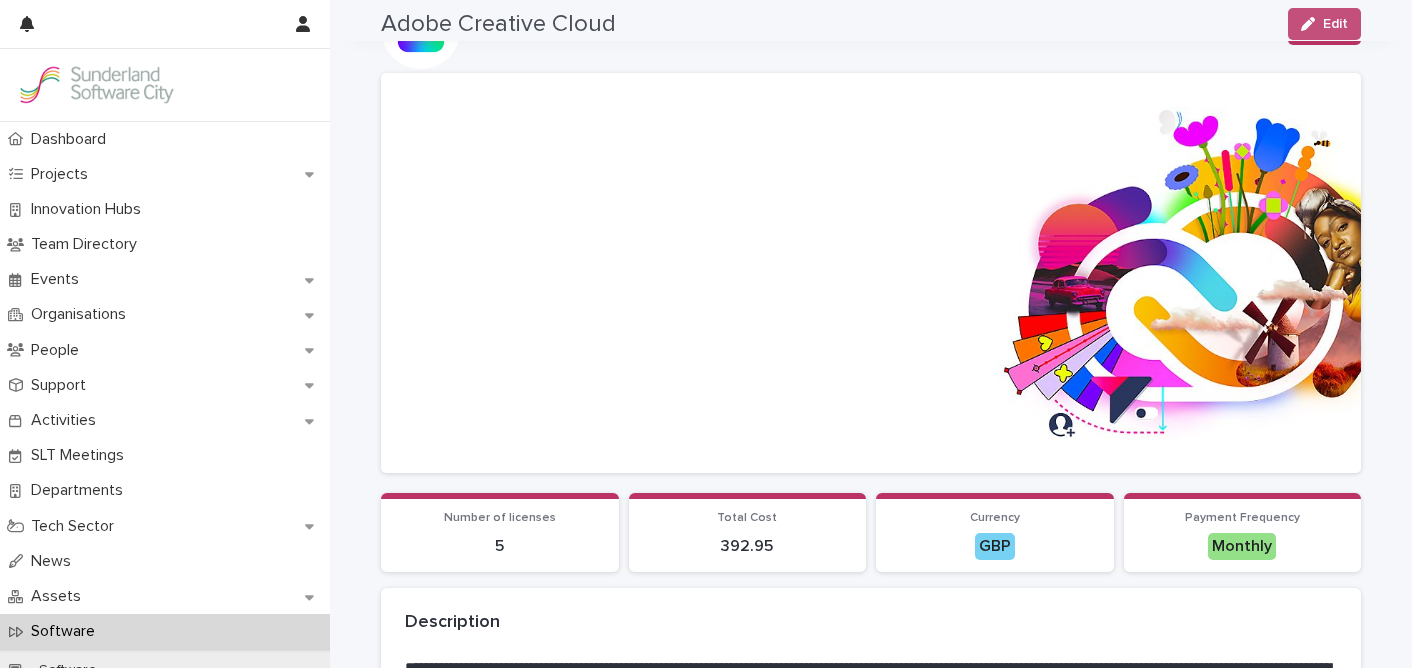 scroll, scrollTop: 0, scrollLeft: 0, axis: both 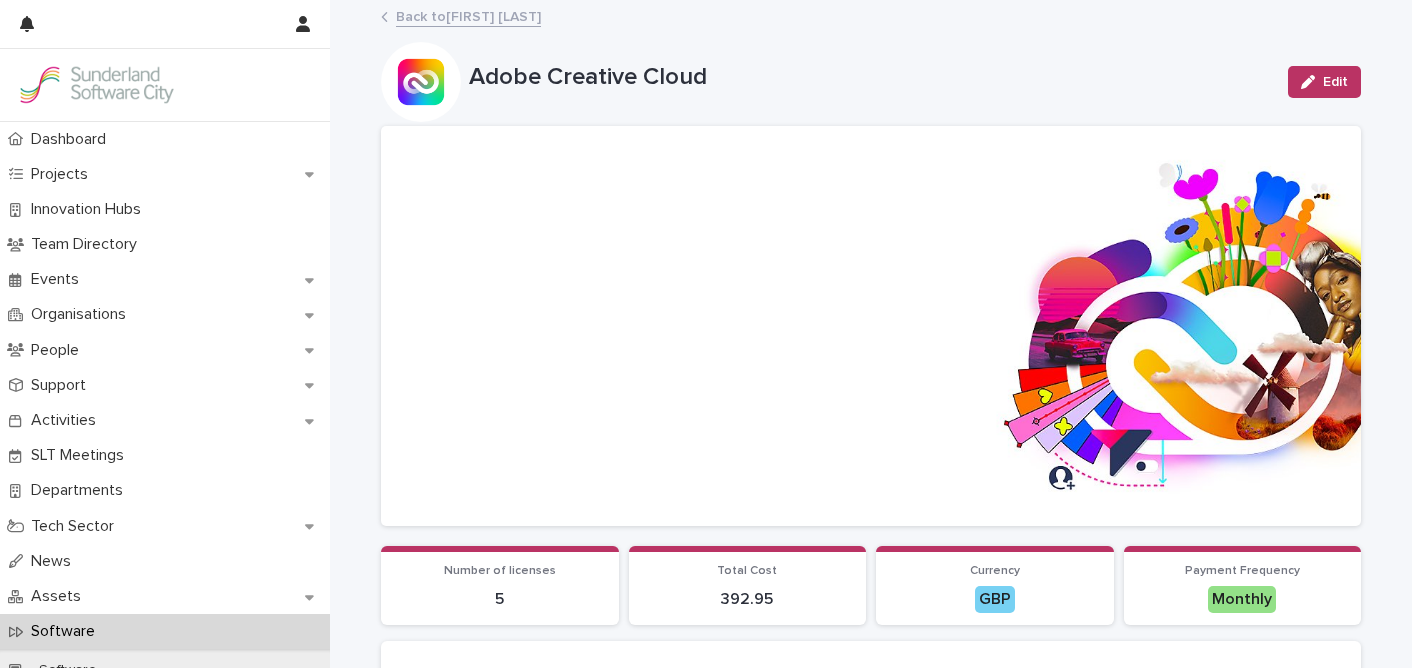 click on "Back to [FIRST] [LAST]" at bounding box center [468, 15] 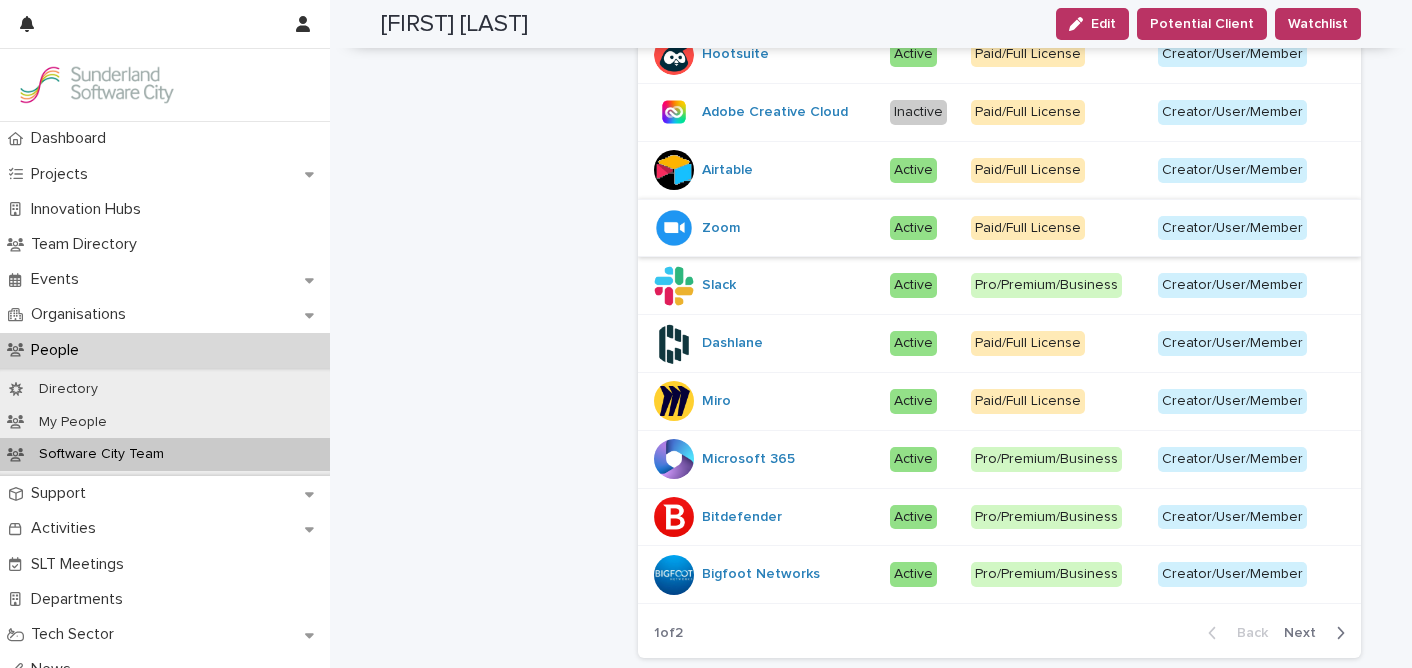 scroll, scrollTop: 625, scrollLeft: 0, axis: vertical 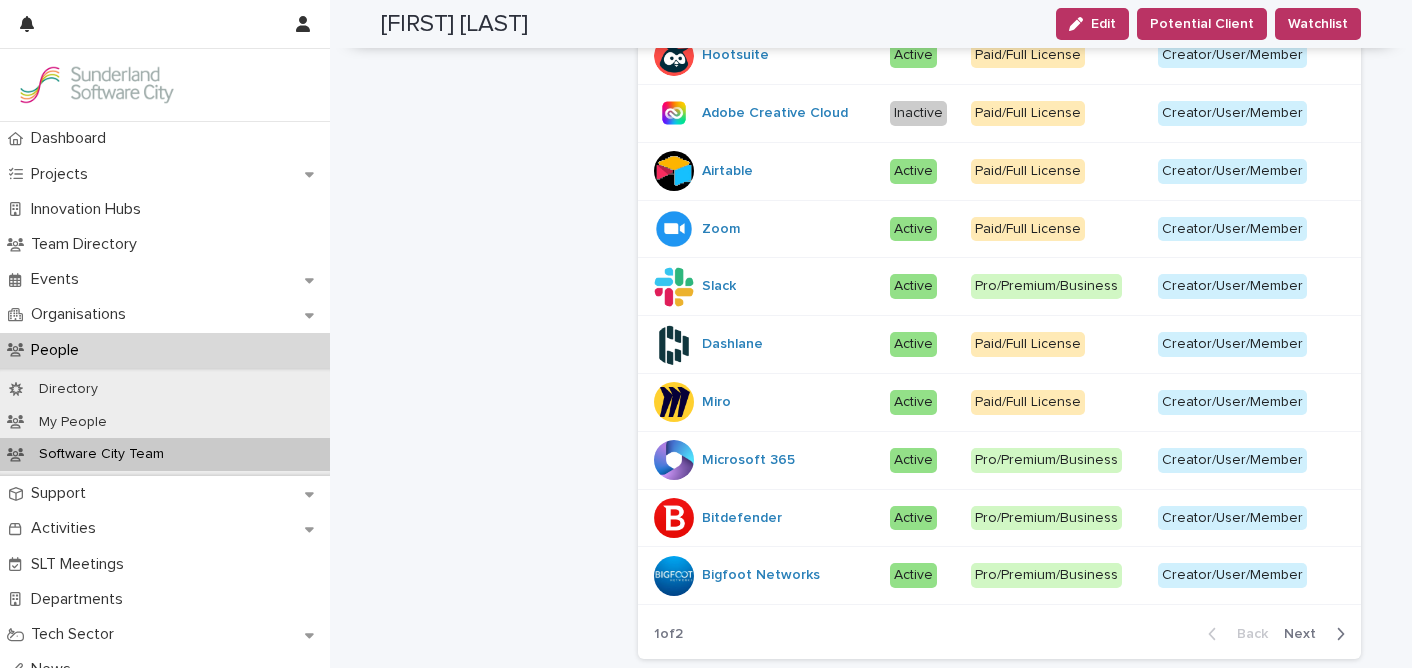click on "Airtable" at bounding box center (764, 171) 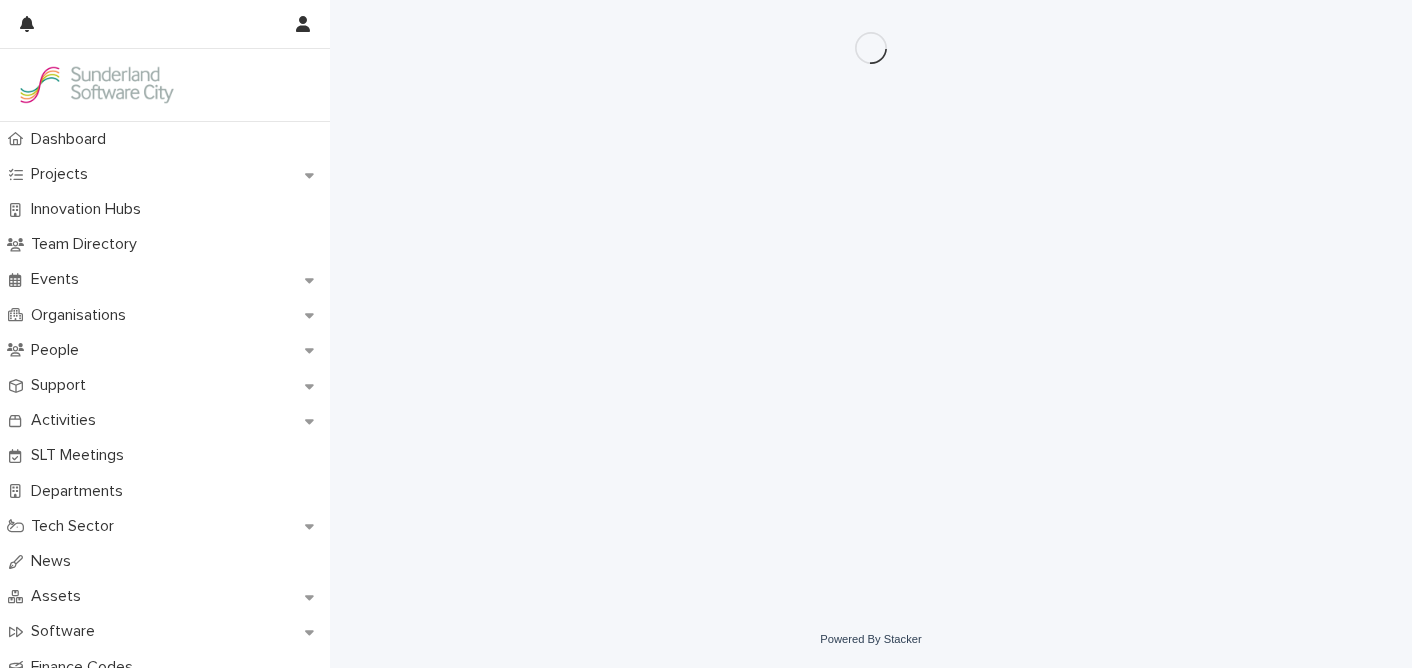 scroll, scrollTop: 0, scrollLeft: 0, axis: both 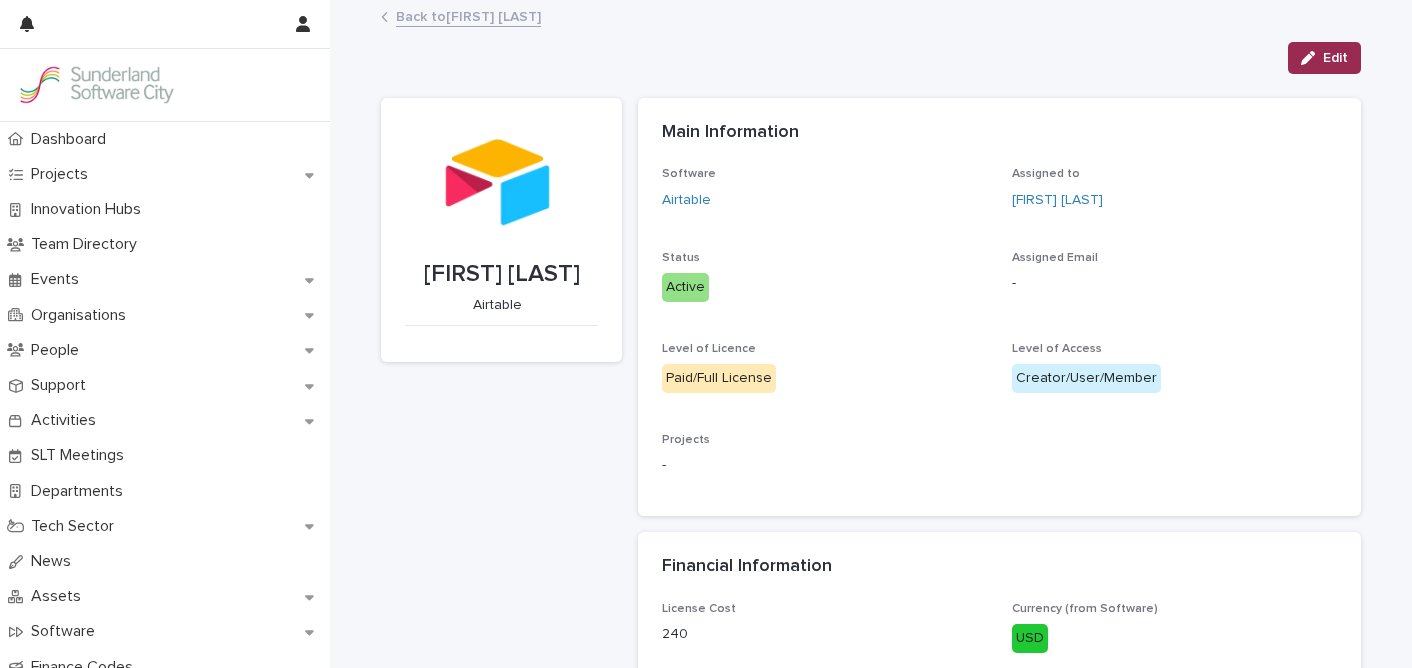 click on "[FIRST] [LAST] Edit Edit [FIRST] [LAST] Airtable Sorry, there was an error saving your record. Please try again. Please fill out the required fields below. Loading... Saving… Loading... Saving… Loading... Saving… Main Information Software Airtable   Assigned to [FIRST] [LAST]   Status Active Assigned Email - Level of Licence Paid/Full License Level of Access Creator/User/Member Projects - Financial Information License Cost 240 Currency (from Software) USD Additional Information                                         •••" at bounding box center [871, 422] 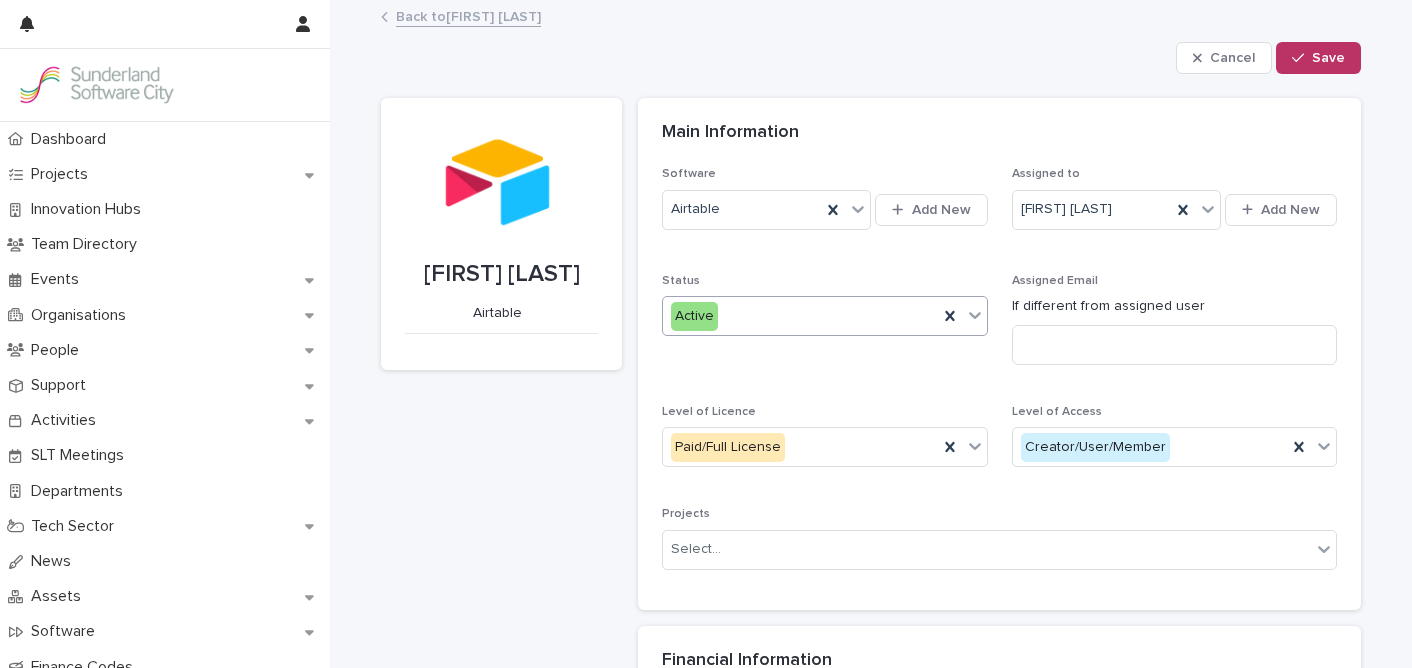 click on "Active" at bounding box center (800, 316) 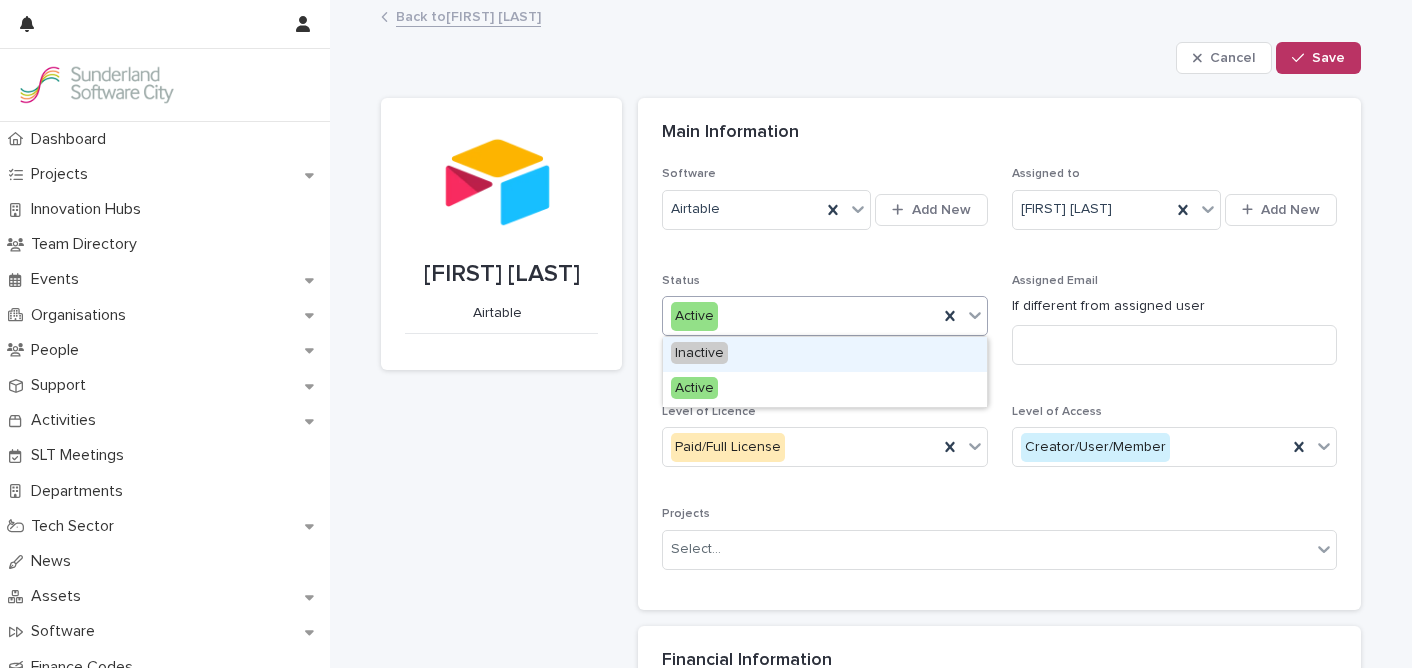 click on "Inactive" at bounding box center (825, 354) 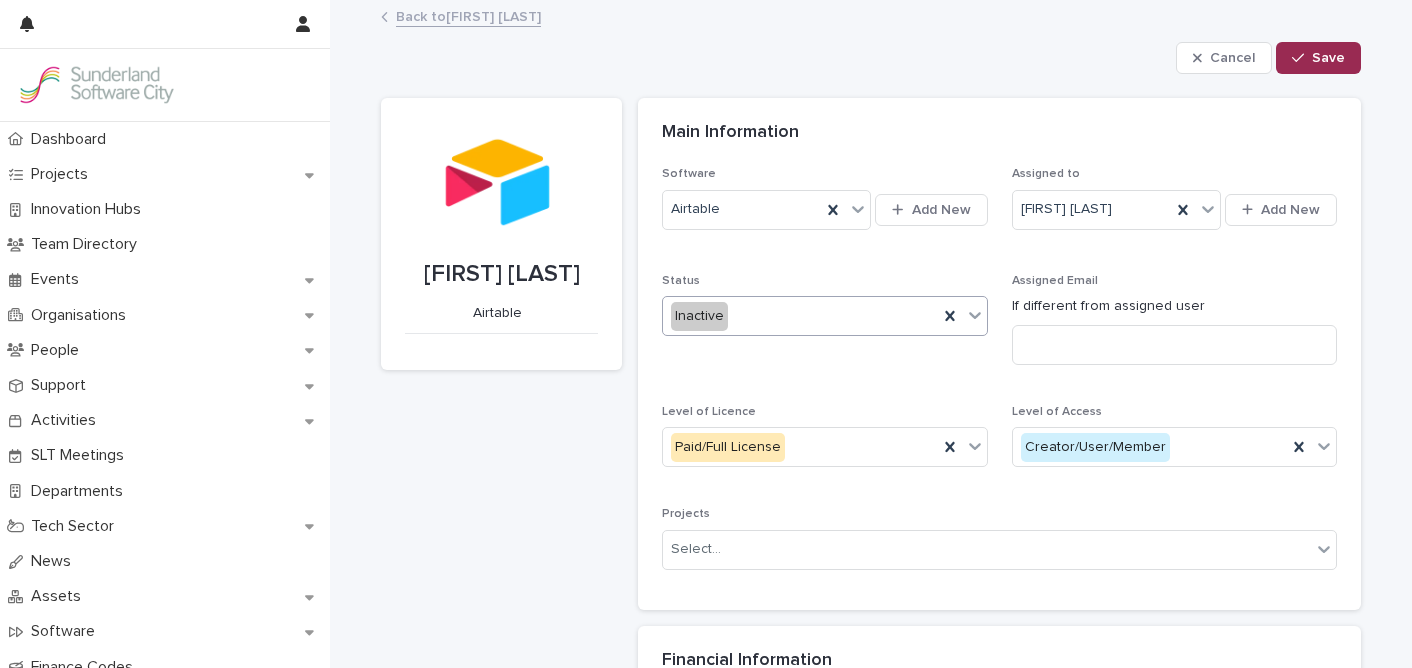 drag, startPoint x: 1357, startPoint y: 59, endPoint x: 1342, endPoint y: 59, distance: 15 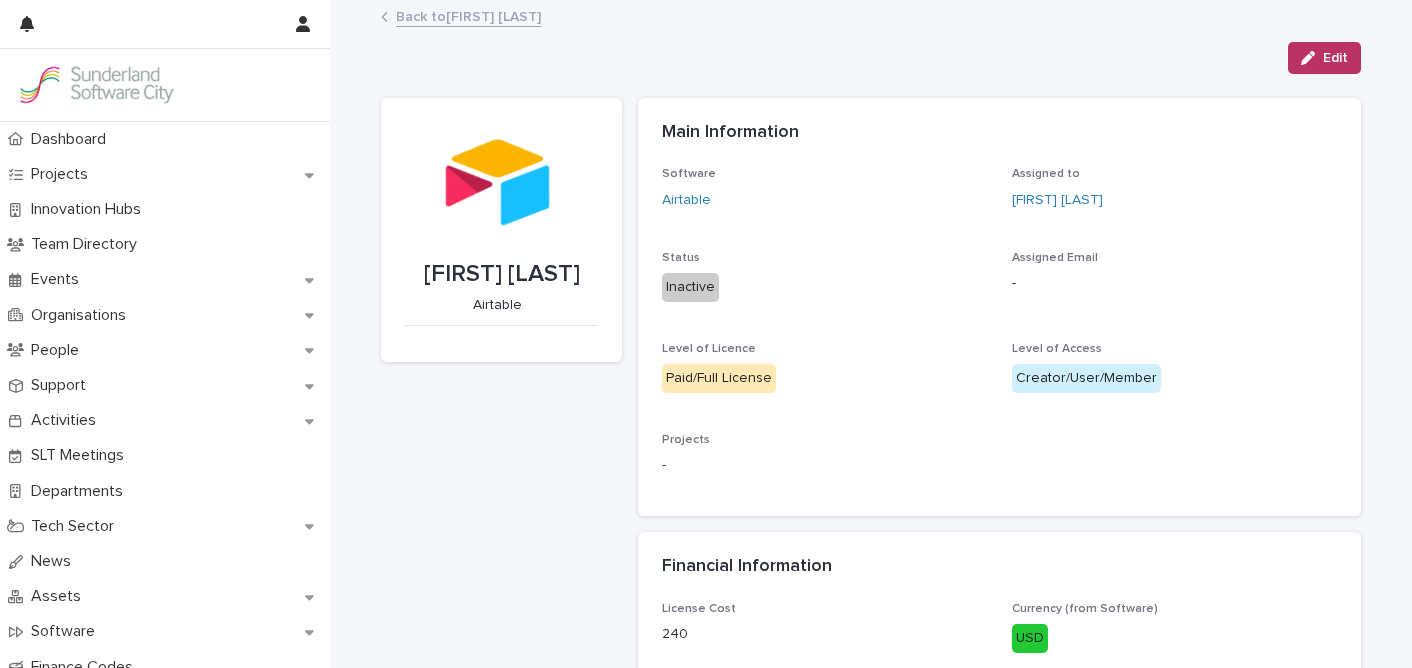 click on "Back to [FIRST] [LAST]" at bounding box center (468, 15) 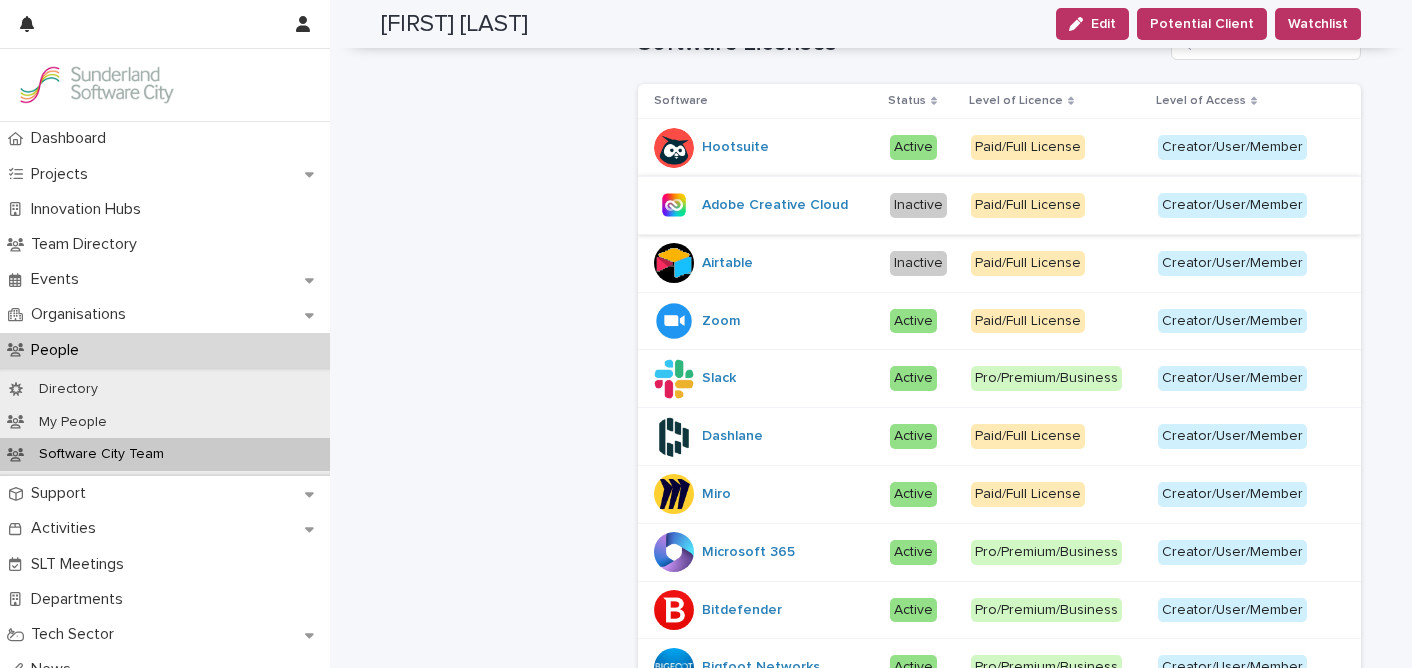 scroll, scrollTop: 538, scrollLeft: 0, axis: vertical 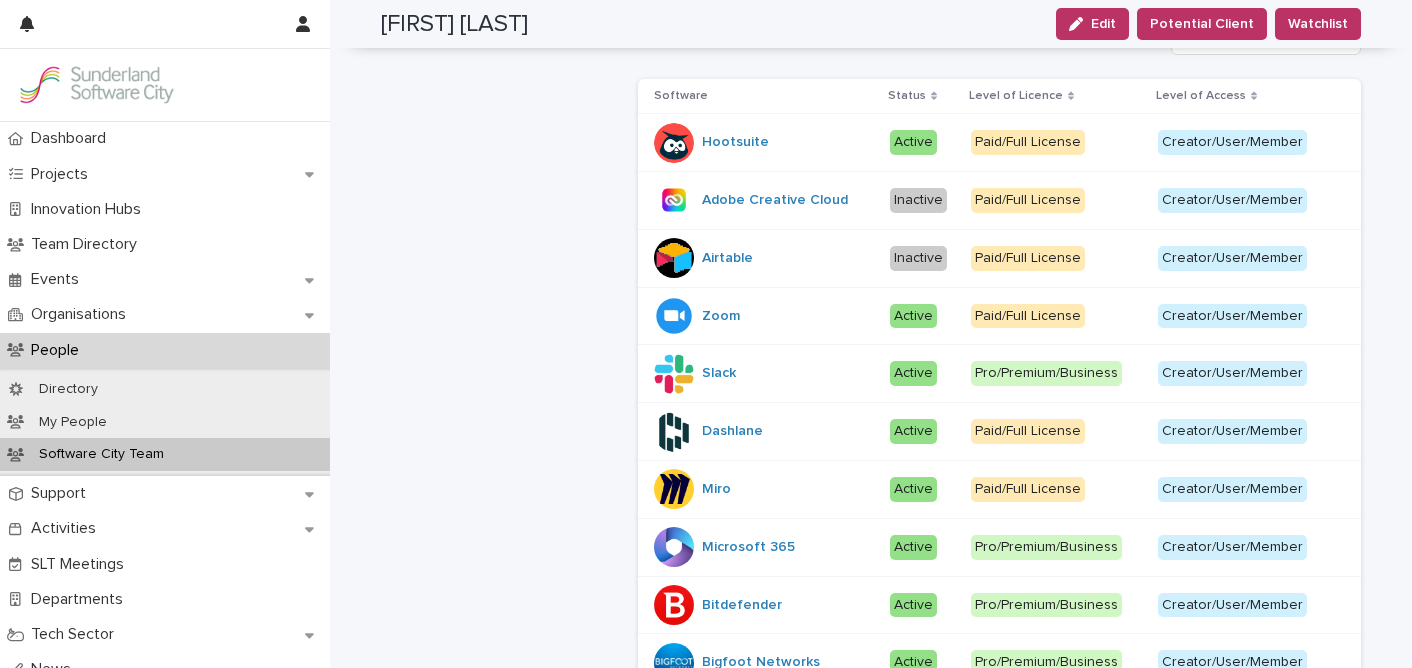 click on "Zoom" at bounding box center [764, 316] 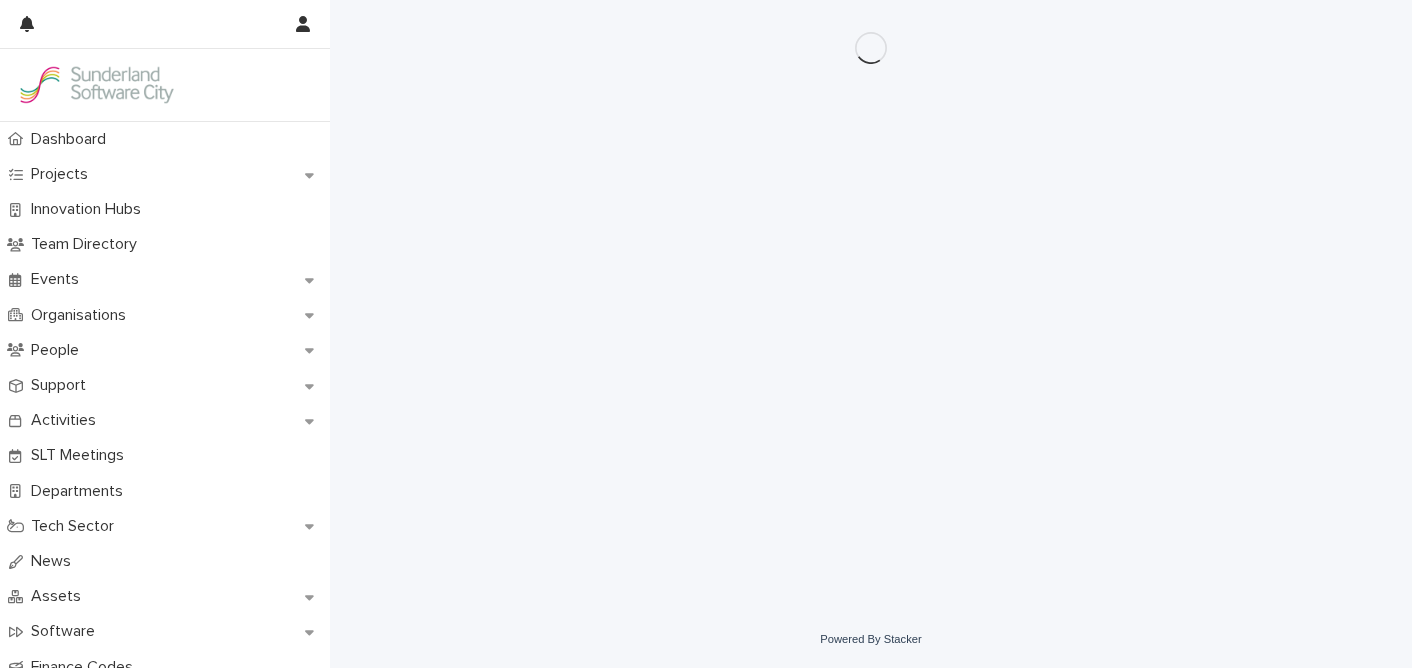 scroll, scrollTop: 0, scrollLeft: 0, axis: both 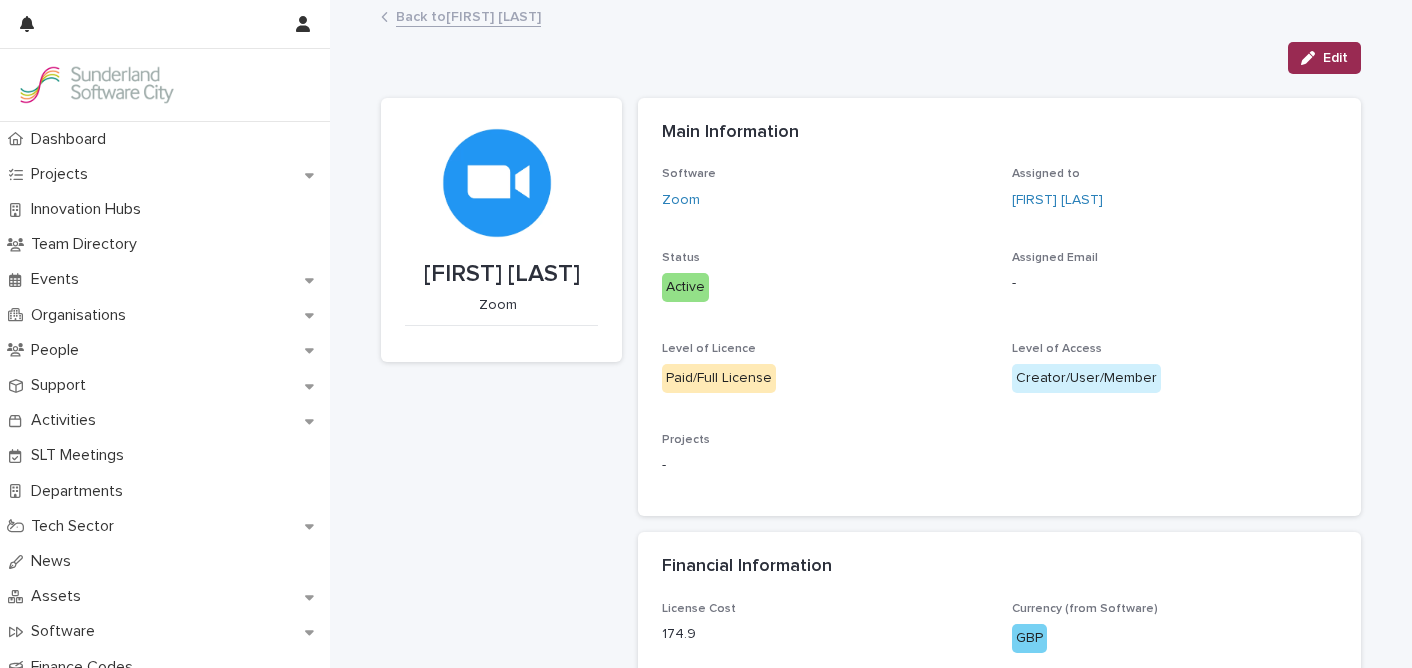 click on "Edit" at bounding box center [1335, 58] 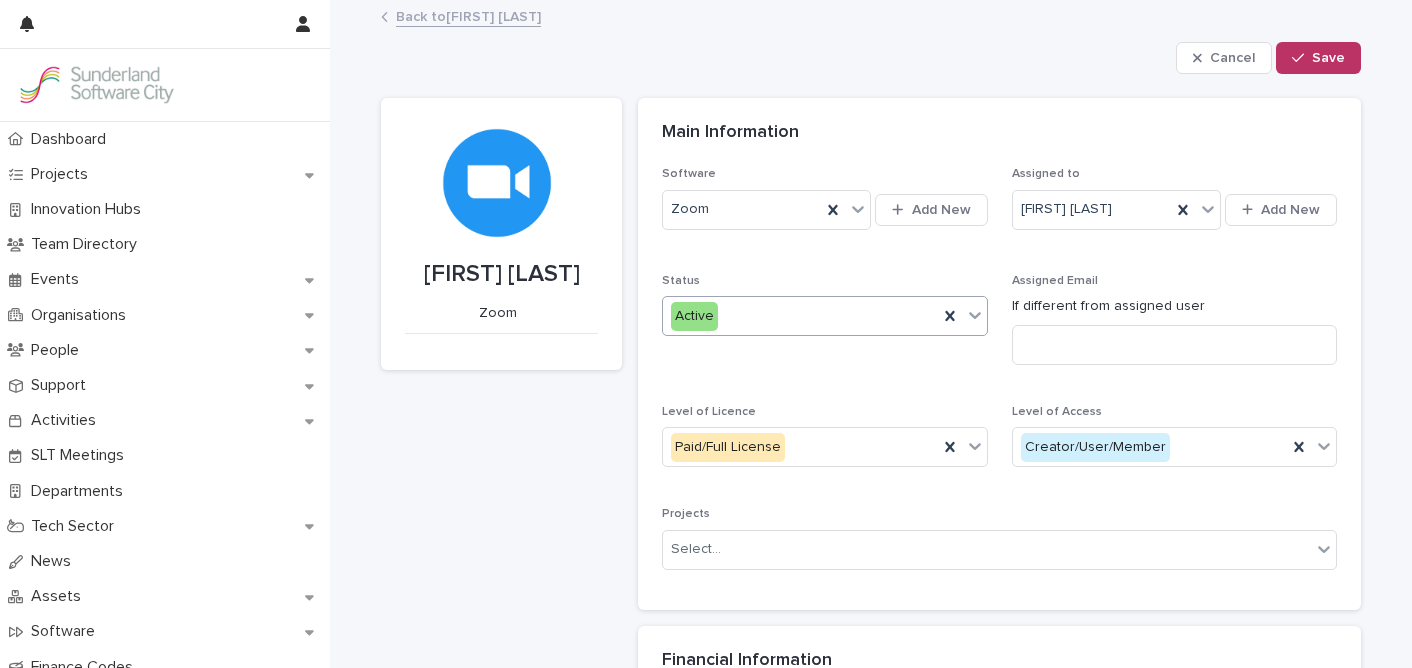 click on "Active" at bounding box center (800, 316) 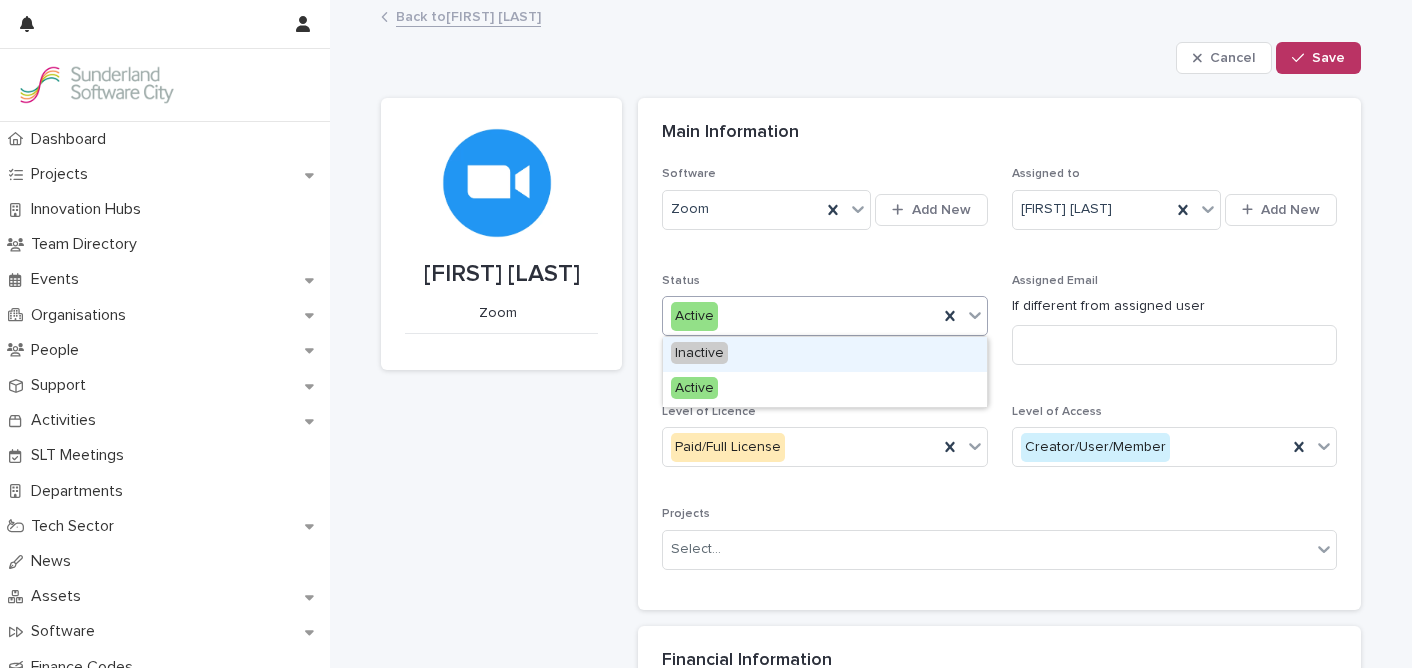 click on "Inactive" at bounding box center [825, 354] 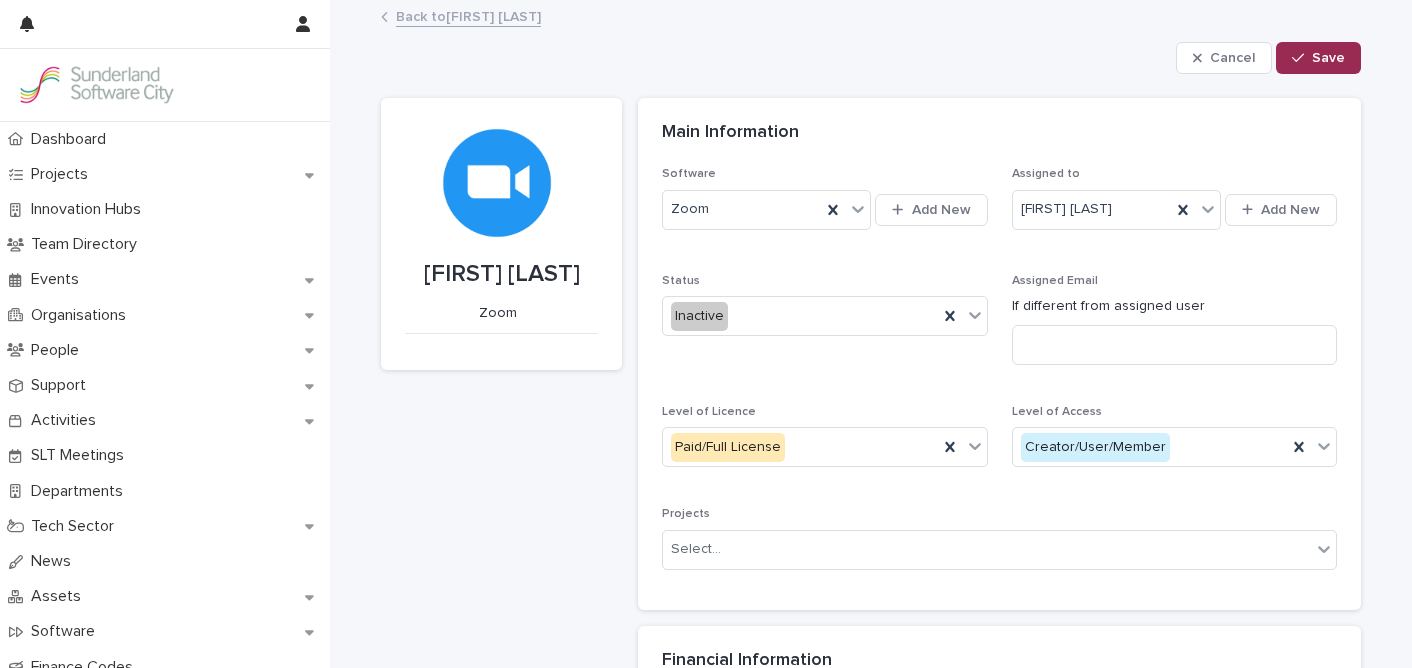 click on "Save" at bounding box center [1328, 58] 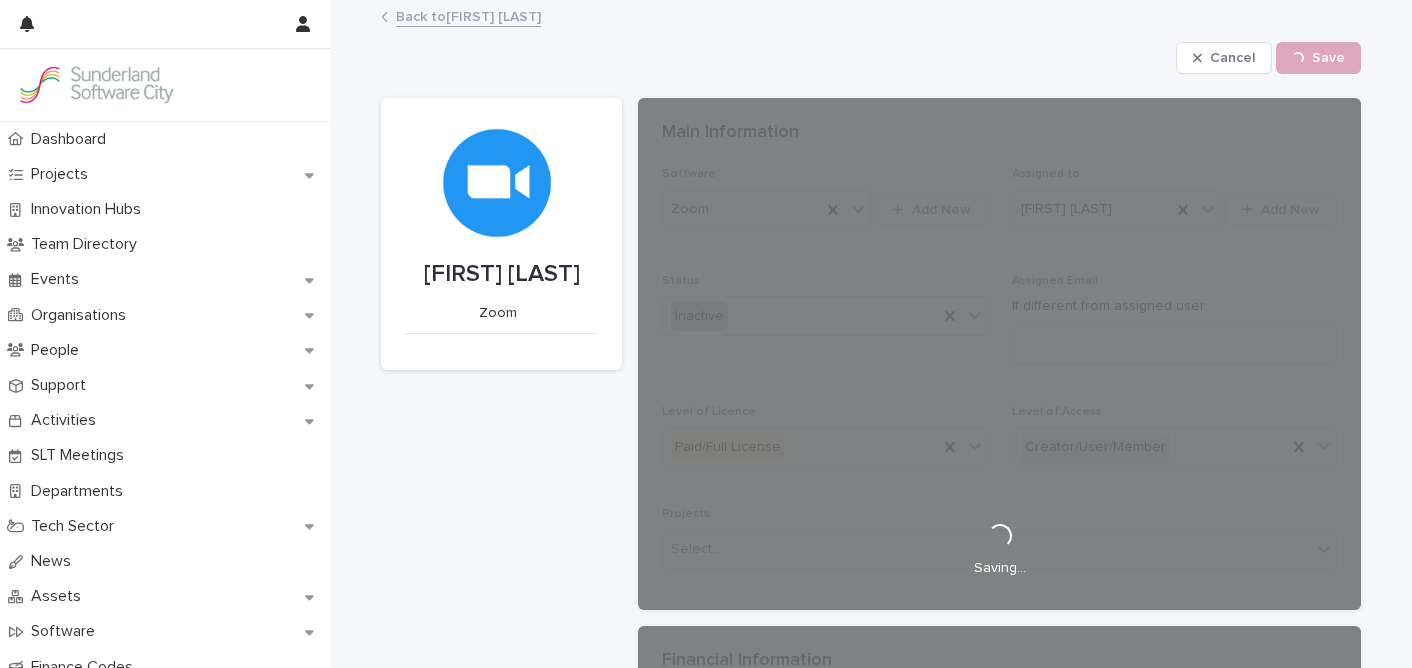 click on "Back to [FIRST] [LAST]" at bounding box center (468, 15) 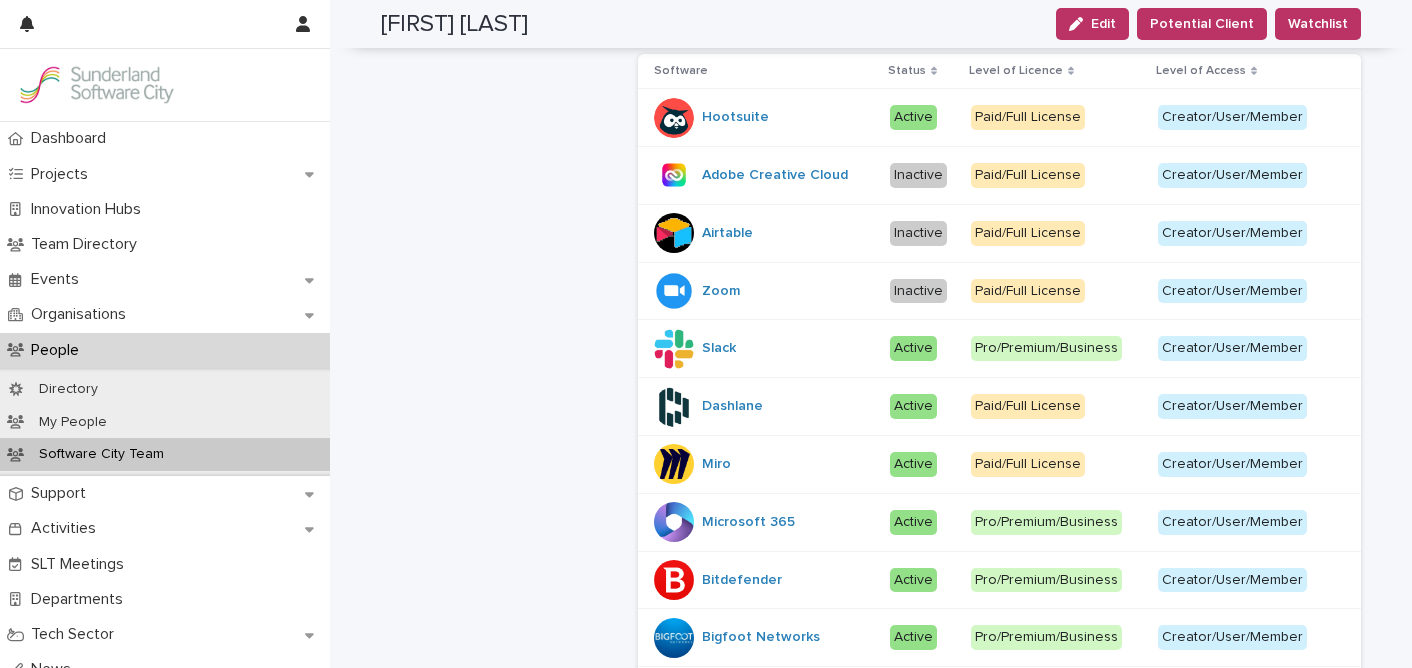 scroll, scrollTop: 569, scrollLeft: 0, axis: vertical 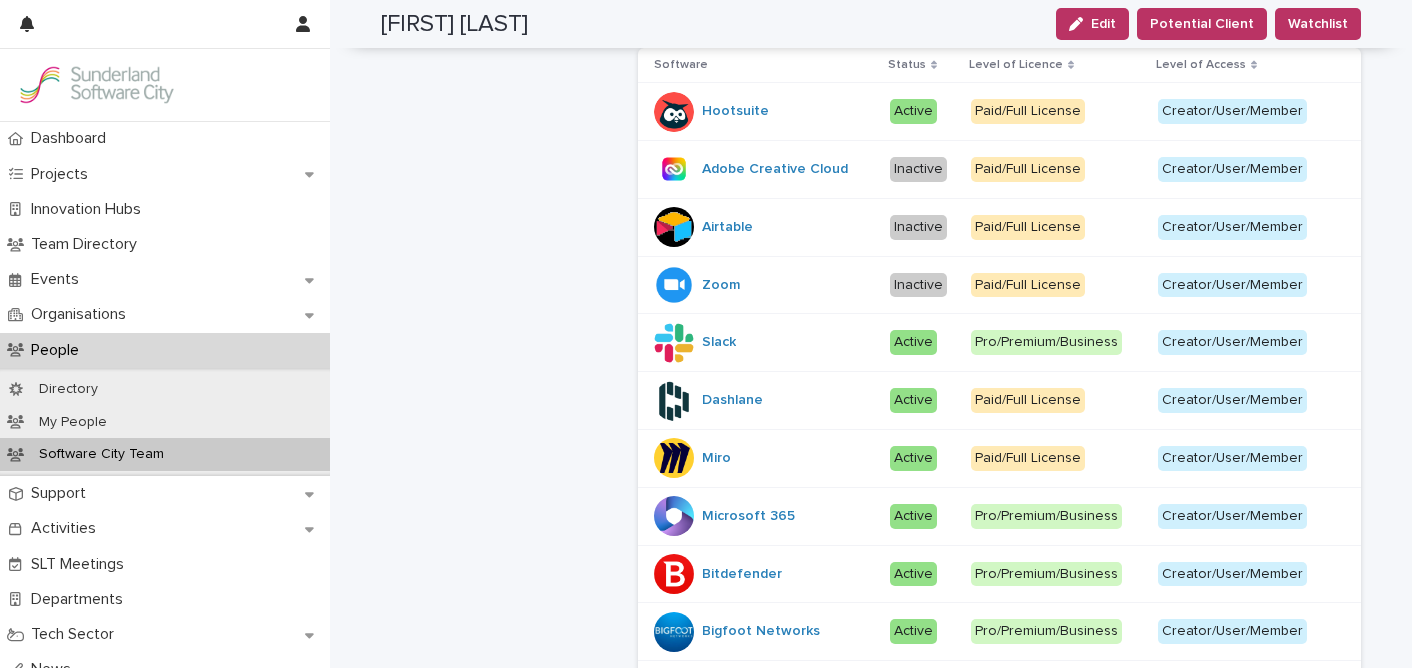 click on "Slack" at bounding box center (764, 343) 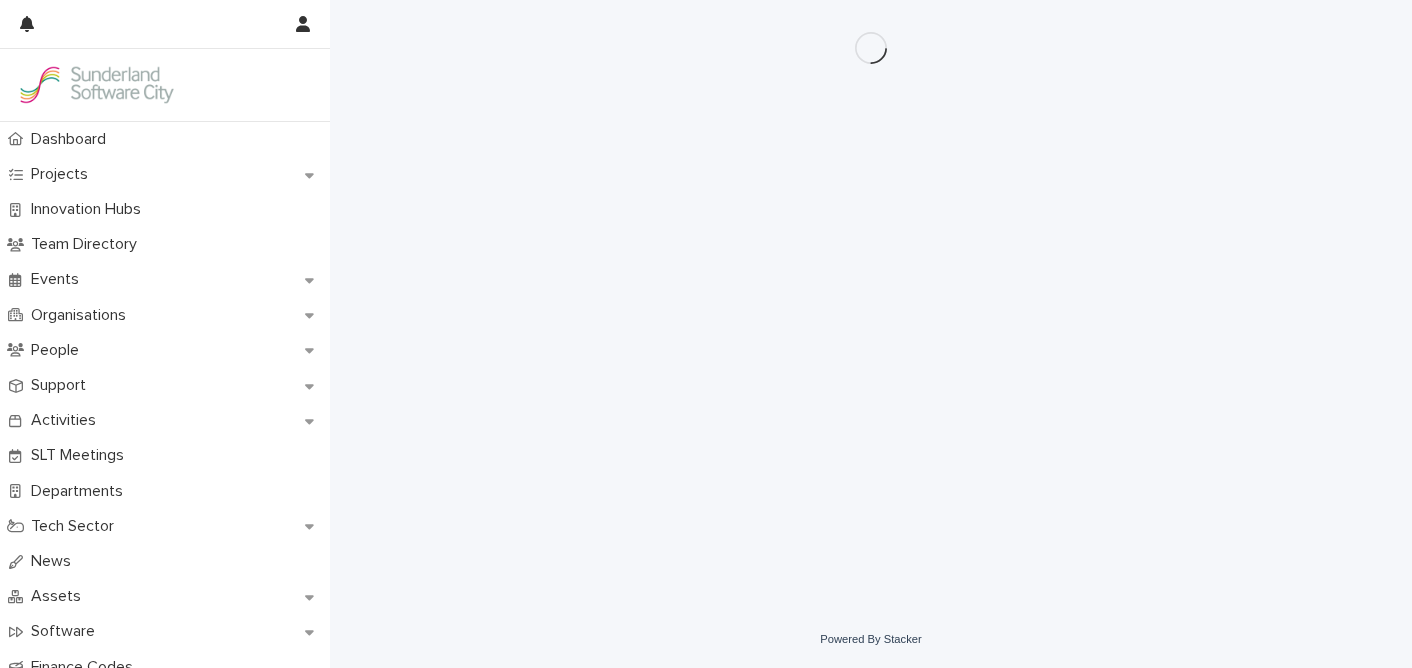 scroll, scrollTop: 0, scrollLeft: 0, axis: both 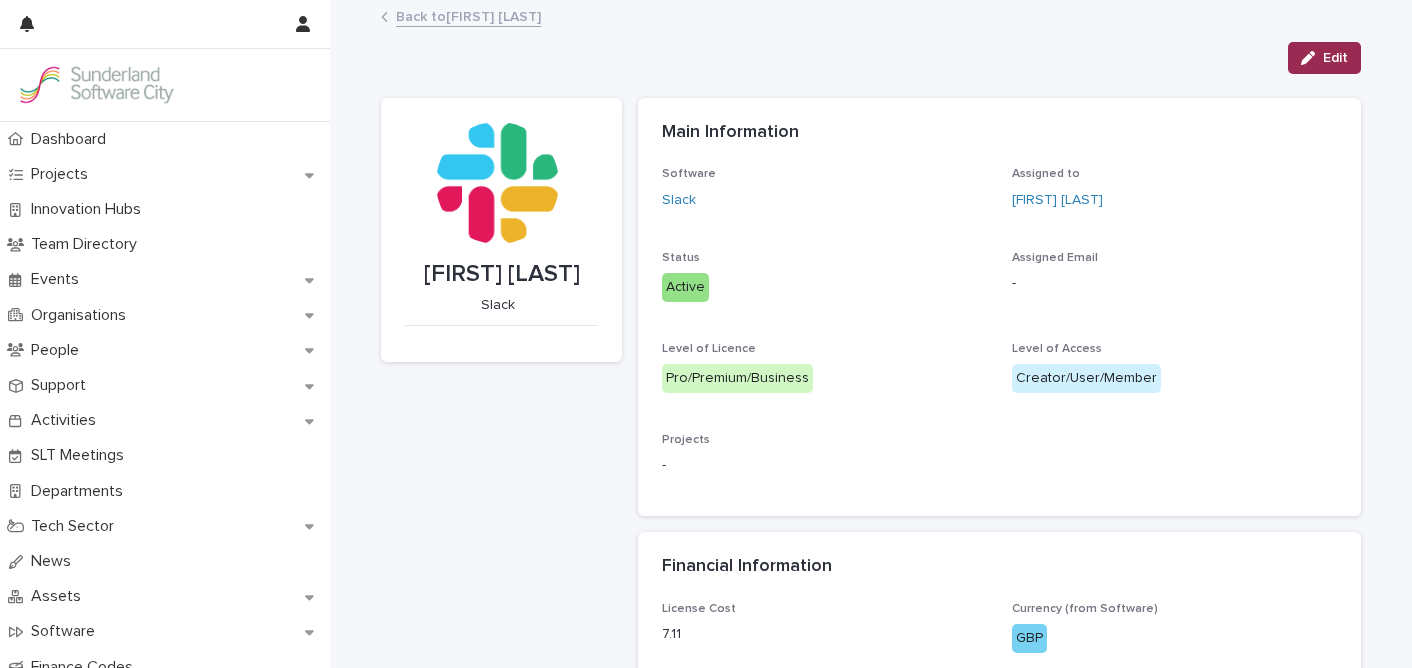 click on "Edit" at bounding box center (1335, 58) 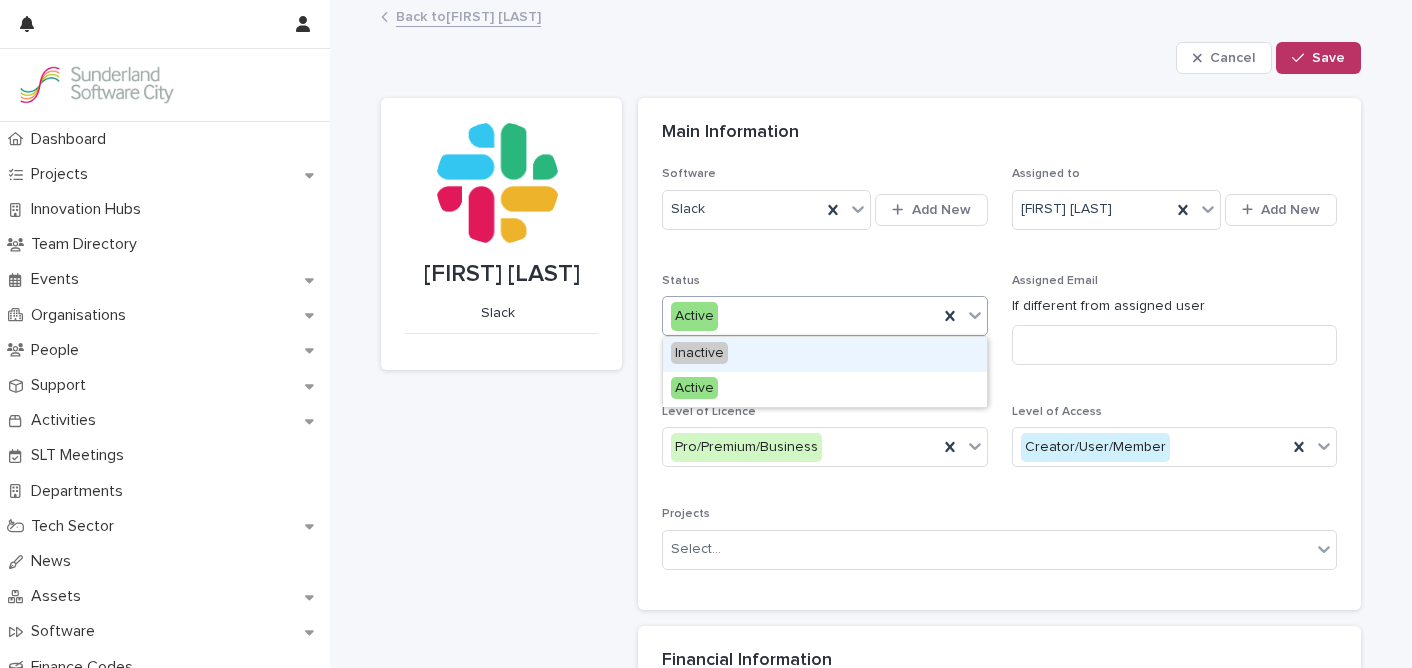 click on "Active" at bounding box center [800, 316] 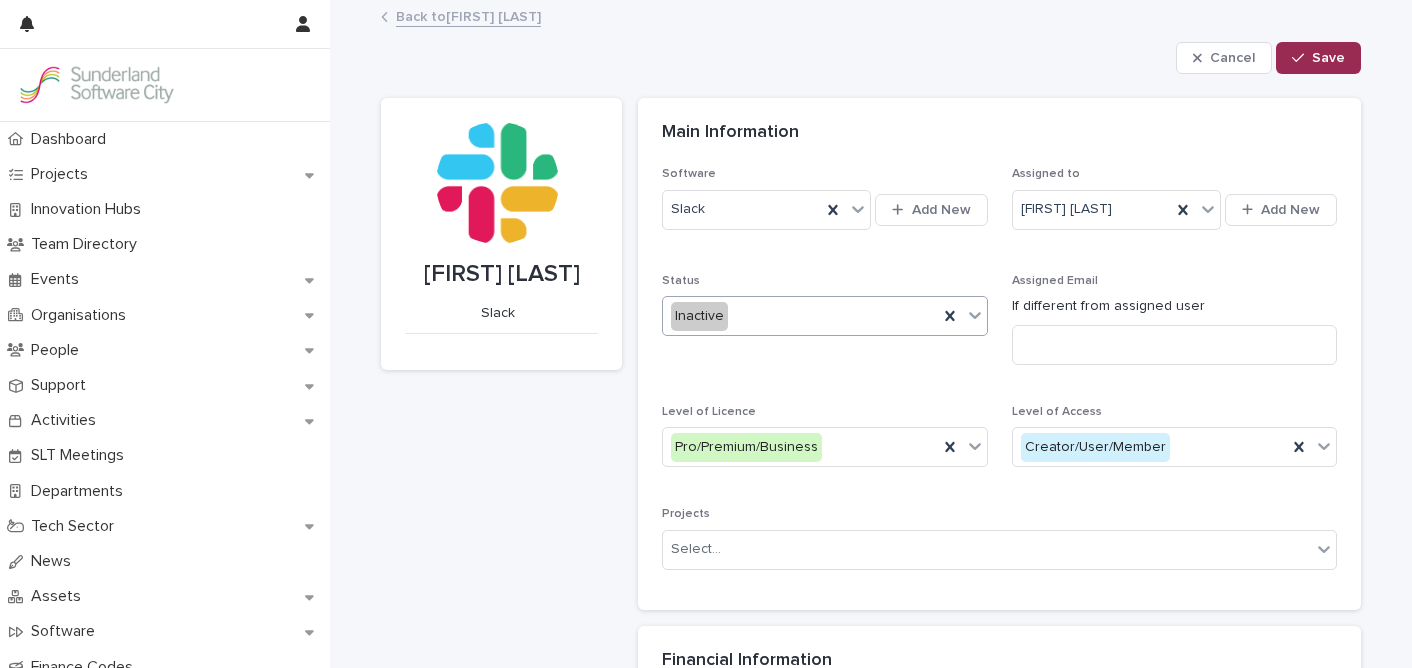 click on "Save" at bounding box center (1328, 58) 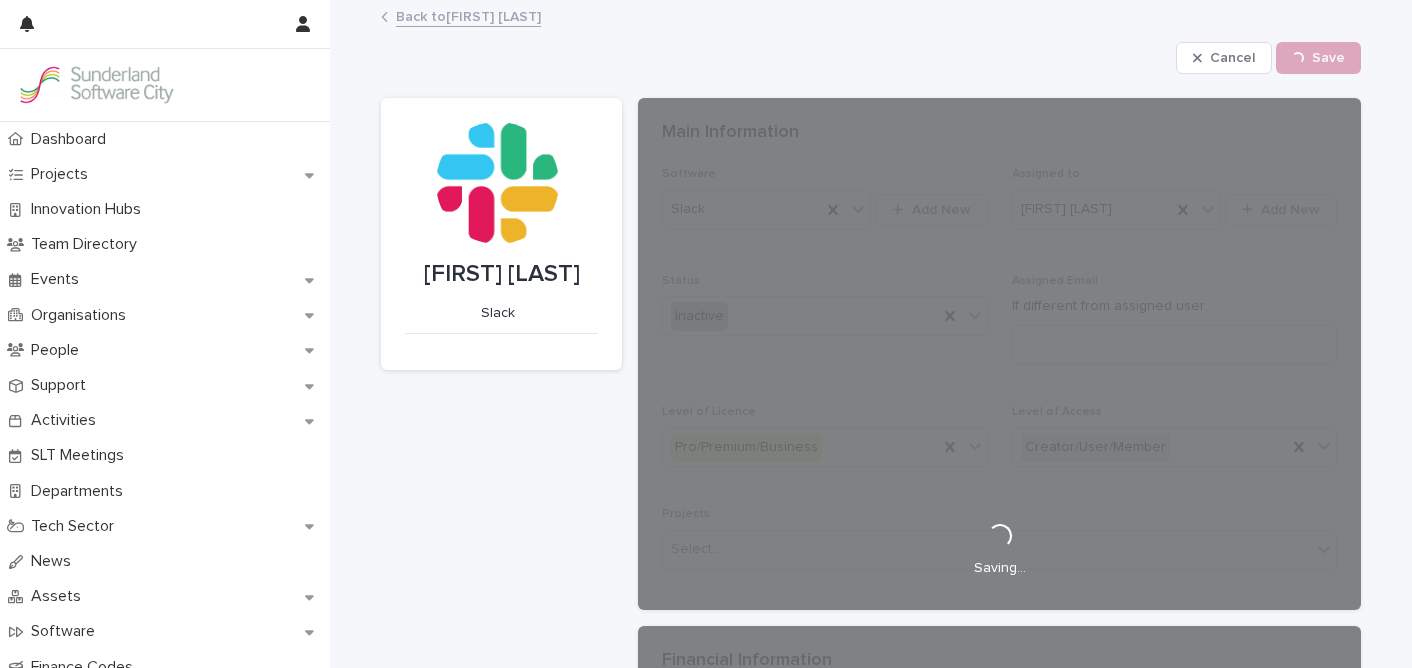 click on "Back to [FIRST] [LAST]" at bounding box center (468, 15) 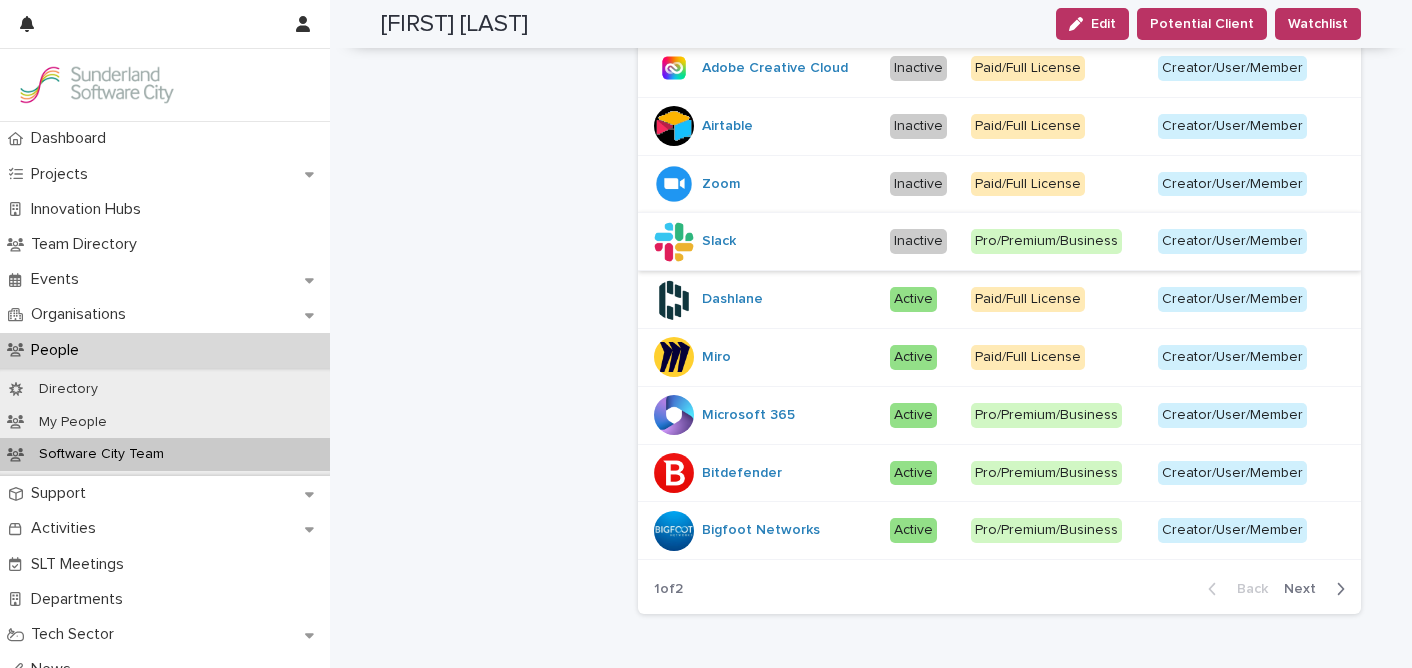 scroll, scrollTop: 680, scrollLeft: 0, axis: vertical 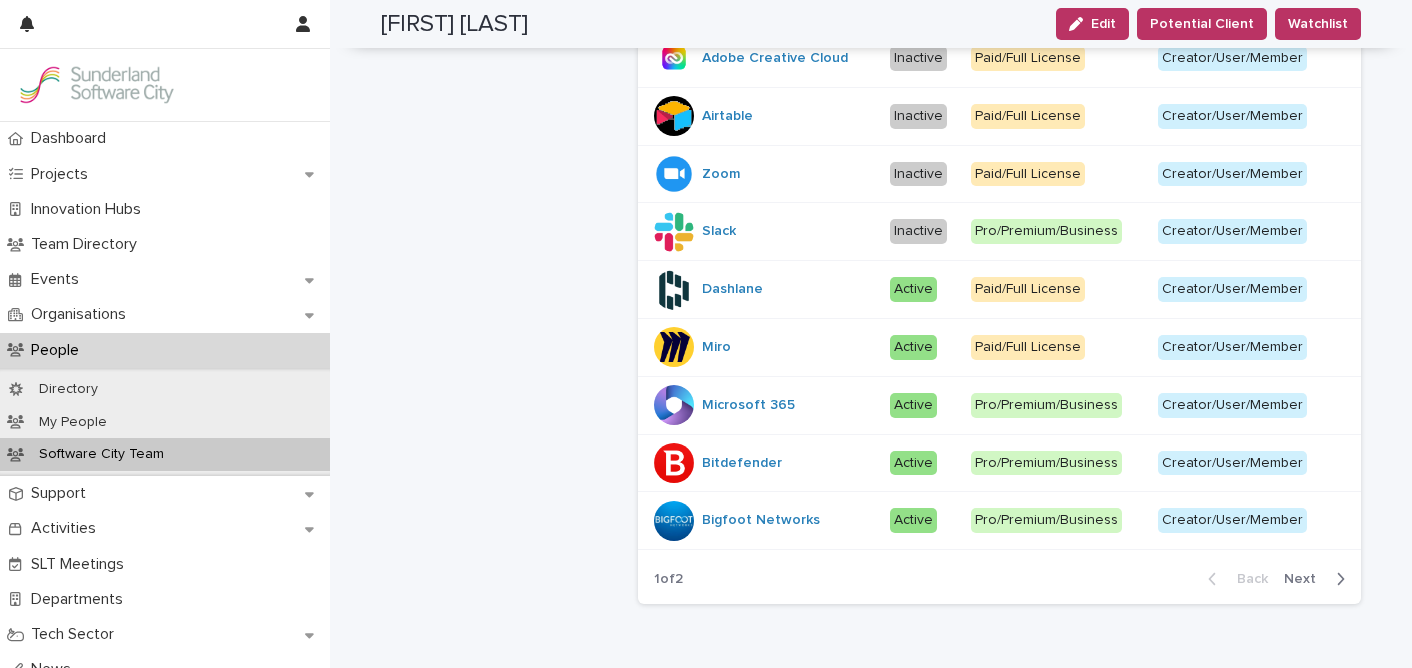 click on "Dashlane" at bounding box center (764, 290) 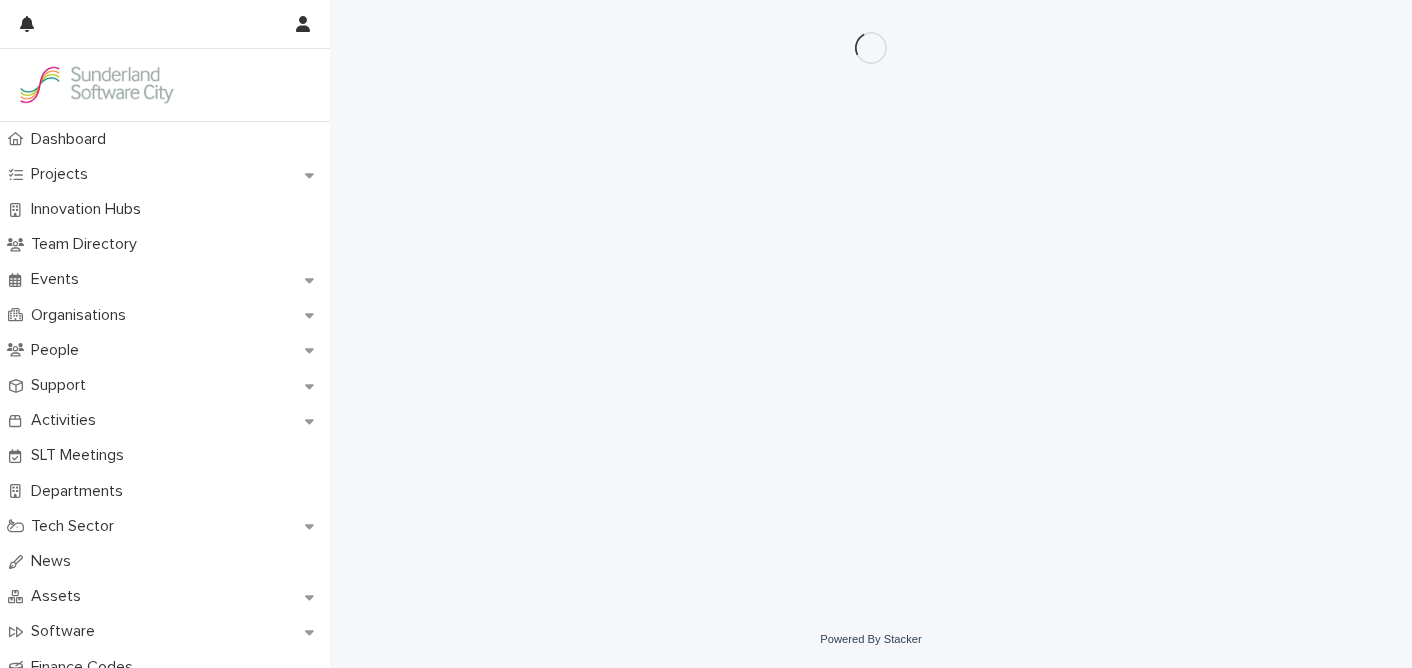 scroll, scrollTop: 0, scrollLeft: 0, axis: both 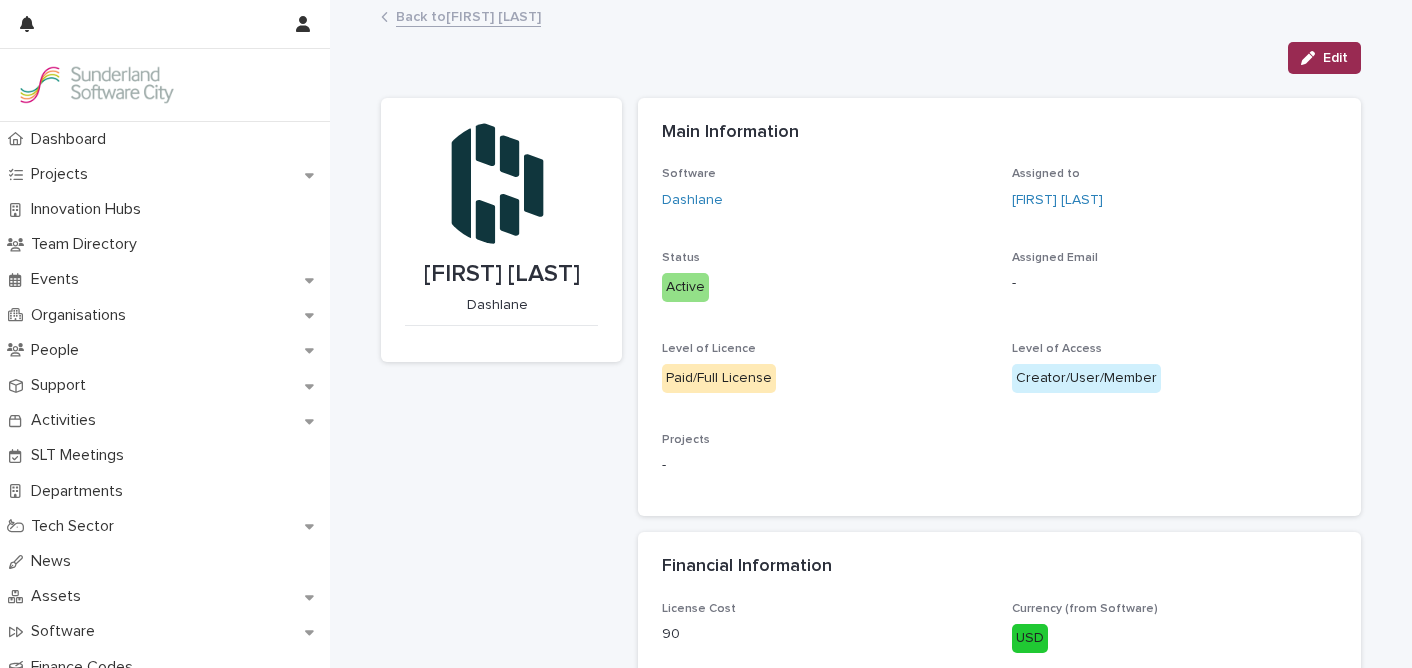 click on "Edit" at bounding box center [1324, 58] 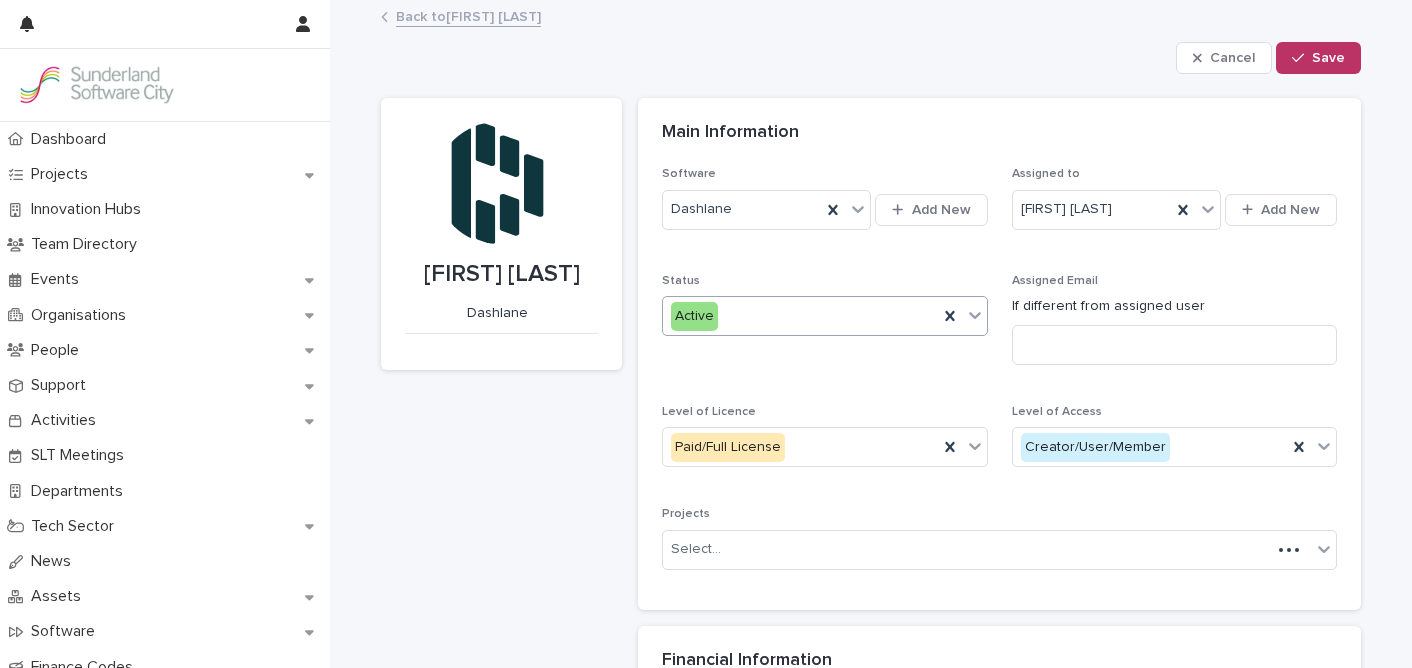 click on "Active" at bounding box center [800, 316] 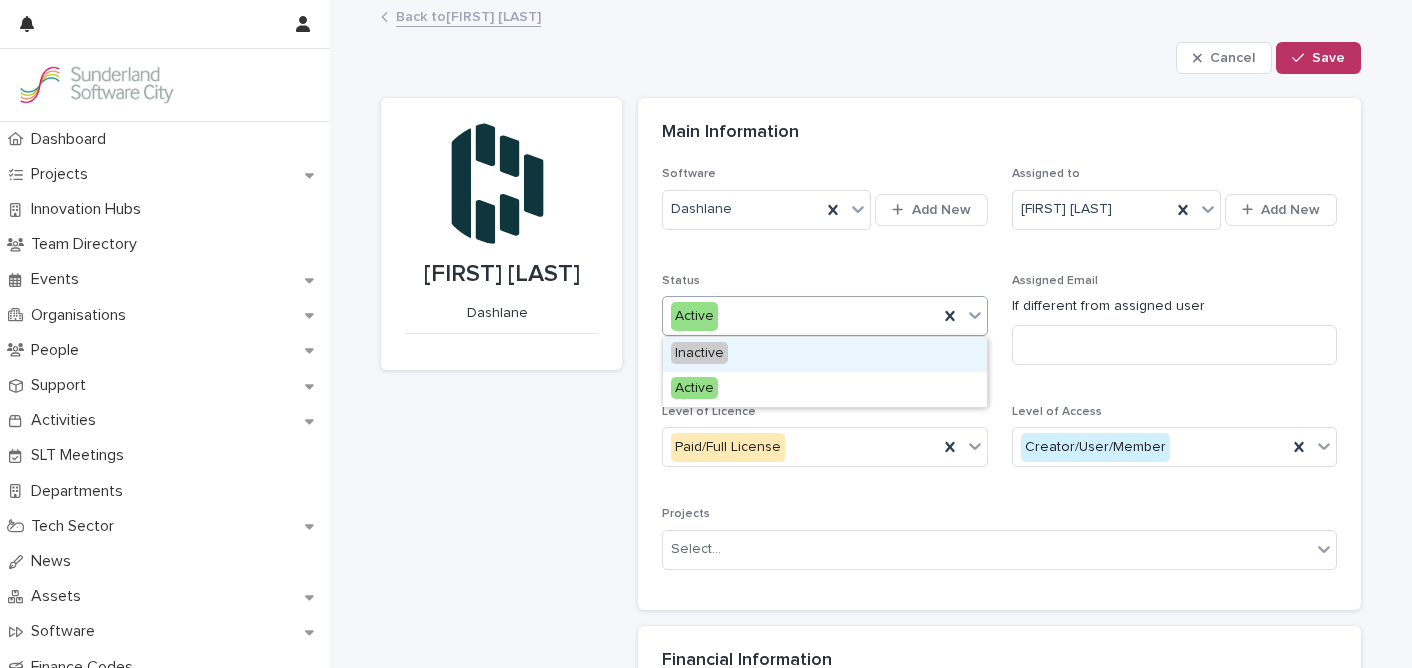 click on "Inactive" at bounding box center [825, 354] 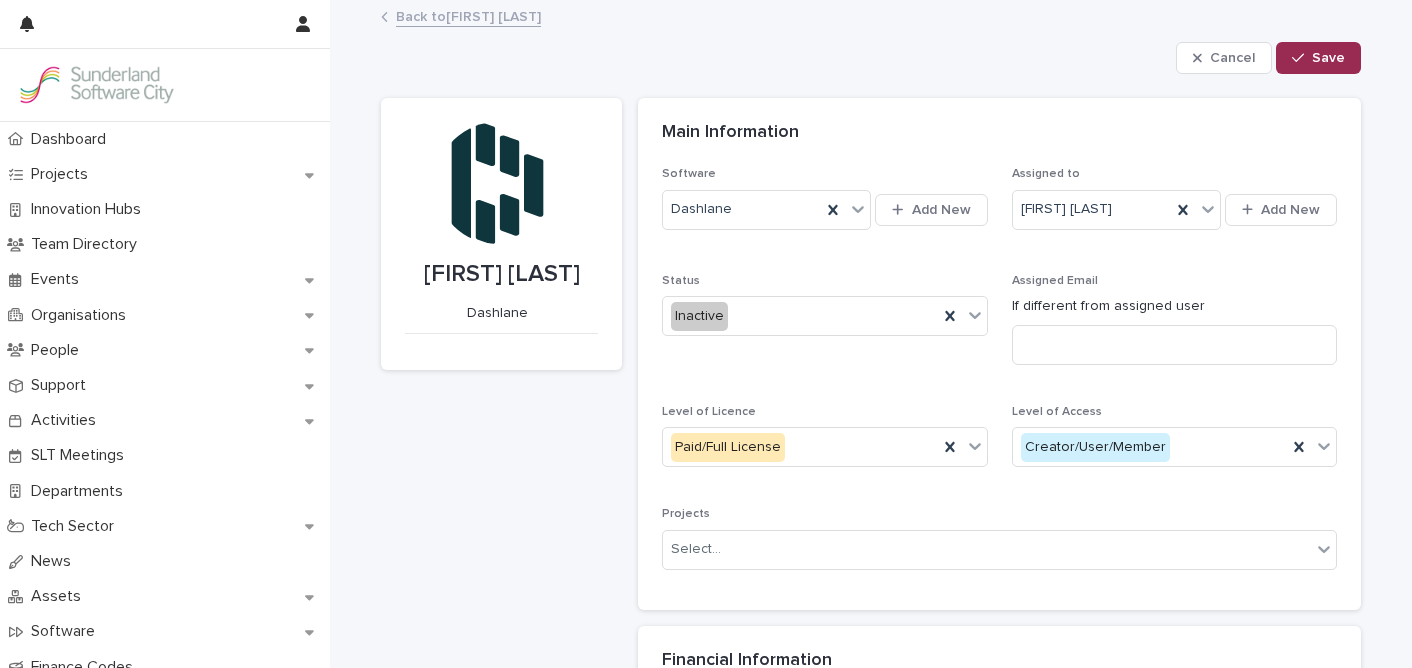 click on "Save" at bounding box center (1318, 58) 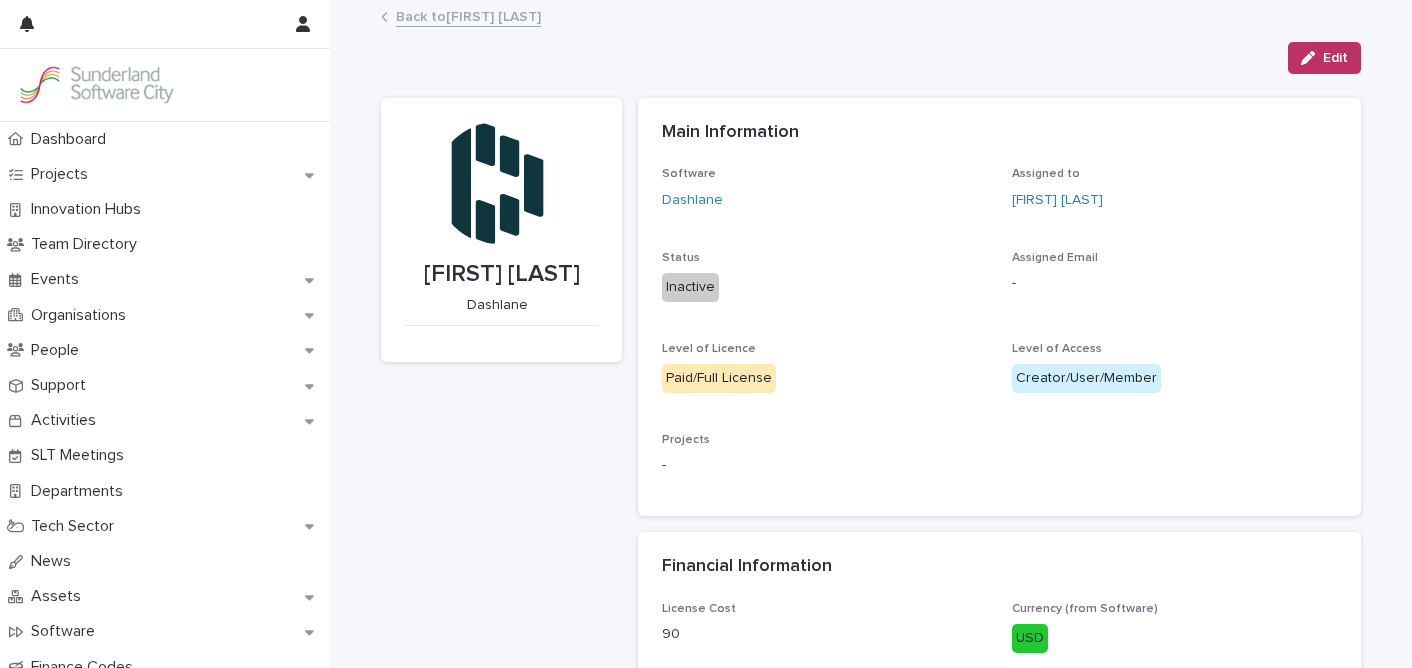 click on "Back to [FIRST] [LAST]" at bounding box center (468, 15) 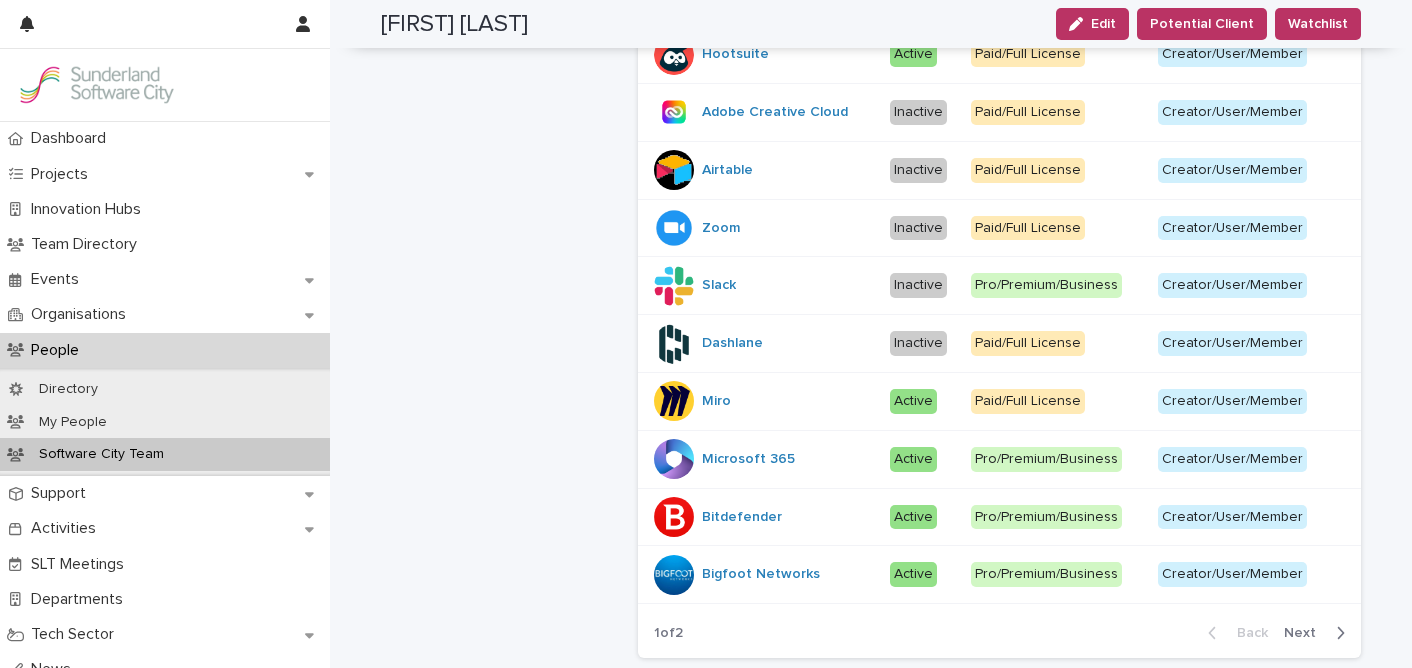 scroll, scrollTop: 632, scrollLeft: 0, axis: vertical 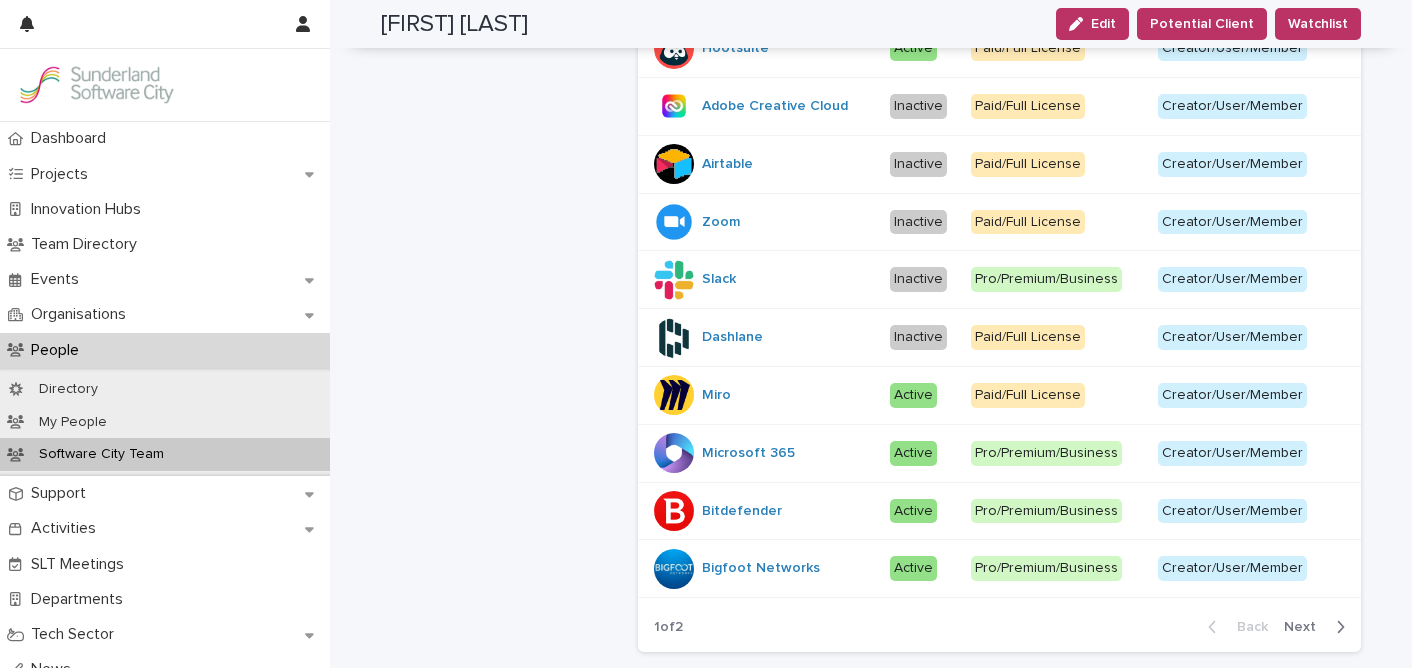 click on "Miro" at bounding box center (764, 395) 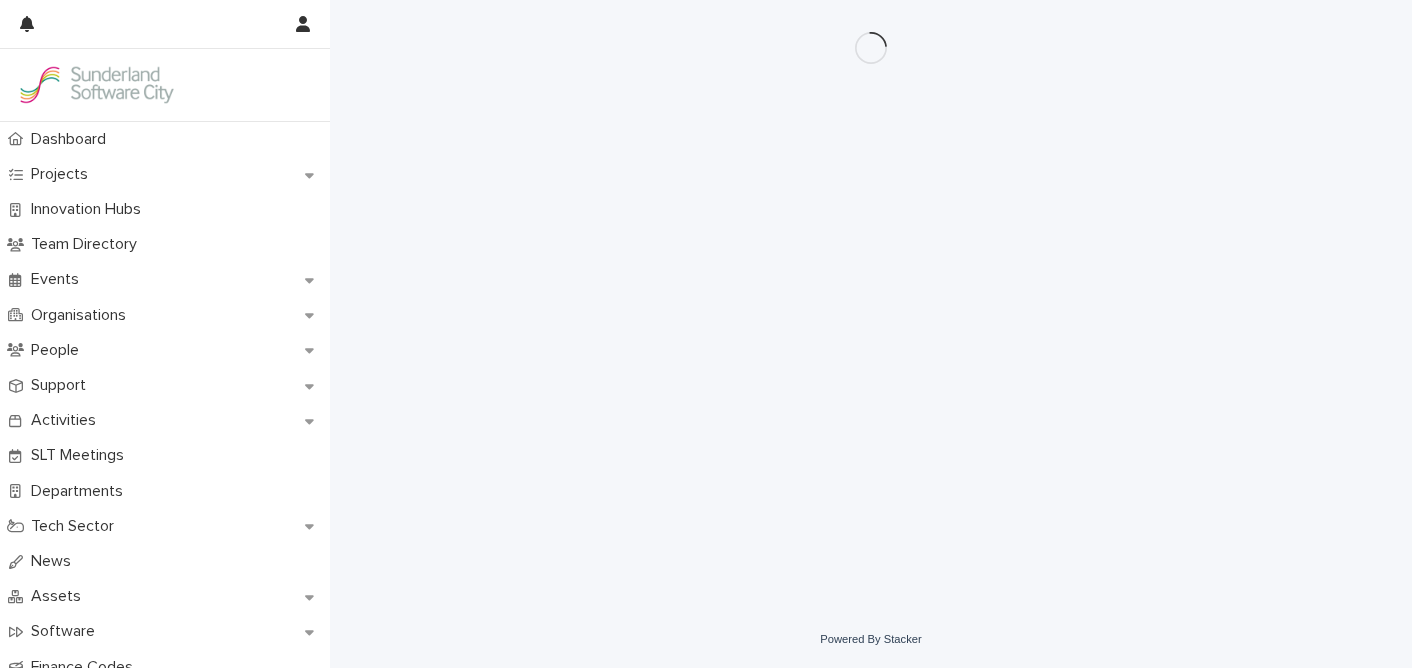 scroll, scrollTop: 0, scrollLeft: 0, axis: both 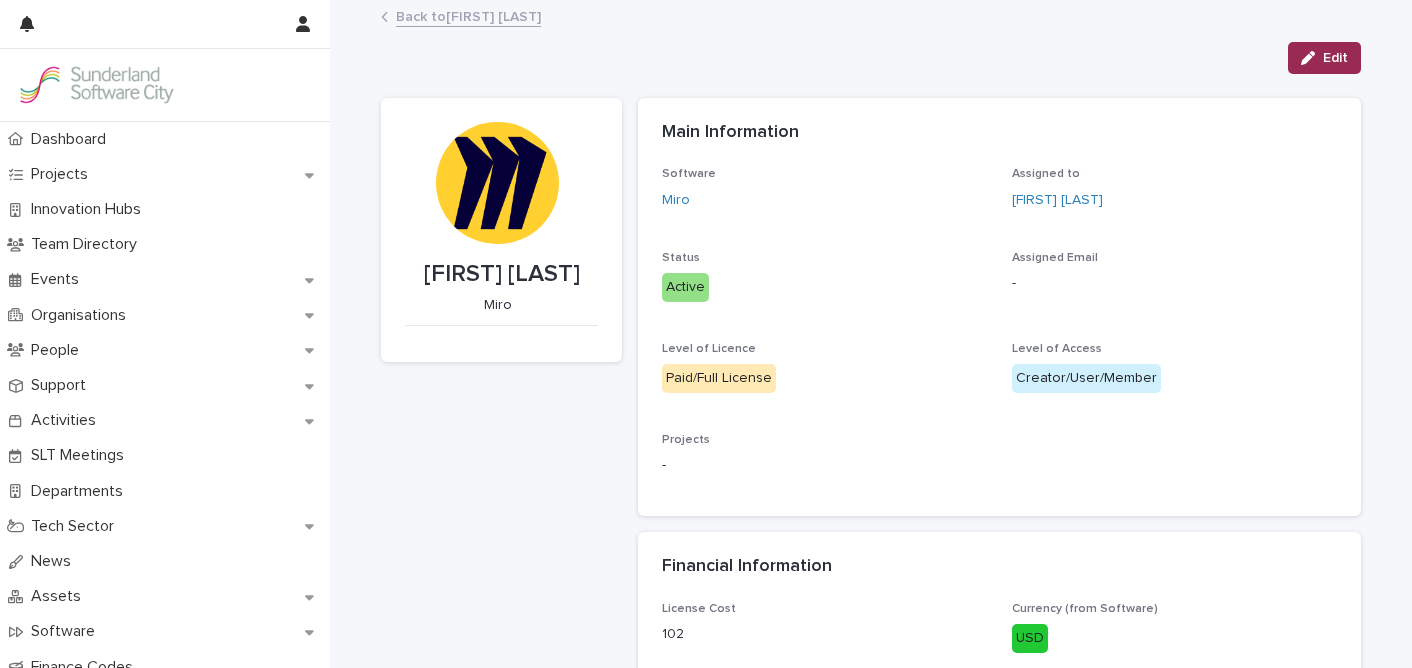 click on "Edit" at bounding box center (1335, 58) 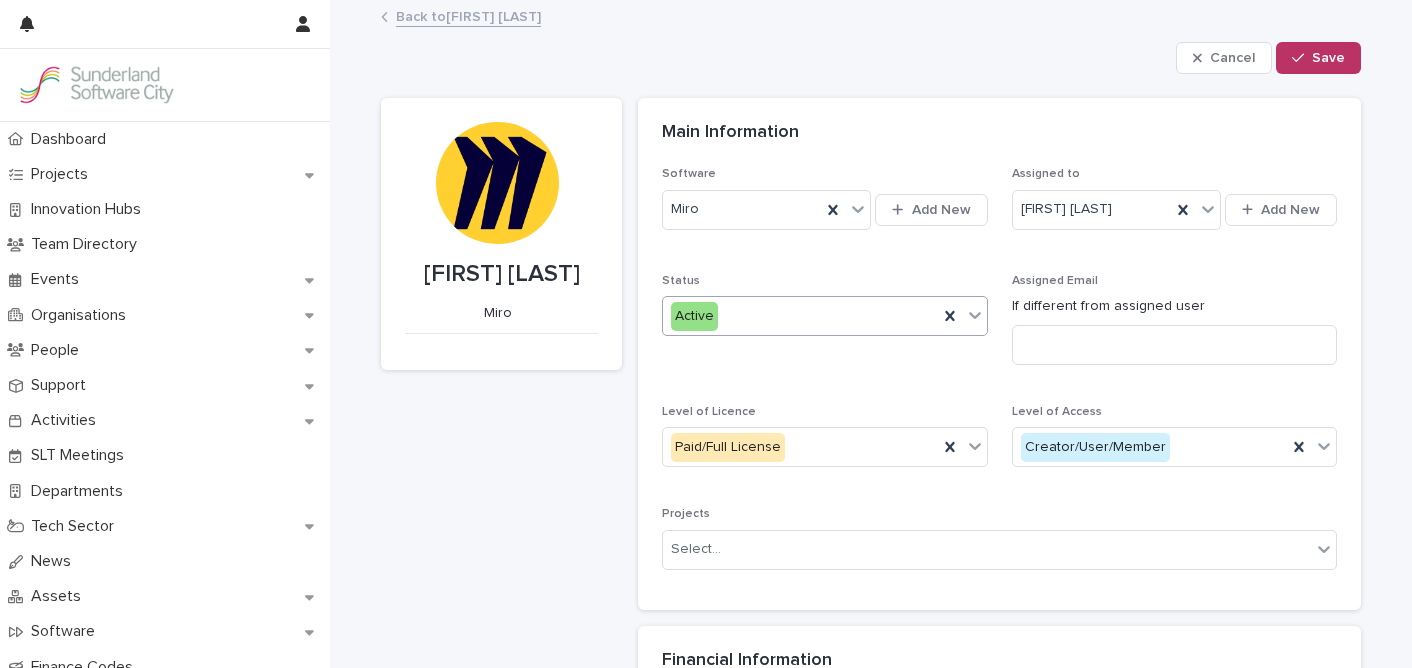 click on "Active" at bounding box center [800, 316] 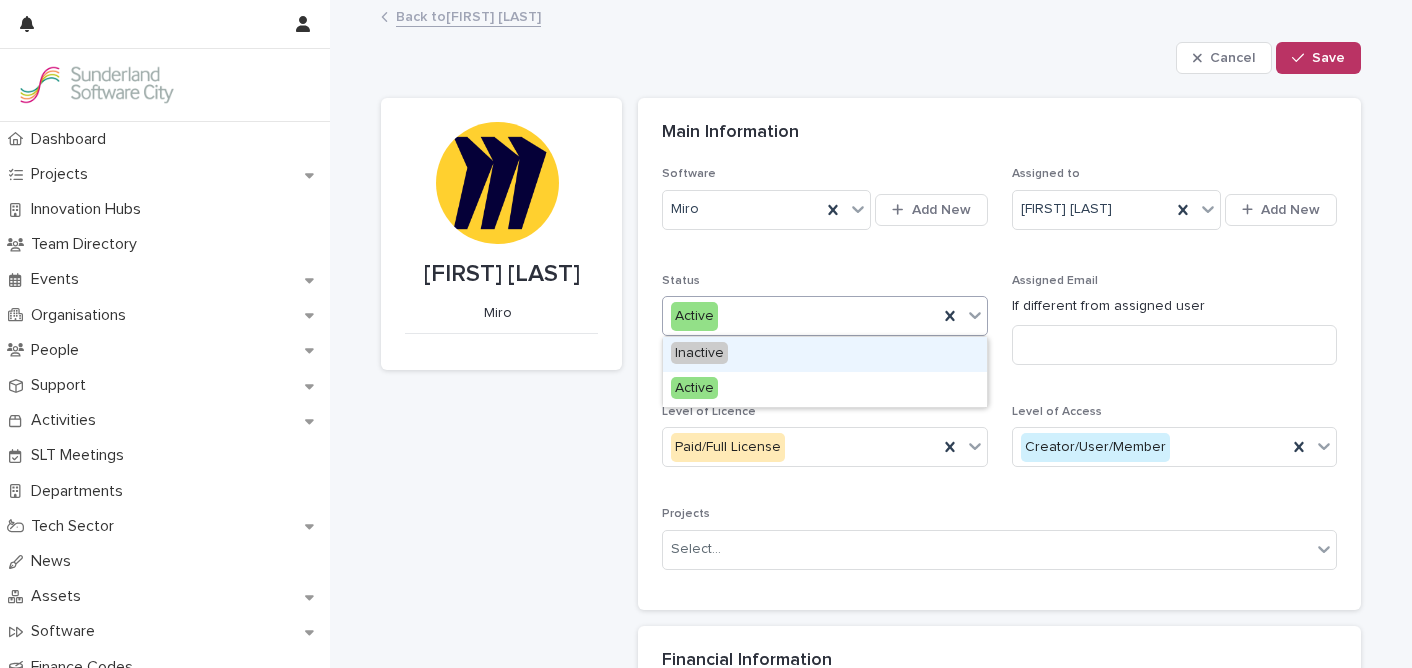 click on "Inactive" at bounding box center (825, 354) 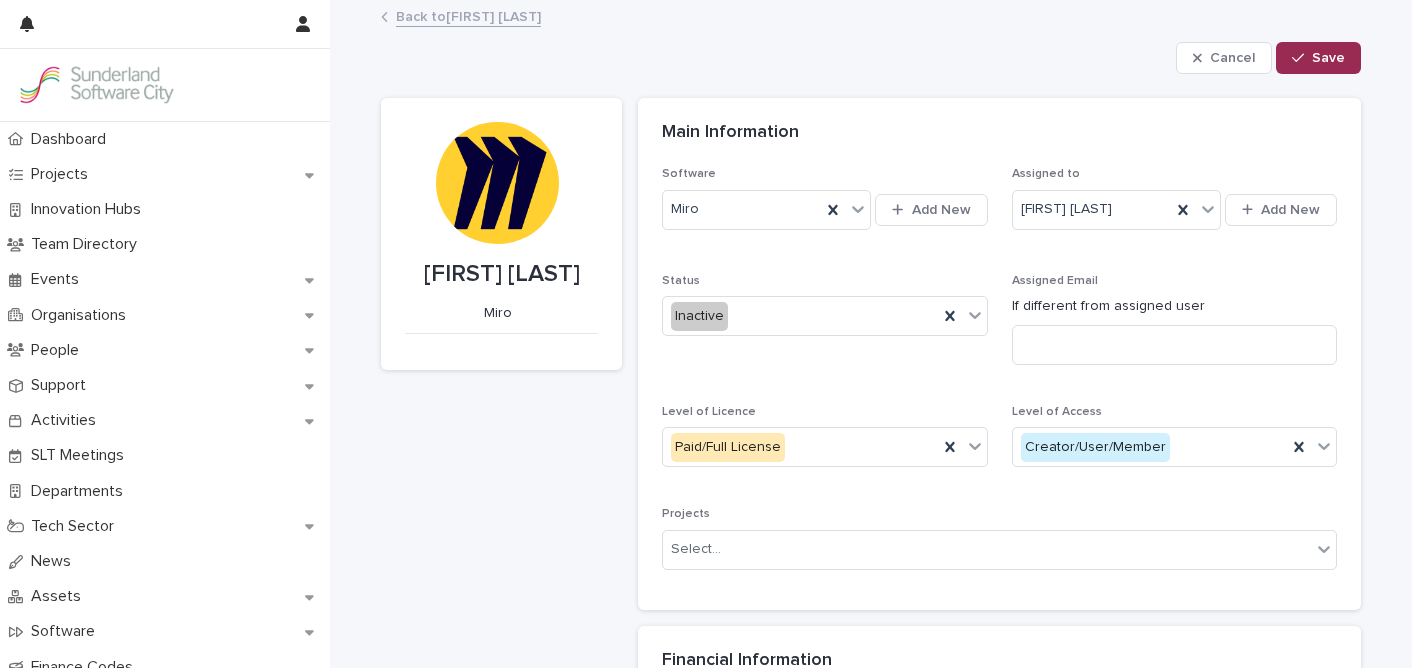 click on "Save" at bounding box center (1328, 58) 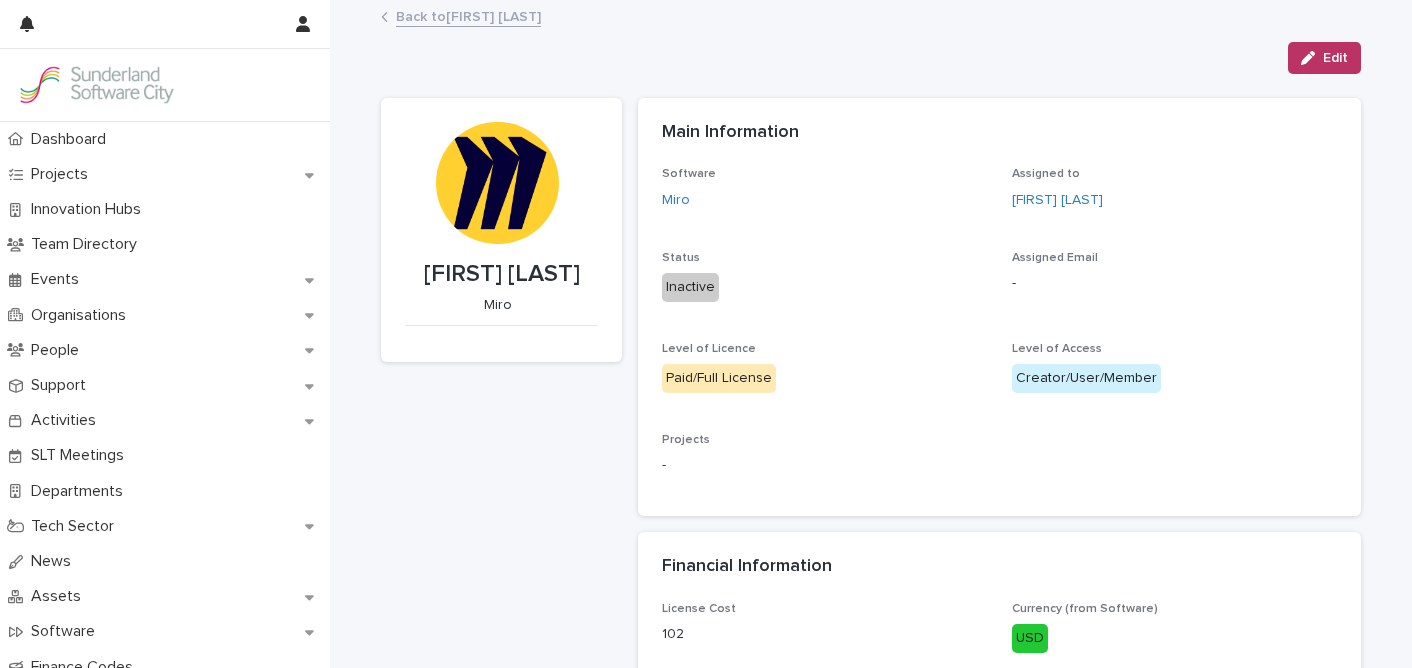 click on "Back to [FIRST] [LAST]" at bounding box center (871, 18) 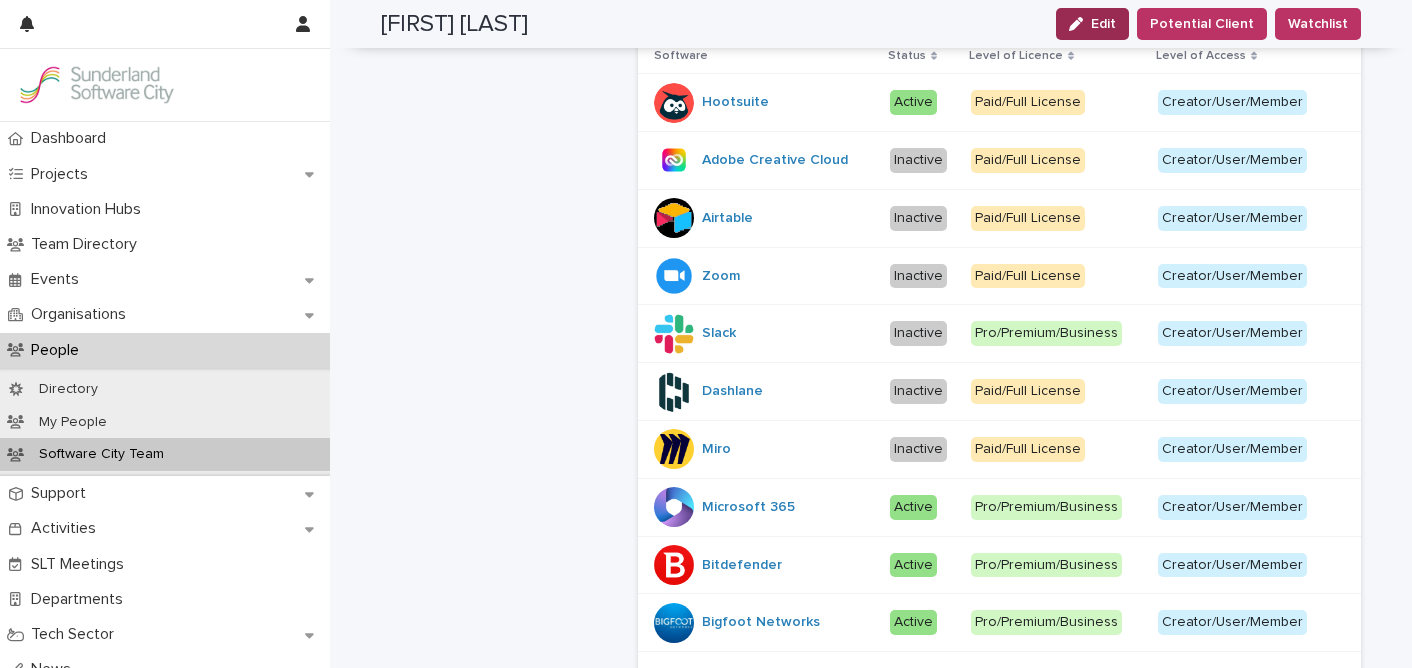 scroll, scrollTop: 569, scrollLeft: 0, axis: vertical 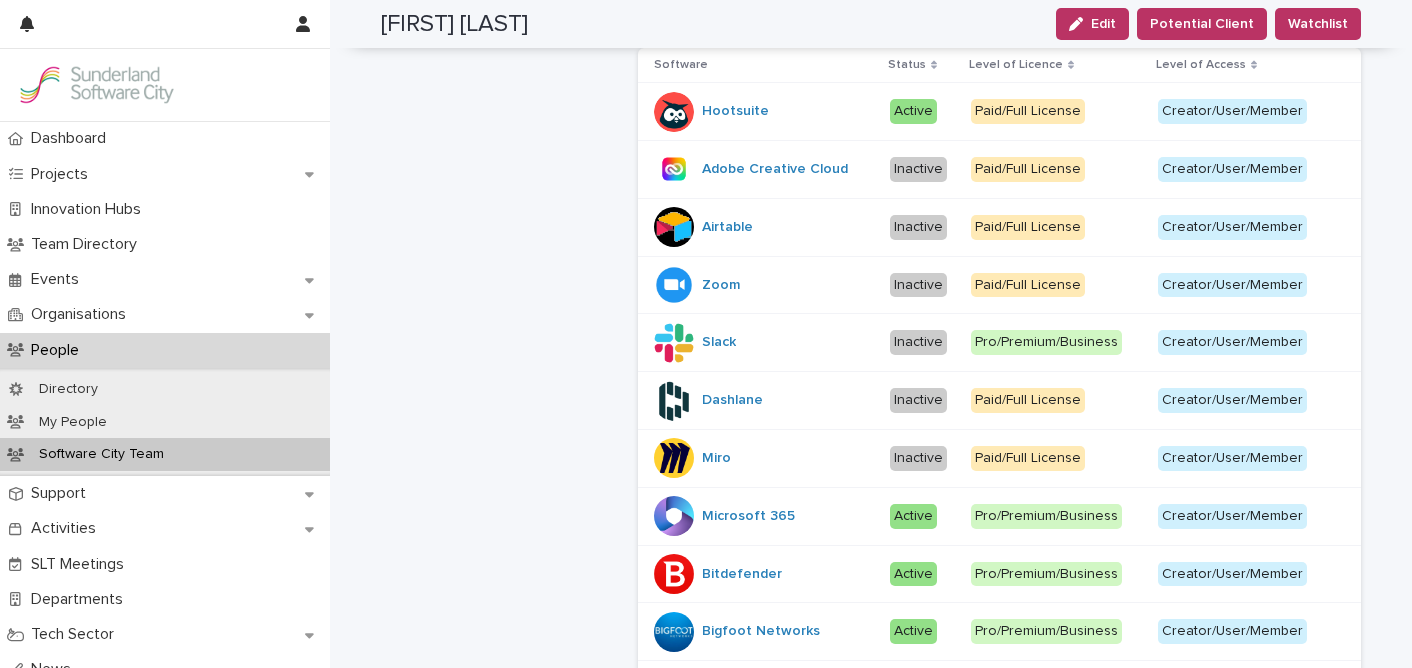 click on "Hootsuite" at bounding box center (764, 112) 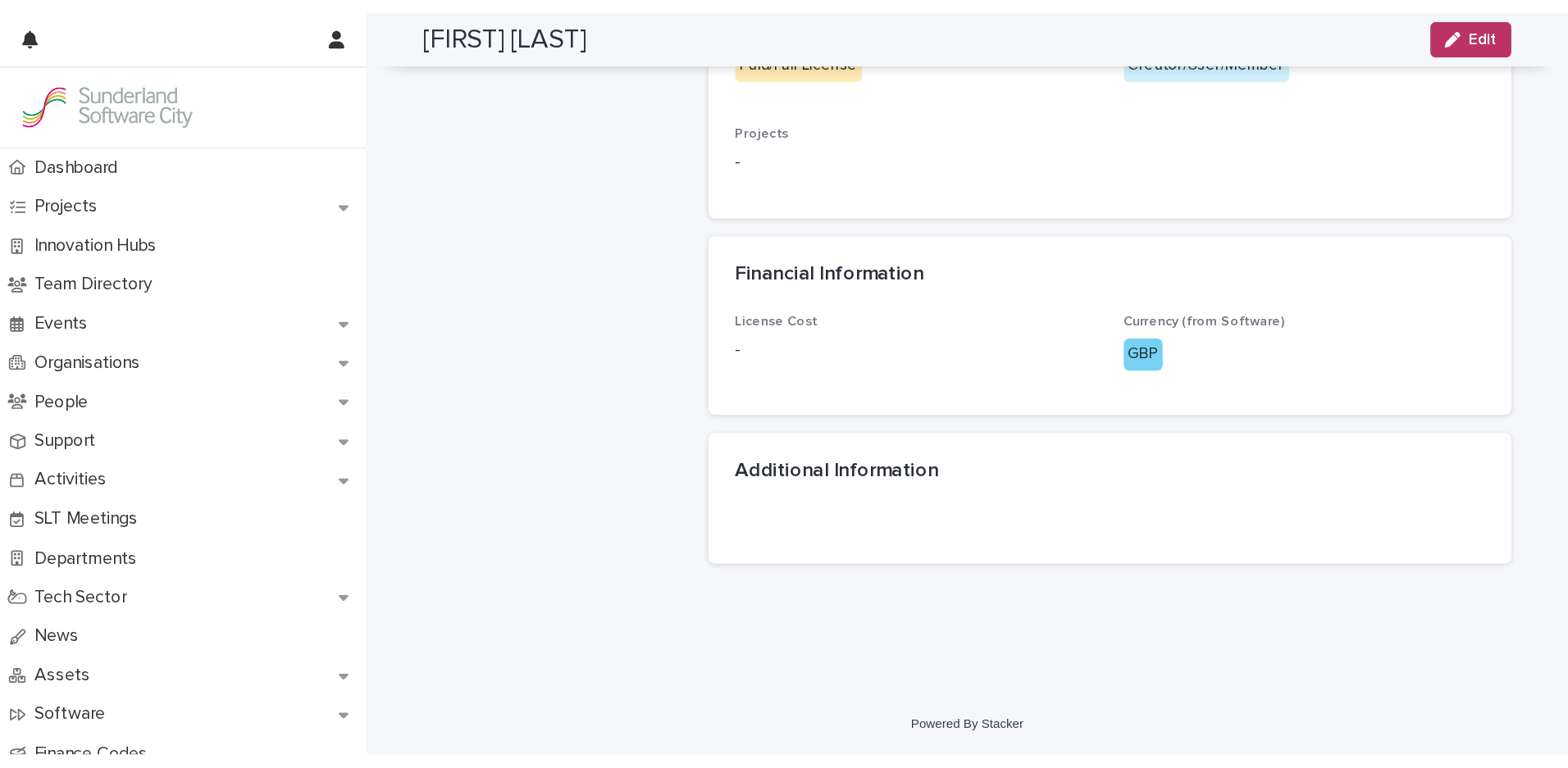 scroll, scrollTop: 0, scrollLeft: 0, axis: both 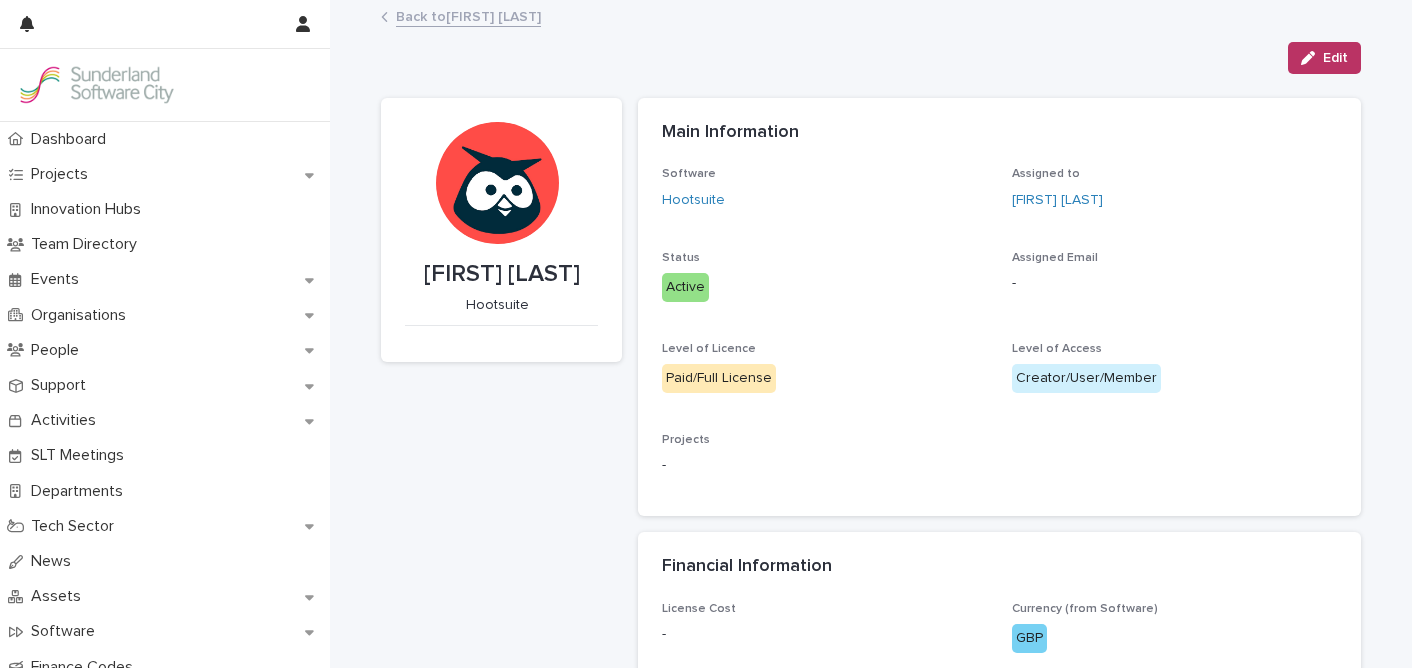 click on "Back to [FIRST] [LAST]" at bounding box center [468, 15] 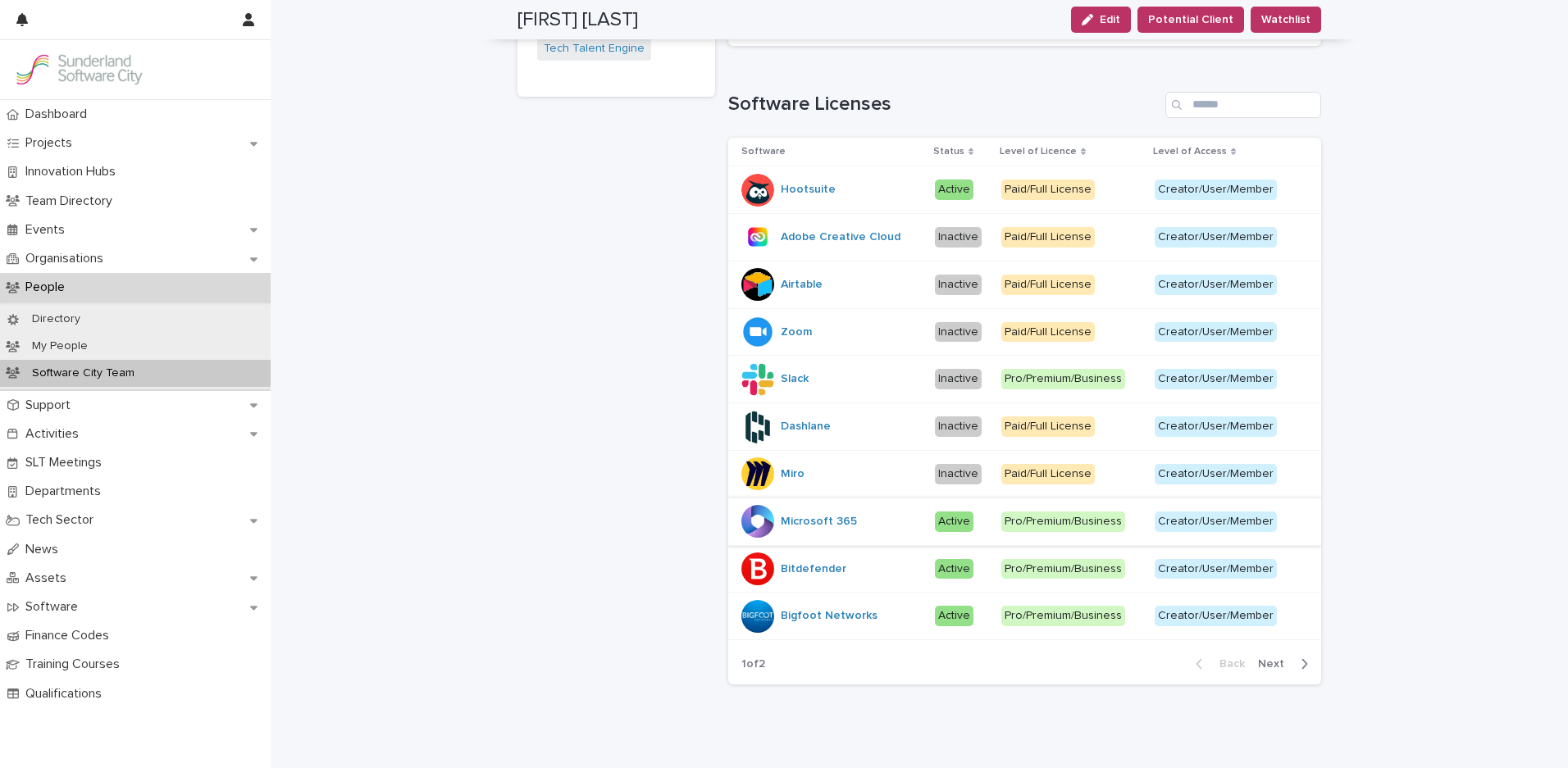 scroll, scrollTop: 384, scrollLeft: 0, axis: vertical 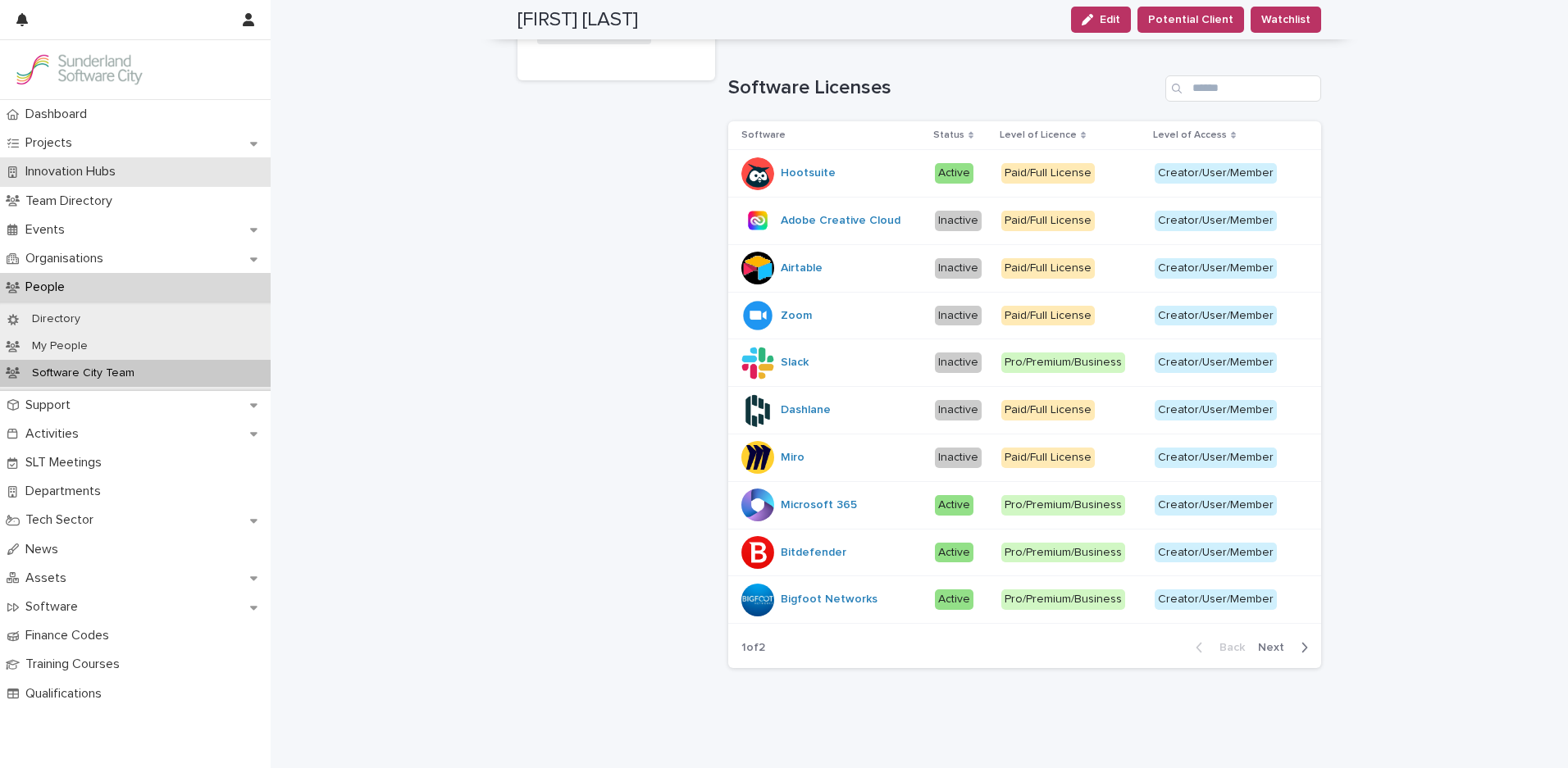 click on "Innovation Hubs" at bounding box center [135, 171] 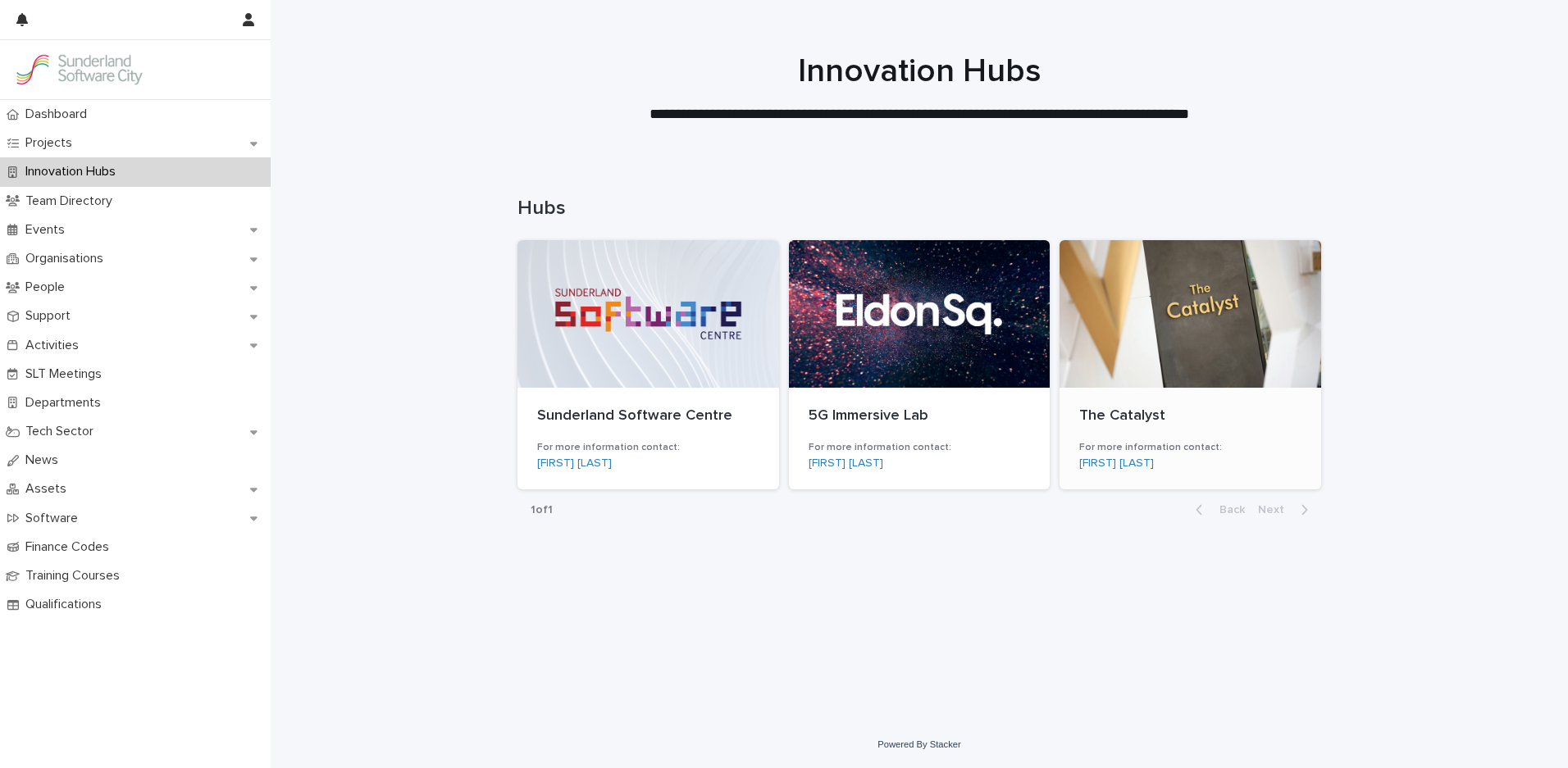 click at bounding box center [1190, 314] 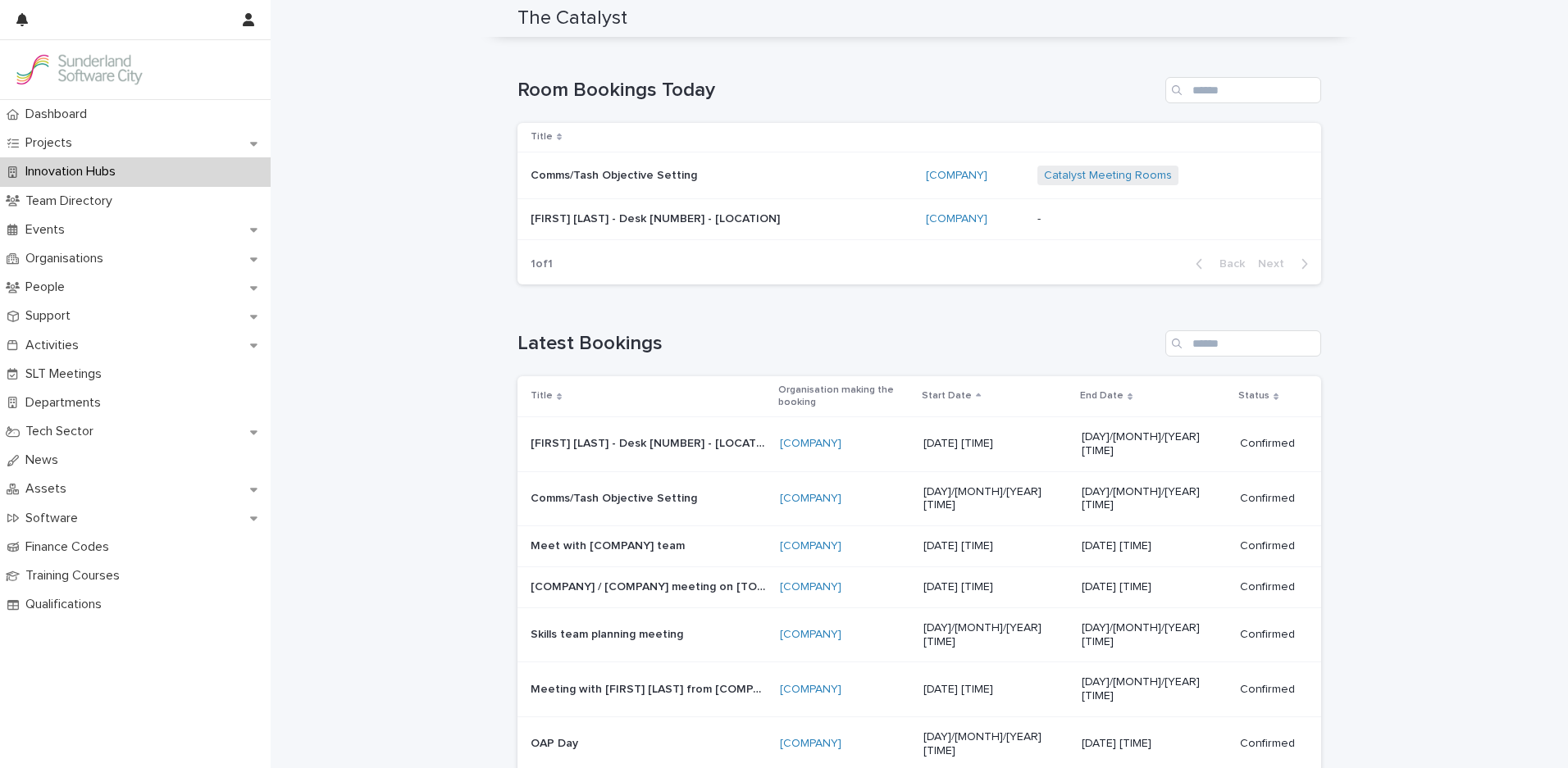 scroll, scrollTop: 0, scrollLeft: 0, axis: both 